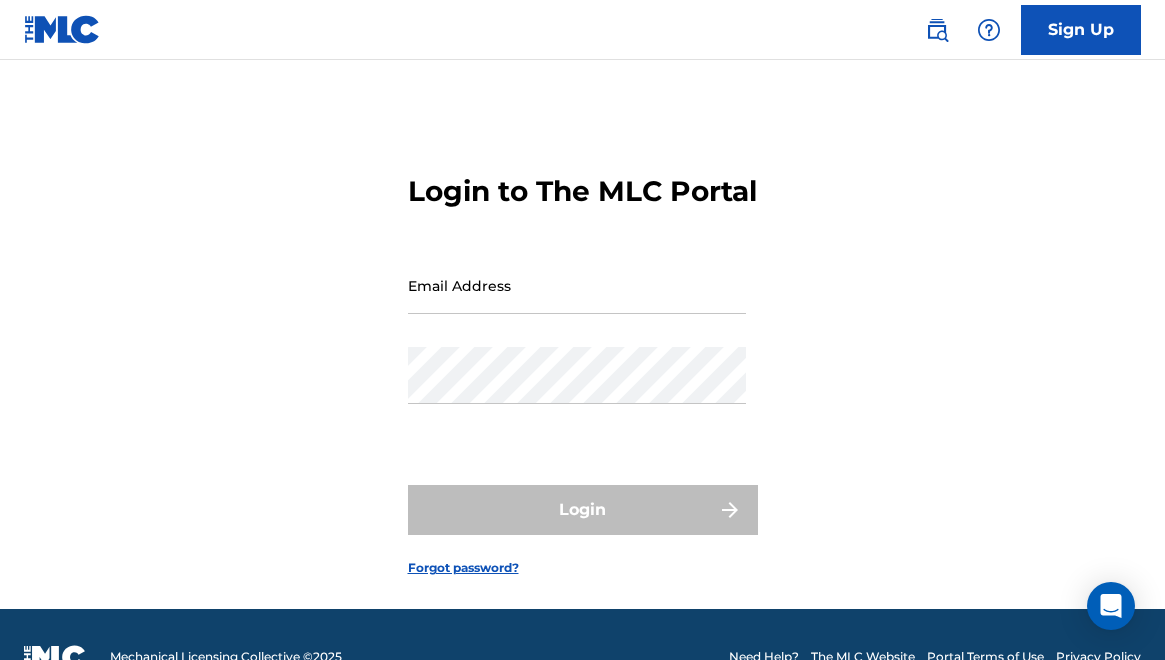 scroll, scrollTop: 0, scrollLeft: 0, axis: both 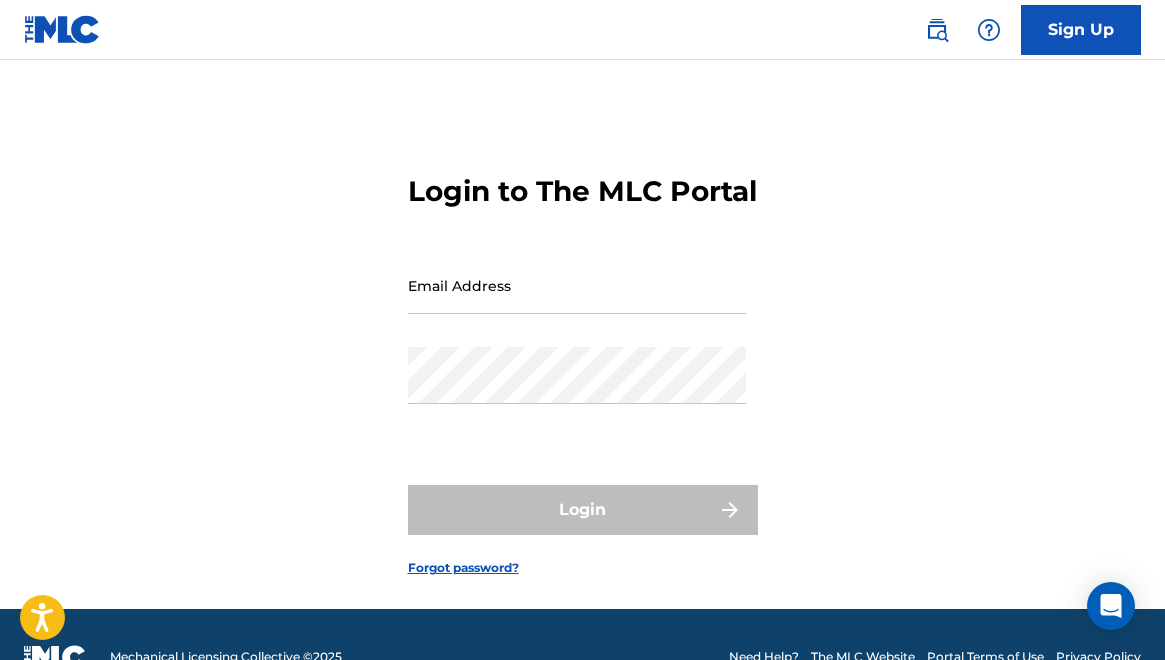 click on "Email Address" at bounding box center [577, 285] 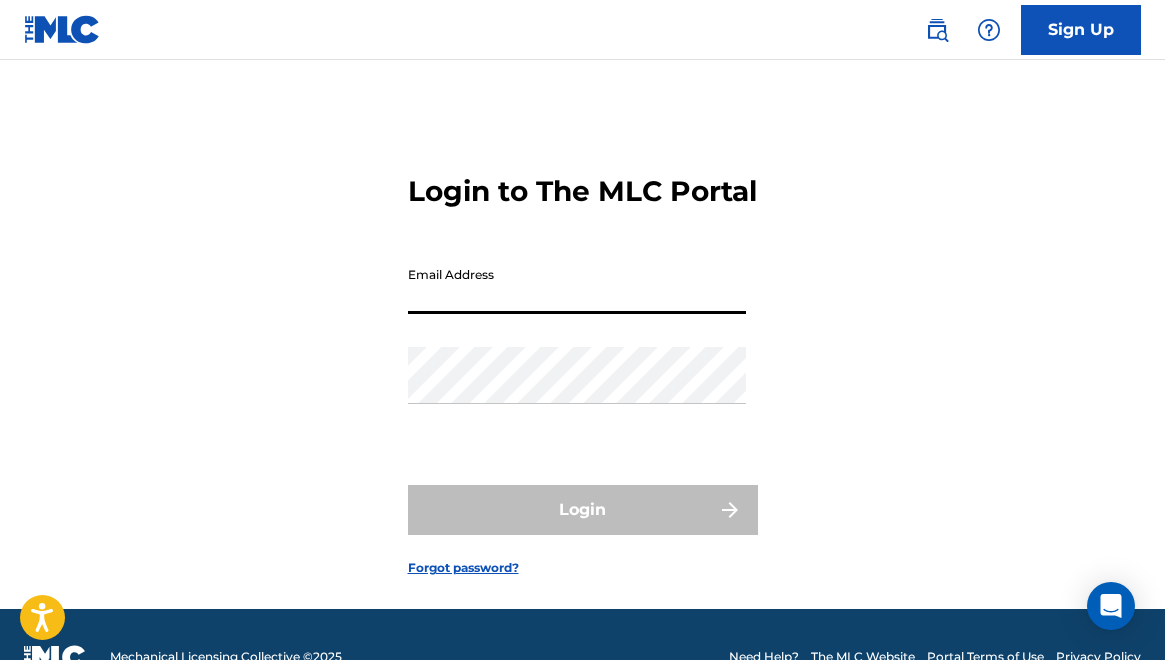 type on "[EMAIL_ADDRESS][DOMAIN_NAME]" 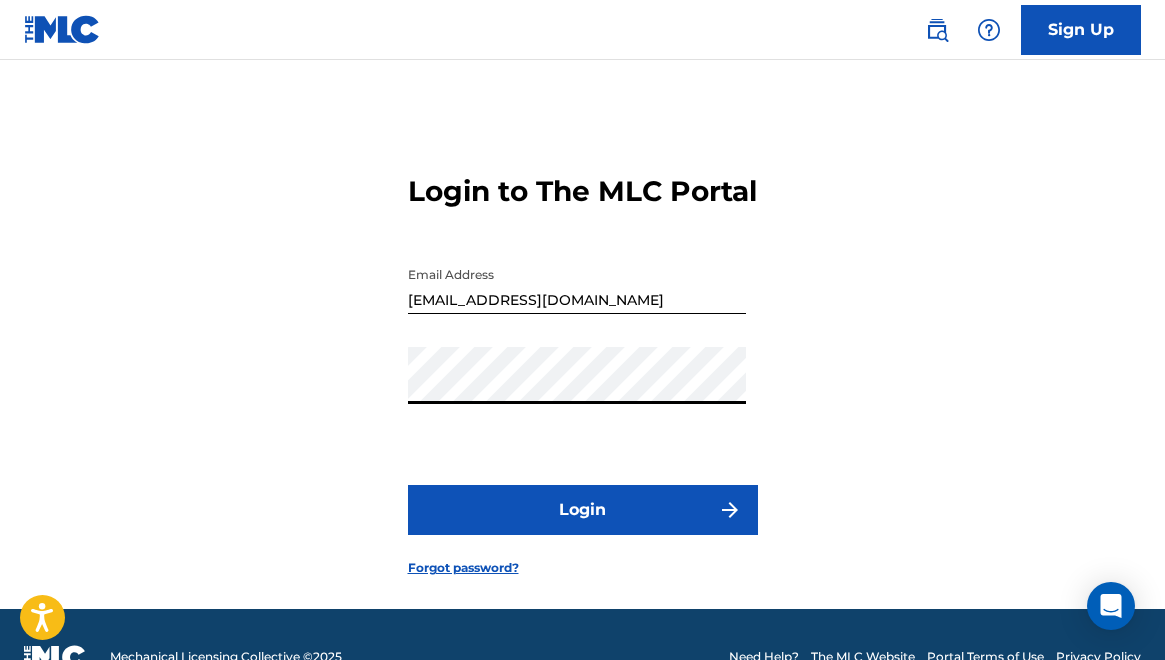 click on "Login" at bounding box center (583, 510) 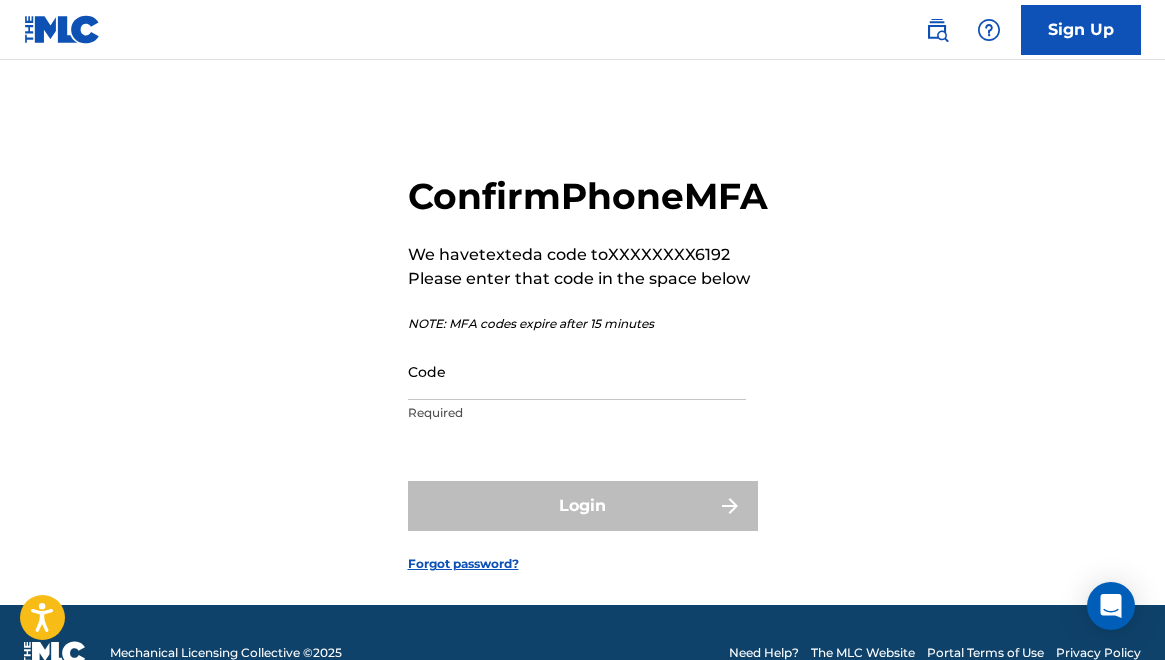 click on "Code" at bounding box center (577, 371) 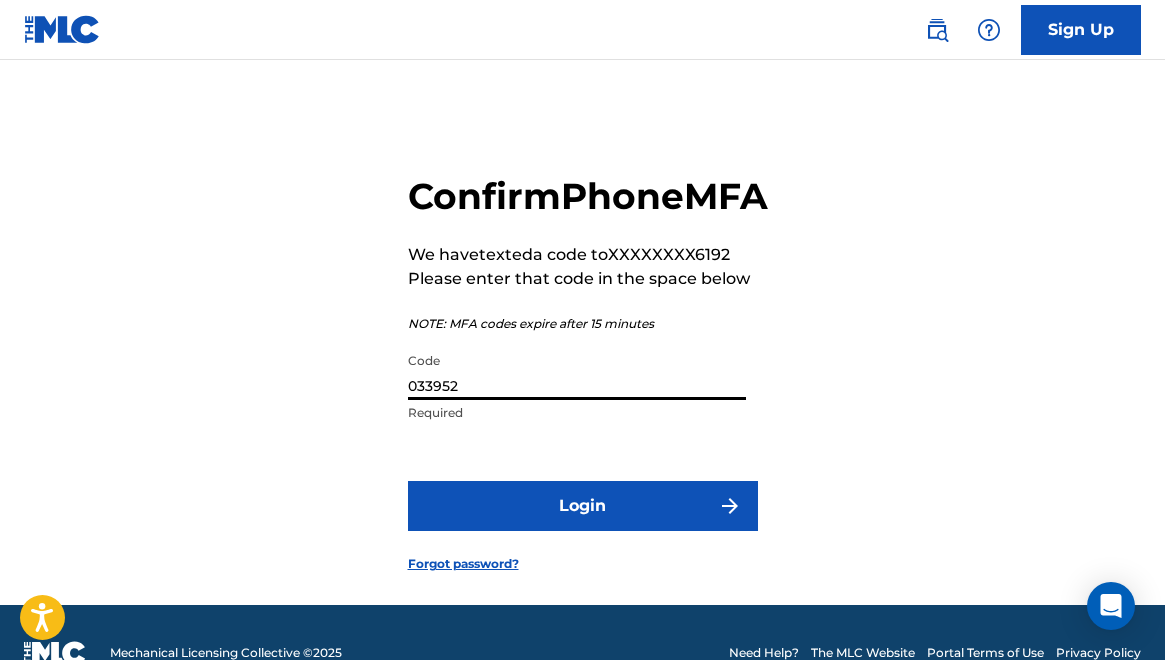type on "033952" 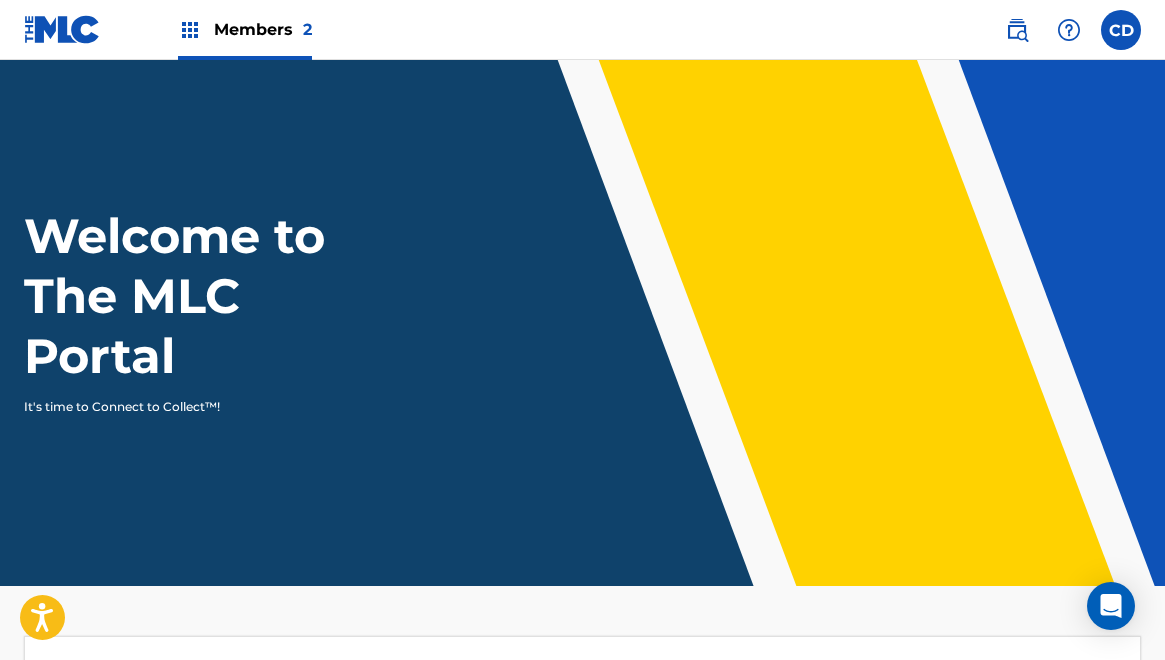 scroll, scrollTop: 0, scrollLeft: 0, axis: both 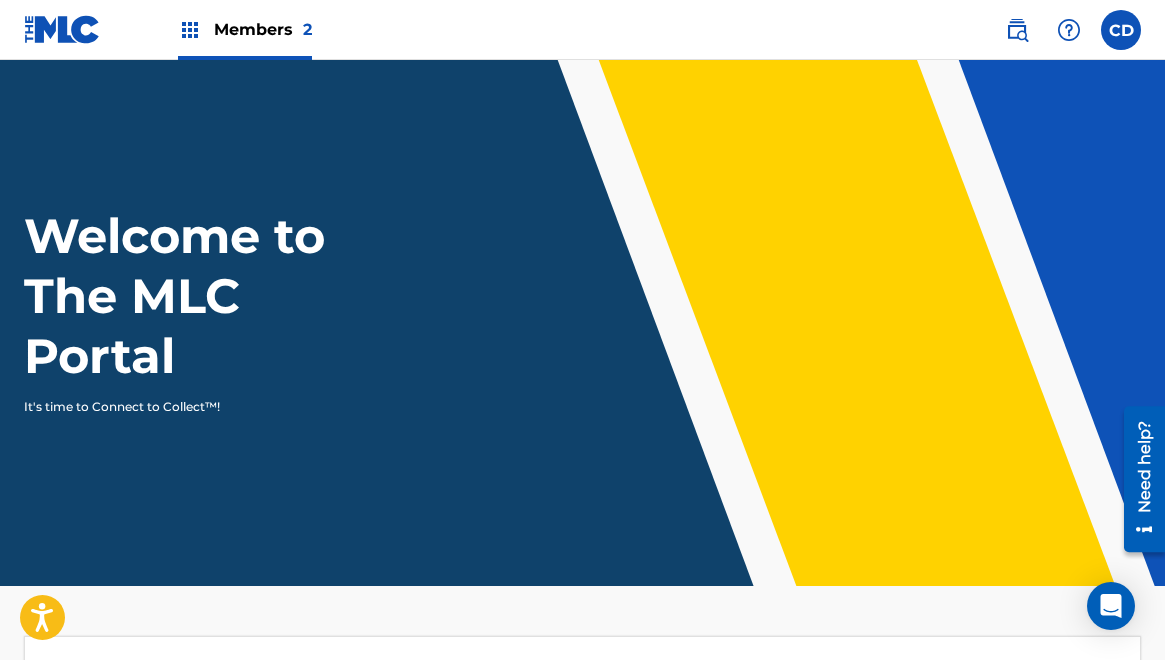 click on "Members    2" at bounding box center [263, 29] 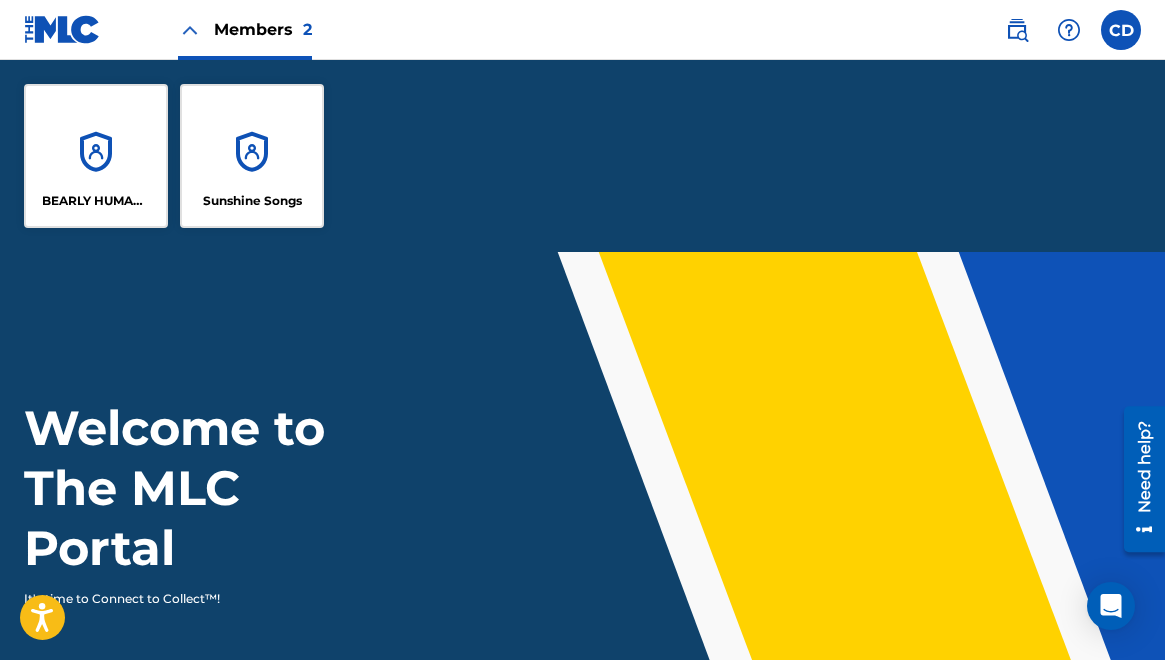 click on "Sunshine Songs" at bounding box center (252, 156) 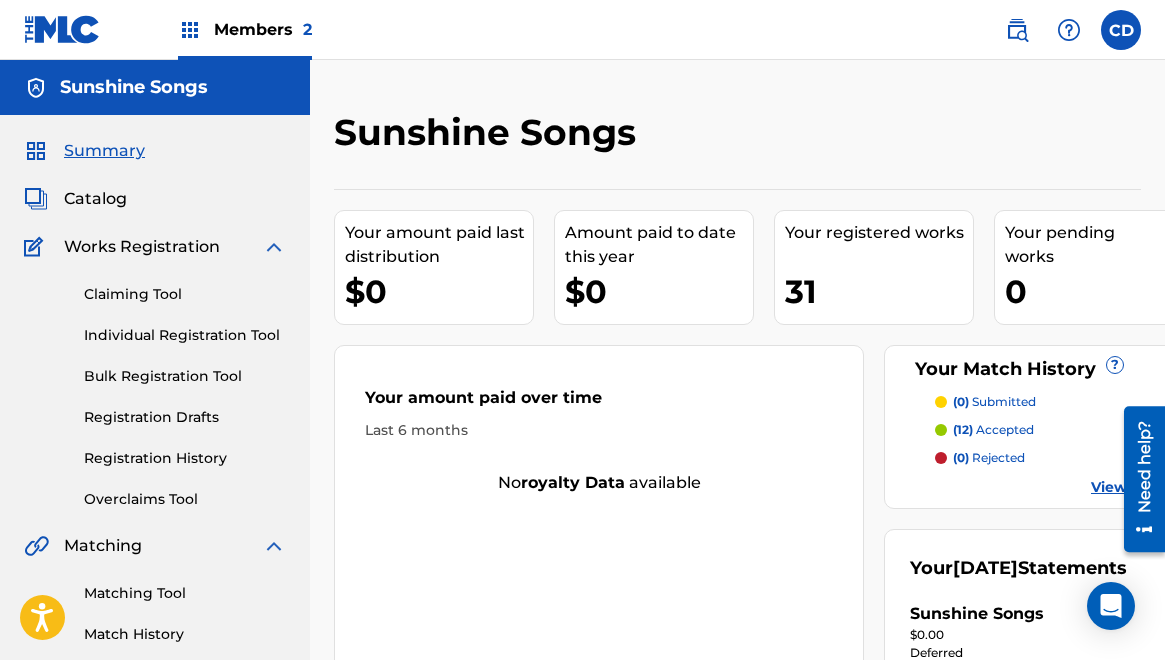 click on "Matching Tool" at bounding box center [185, 593] 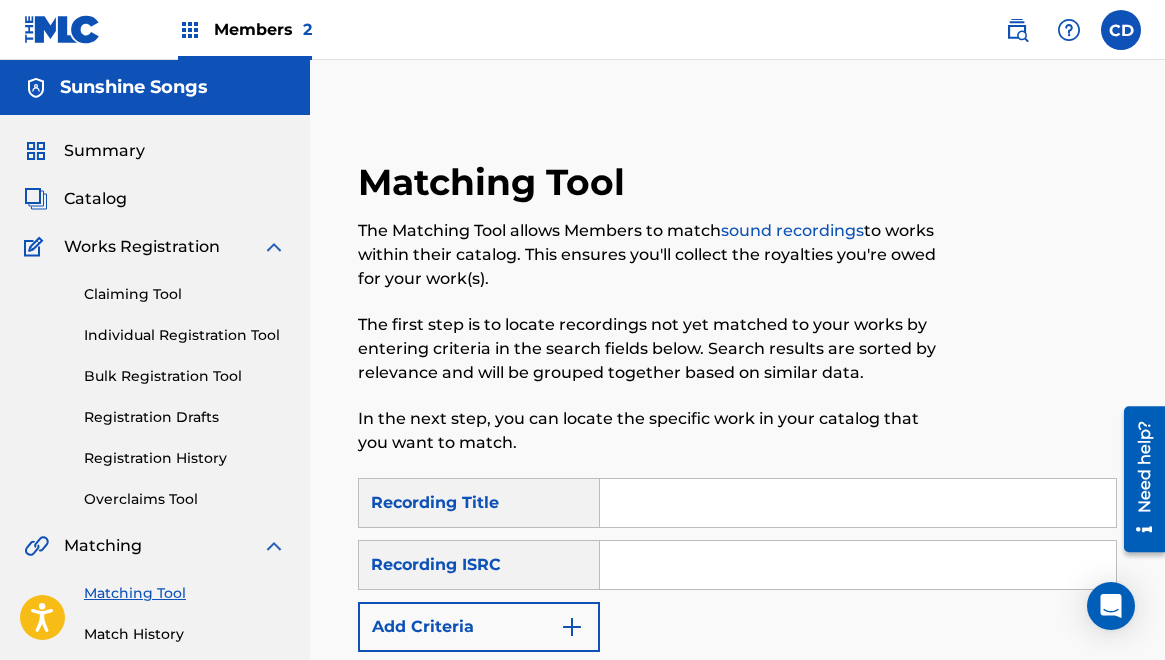 scroll, scrollTop: 73, scrollLeft: 0, axis: vertical 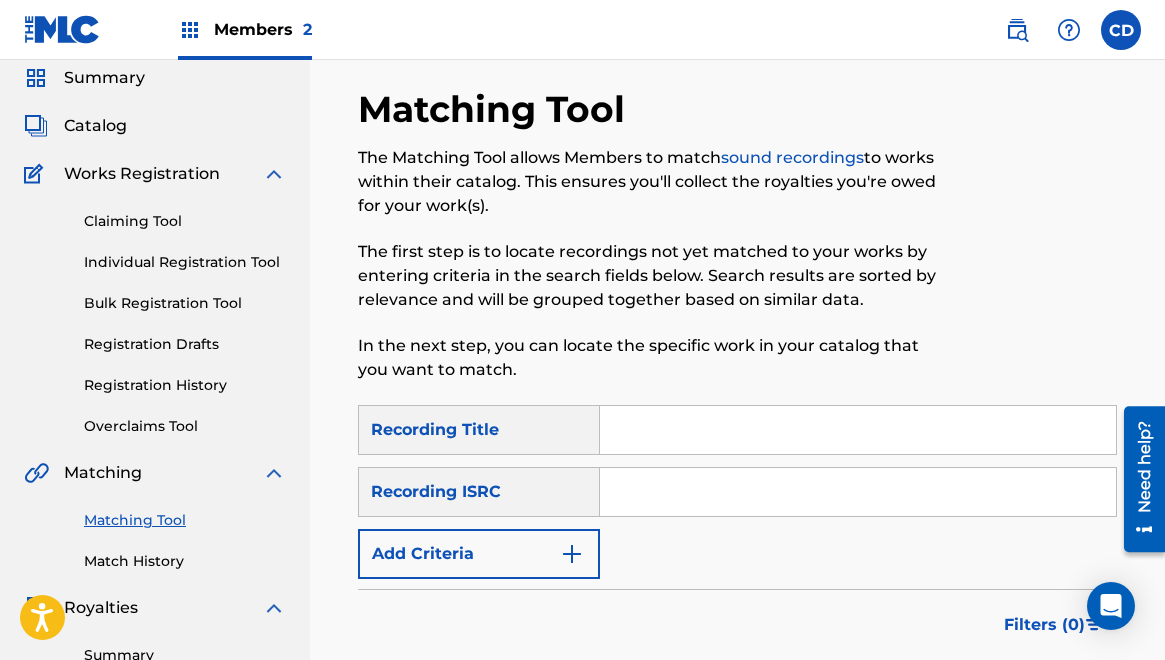 click on "Add Criteria" at bounding box center (479, 554) 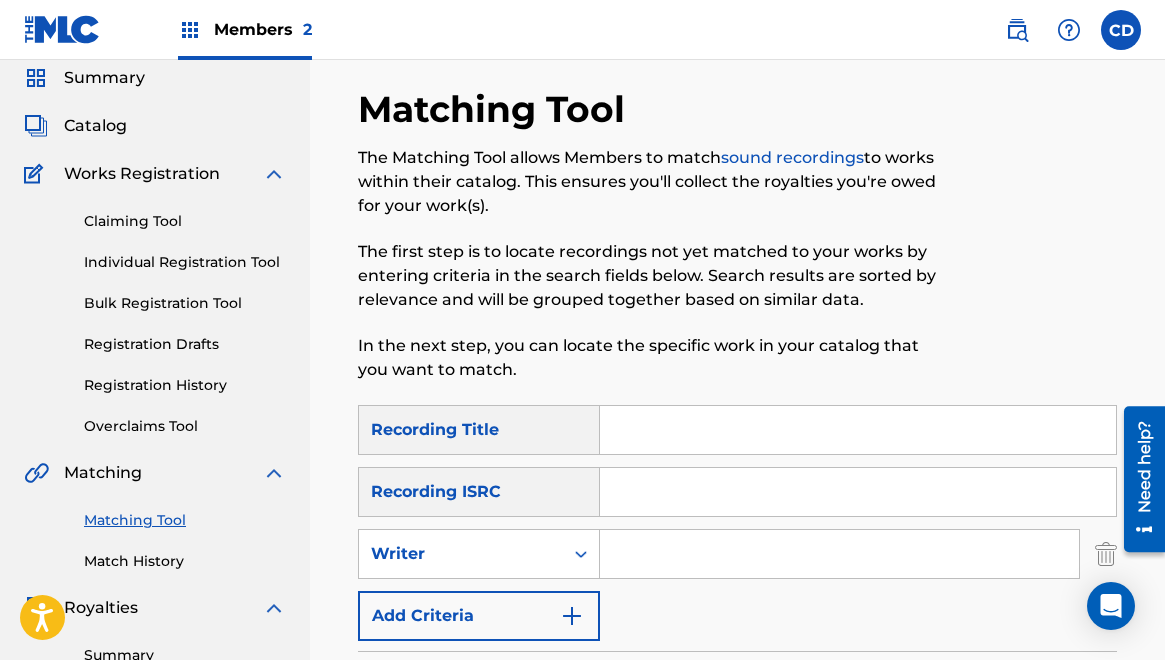 click at bounding box center [1106, 554] 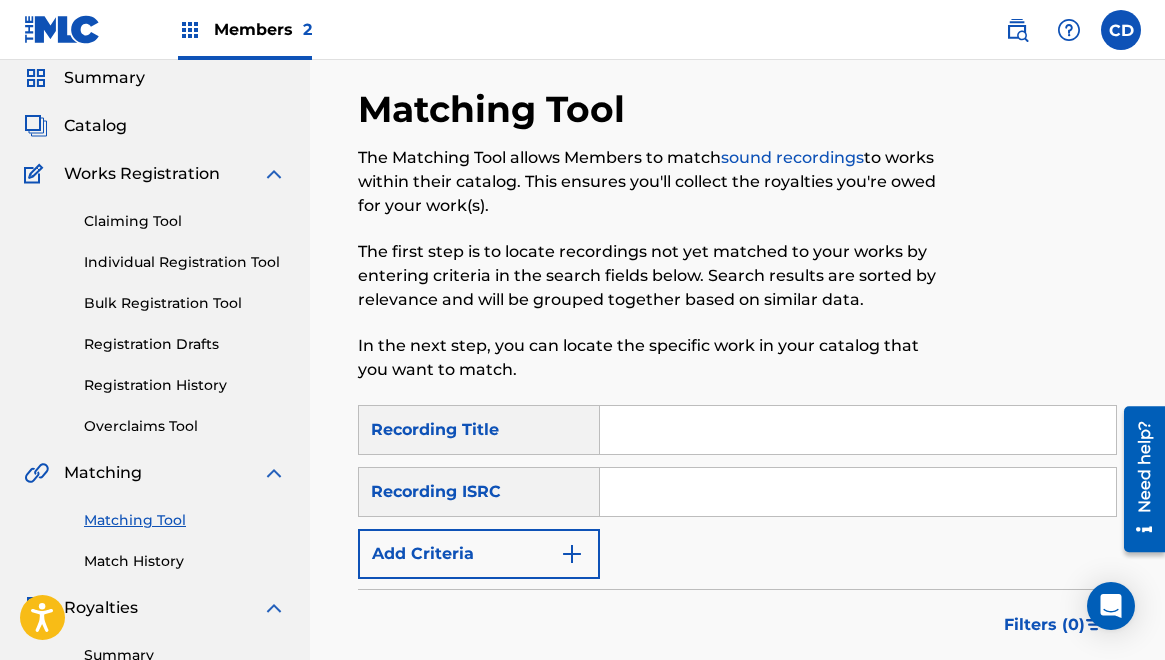 click at bounding box center (858, 492) 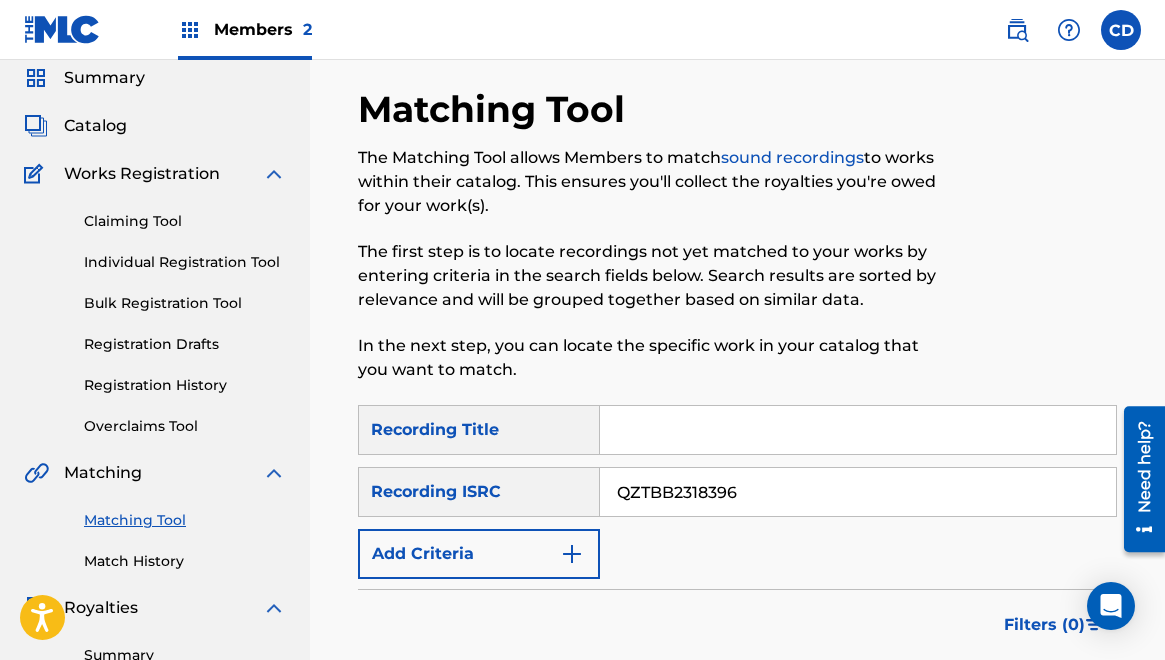 scroll, scrollTop: 368, scrollLeft: 0, axis: vertical 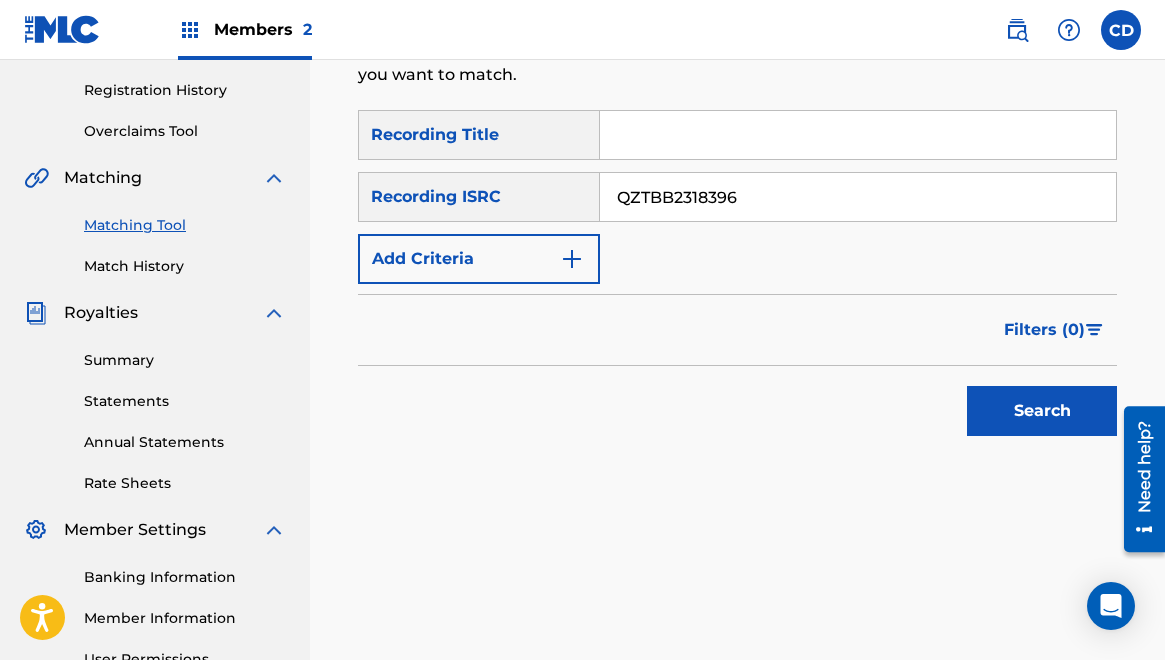 click on "Search" at bounding box center [1042, 411] 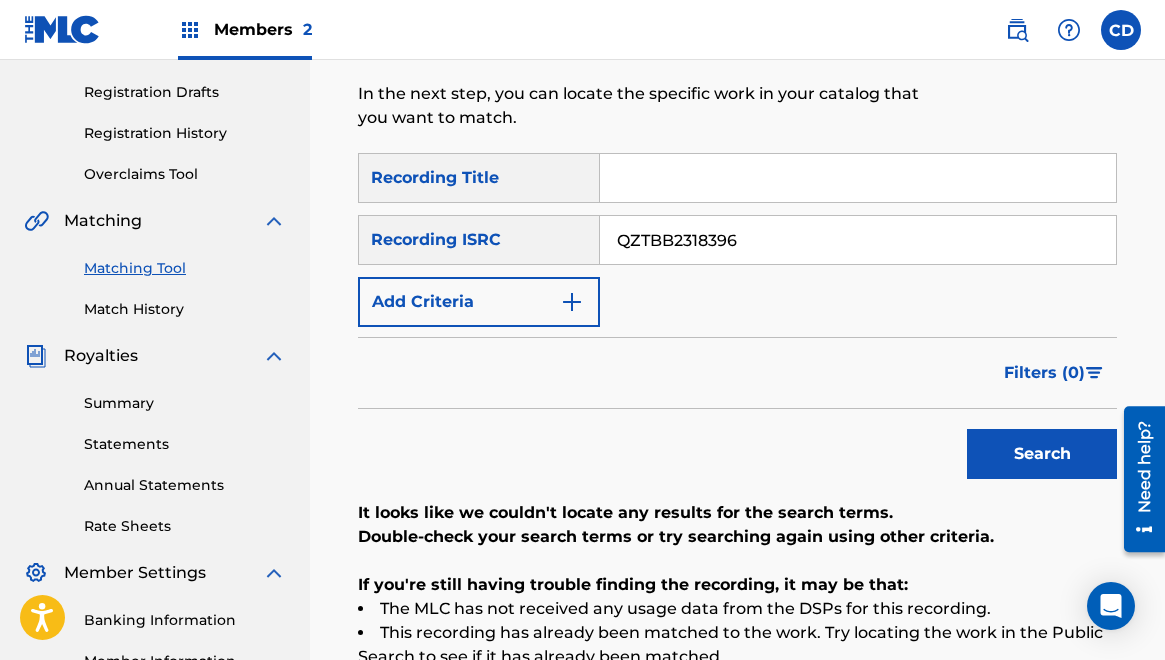 scroll, scrollTop: 321, scrollLeft: 0, axis: vertical 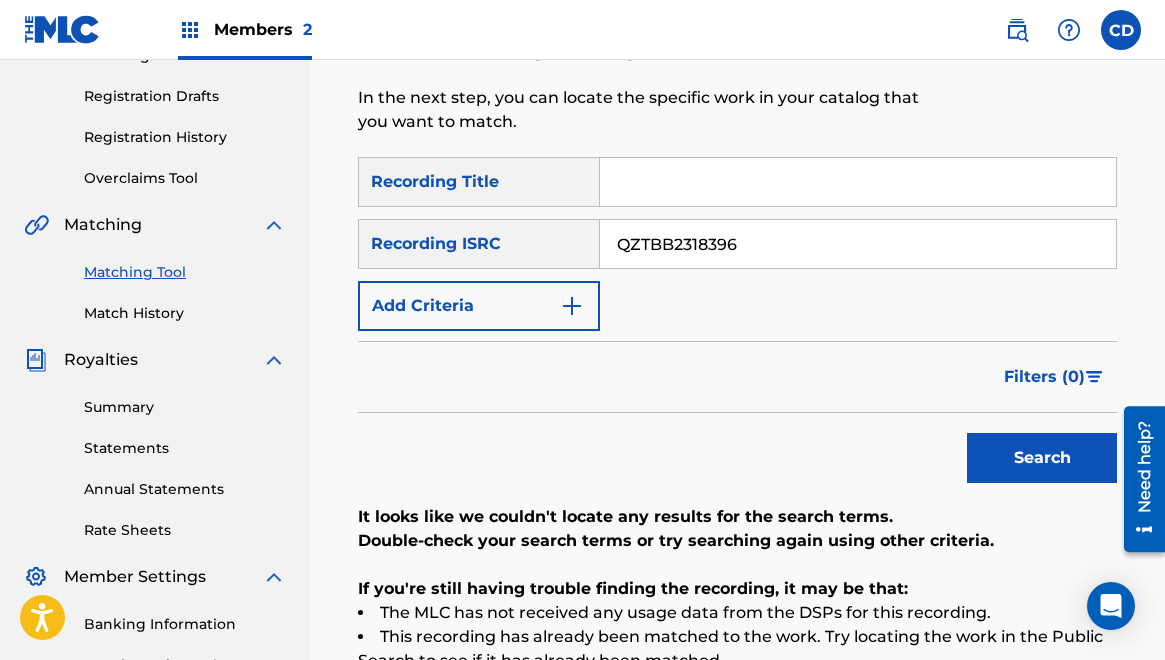click on "QZTBB2318396" at bounding box center (858, 244) 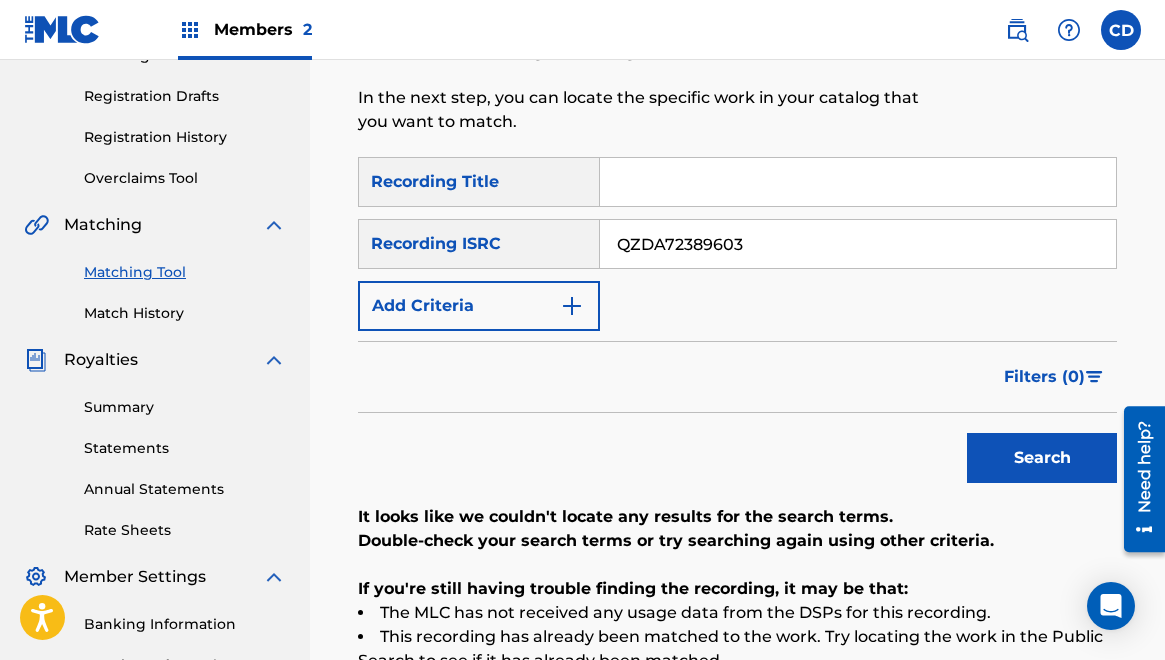 click on "Search" at bounding box center (1042, 458) 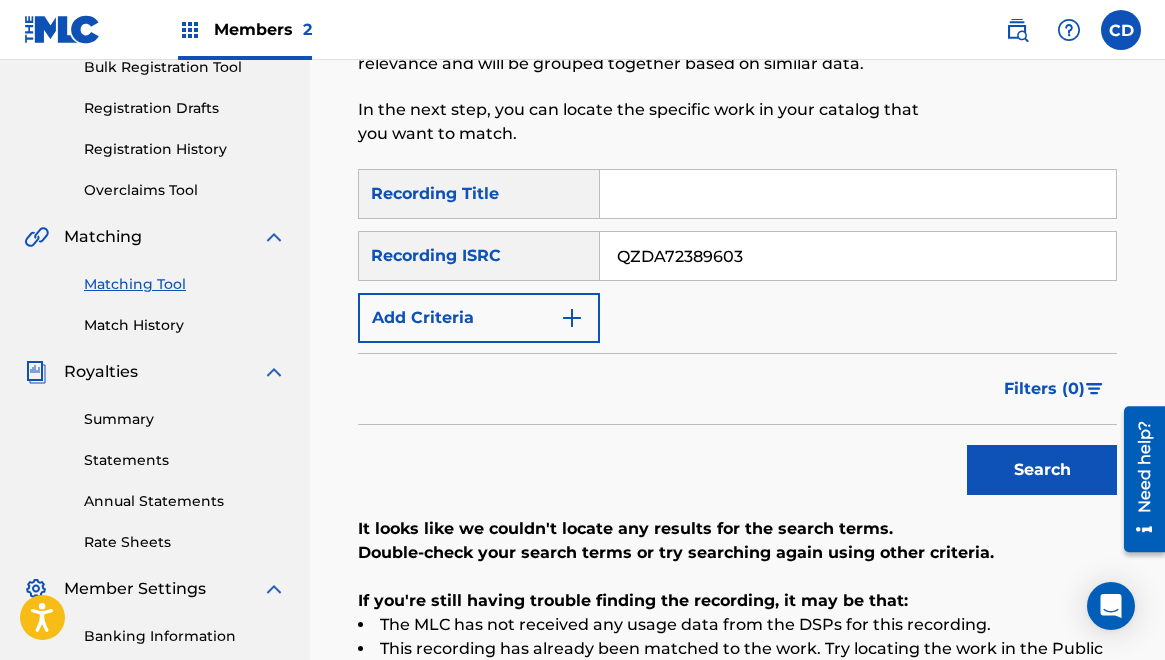 scroll, scrollTop: 234, scrollLeft: 0, axis: vertical 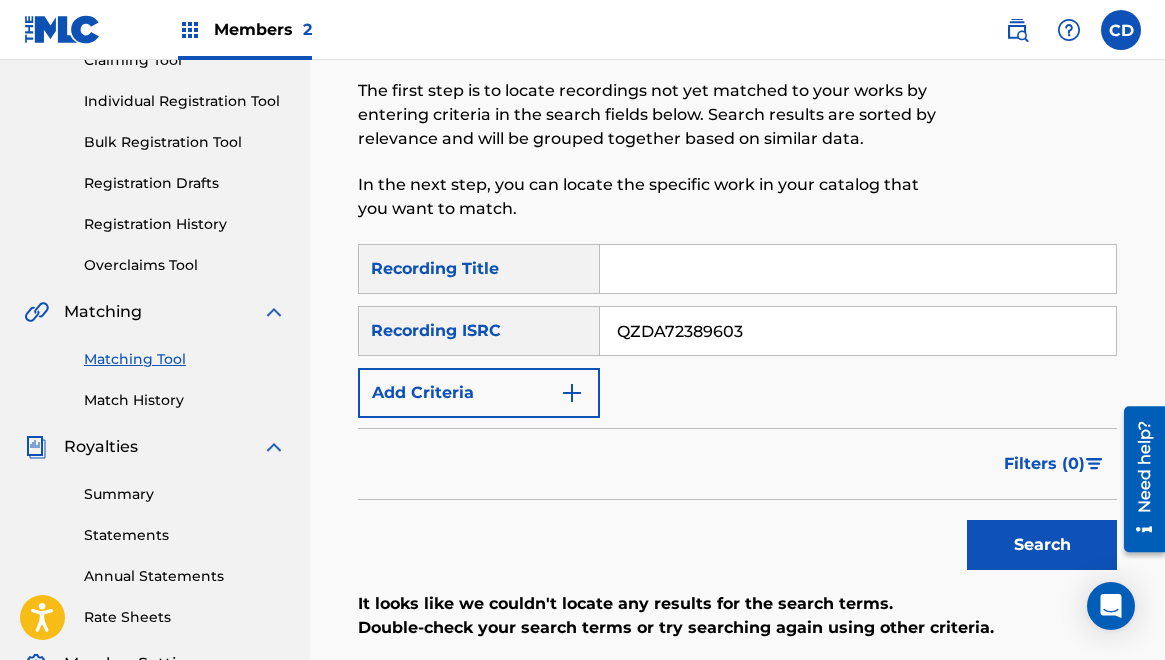 click on "QZDA72389603" at bounding box center [858, 331] 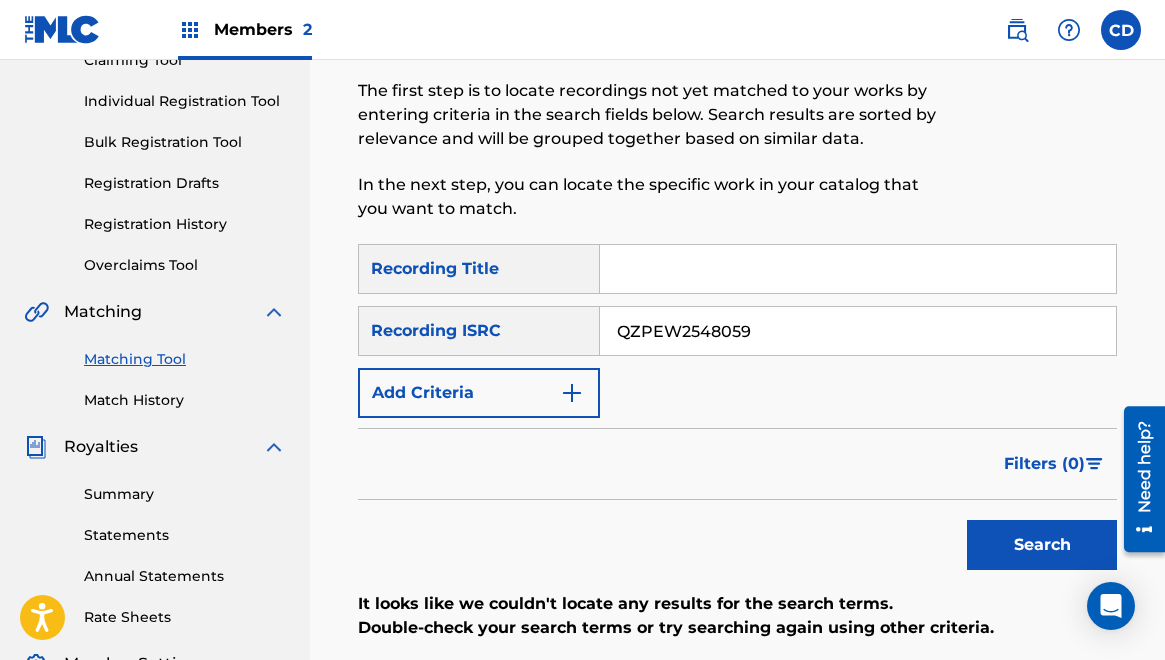 type on "QZPEW2548059" 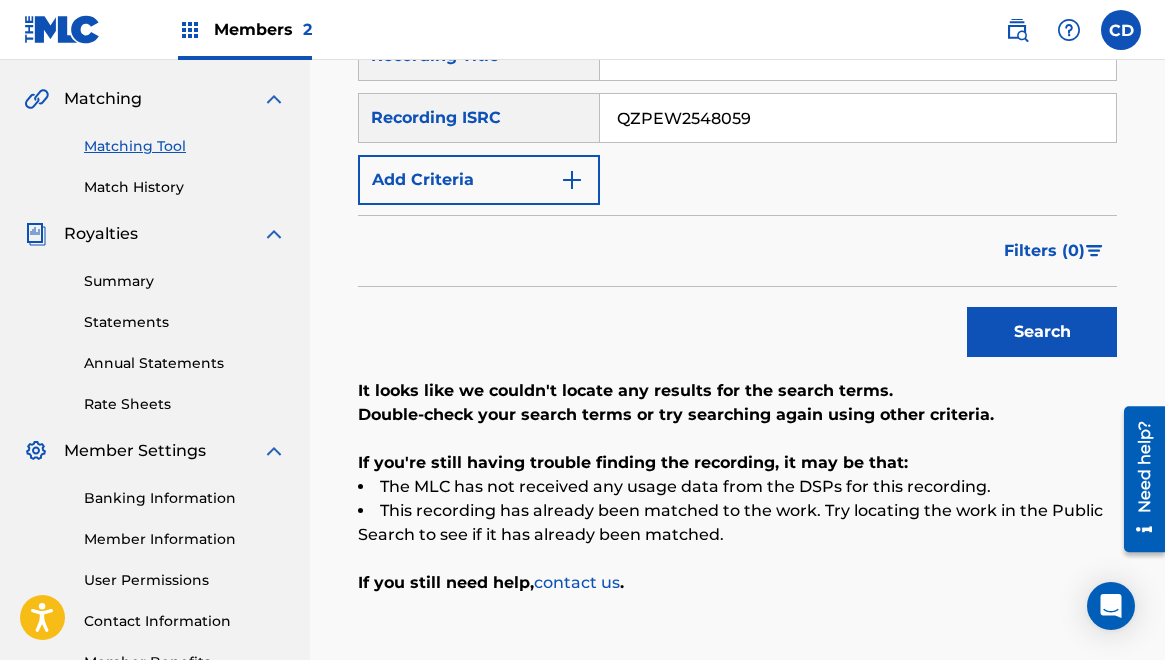 scroll, scrollTop: 0, scrollLeft: 0, axis: both 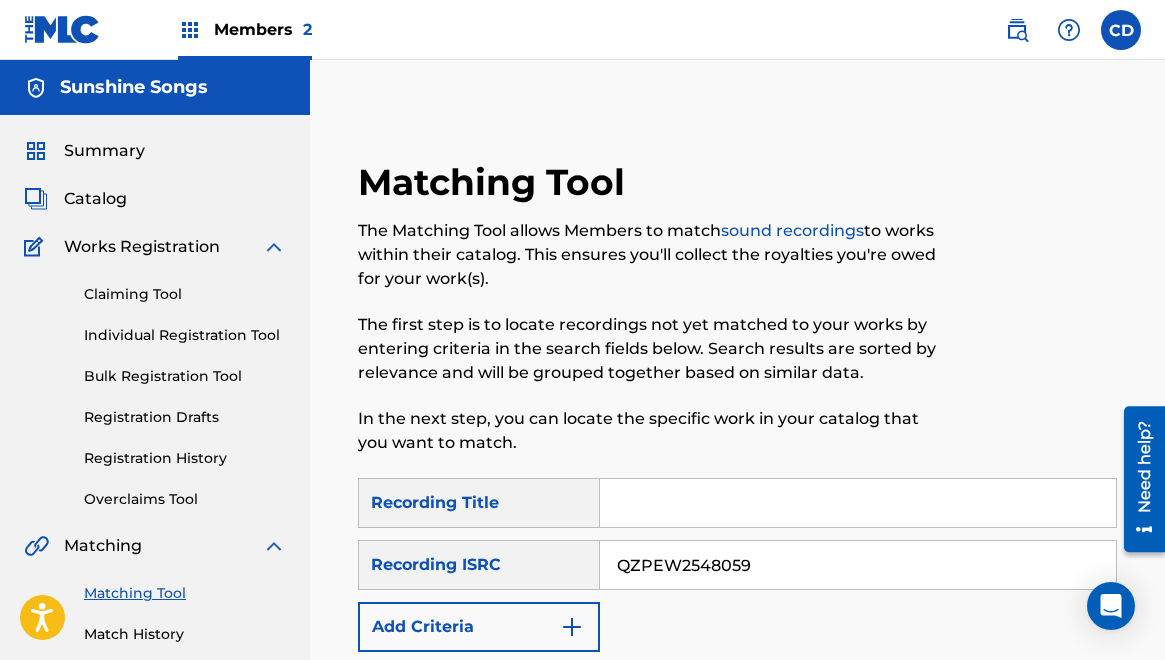 click on "Catalog" at bounding box center (95, 199) 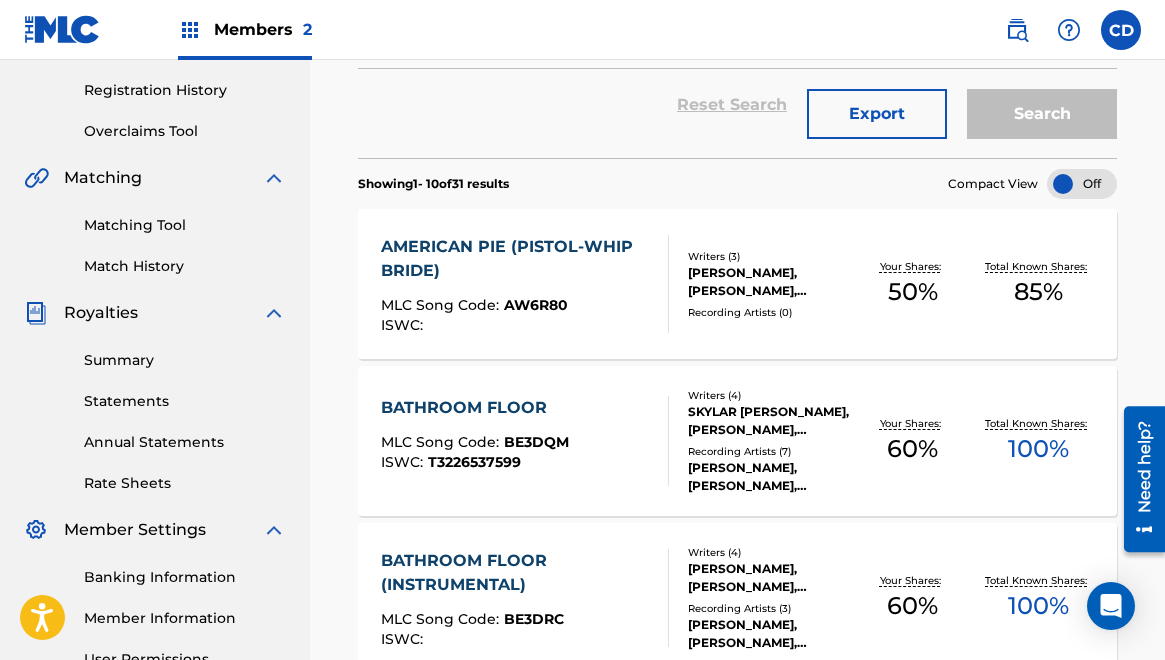 scroll, scrollTop: 406, scrollLeft: 0, axis: vertical 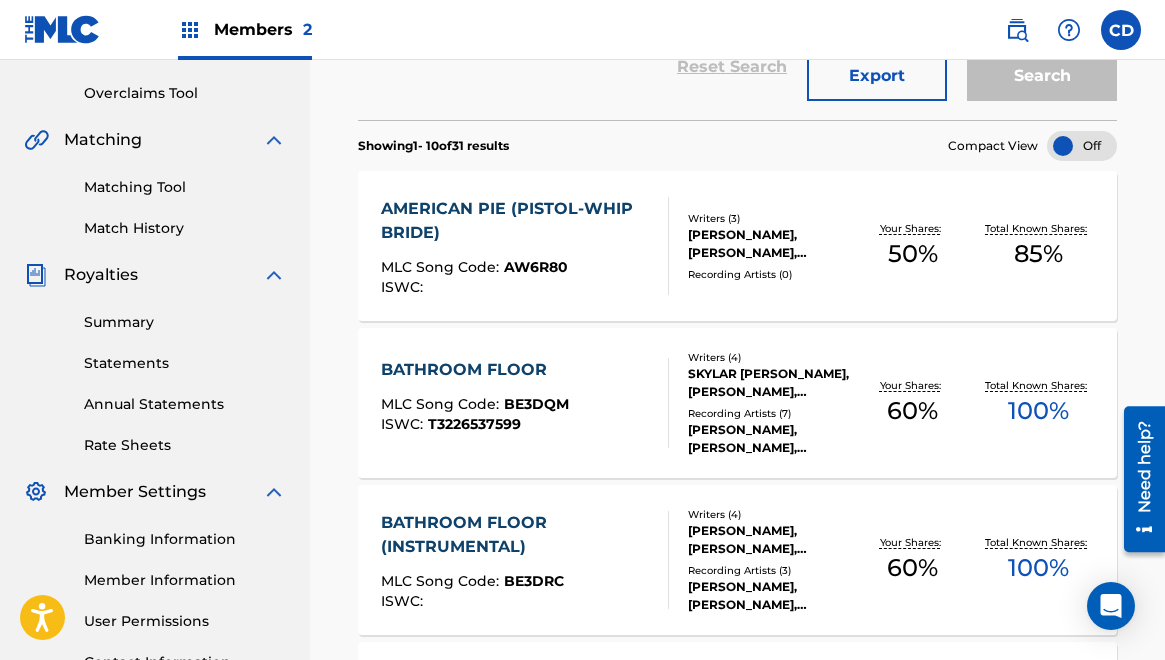 click on "ANDREA DI BERNARDO, CHRISTOPHER DI BERNARDO, ROB O'BLOCK" at bounding box center (768, 244) 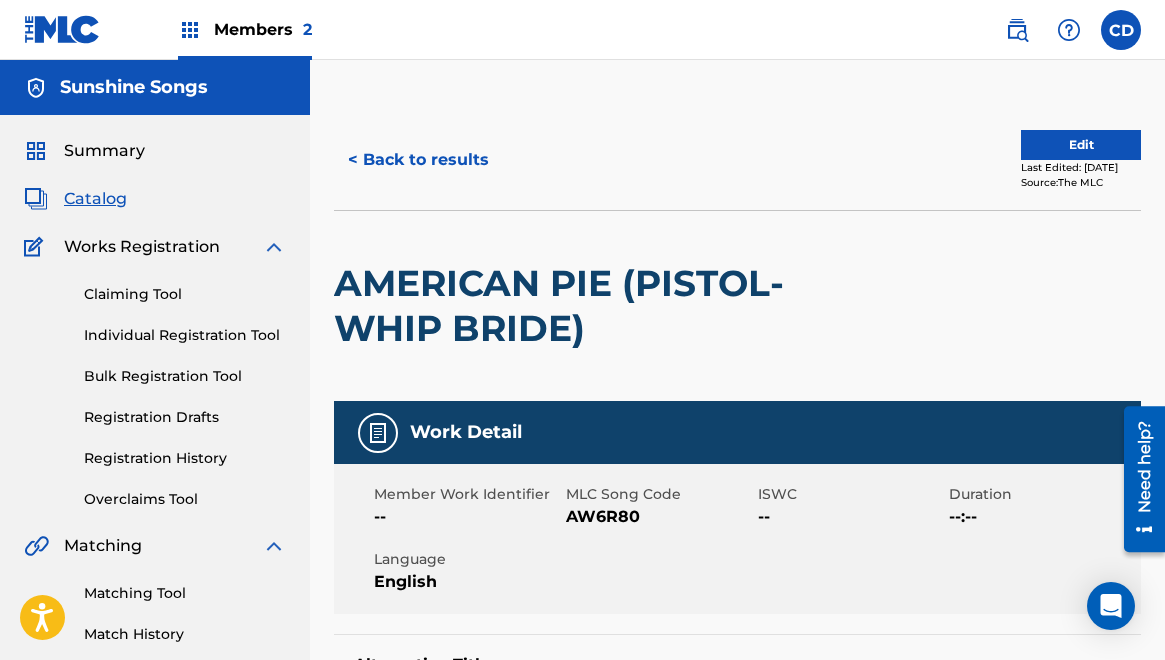 click on "Edit" at bounding box center [1081, 145] 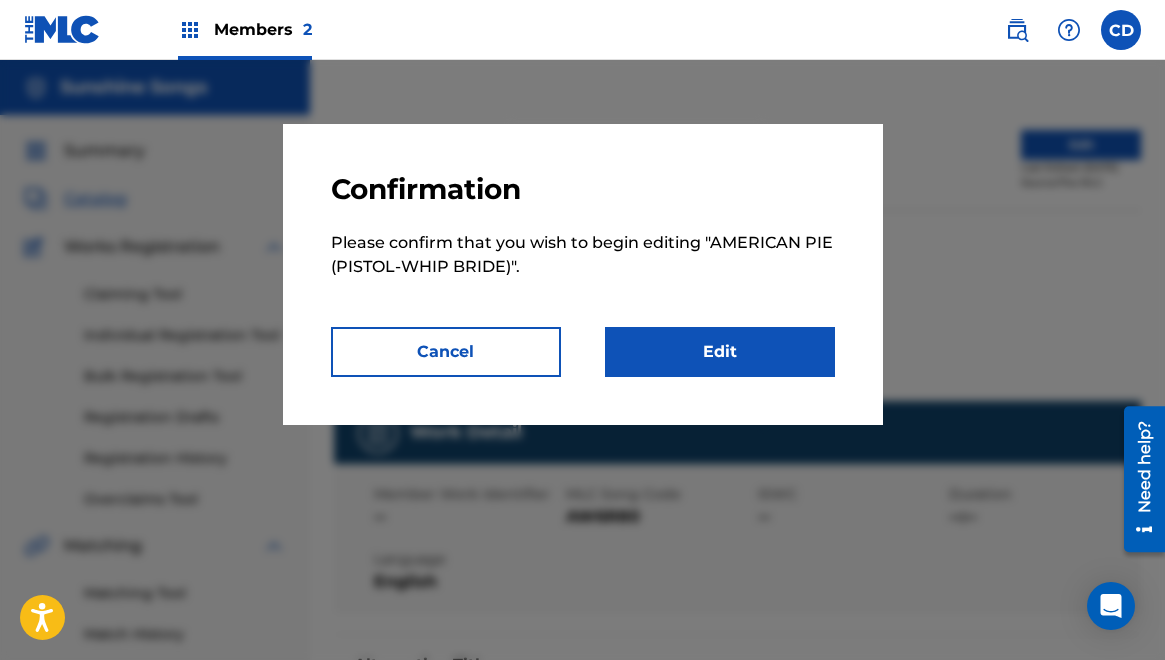 click on "Edit" at bounding box center [720, 352] 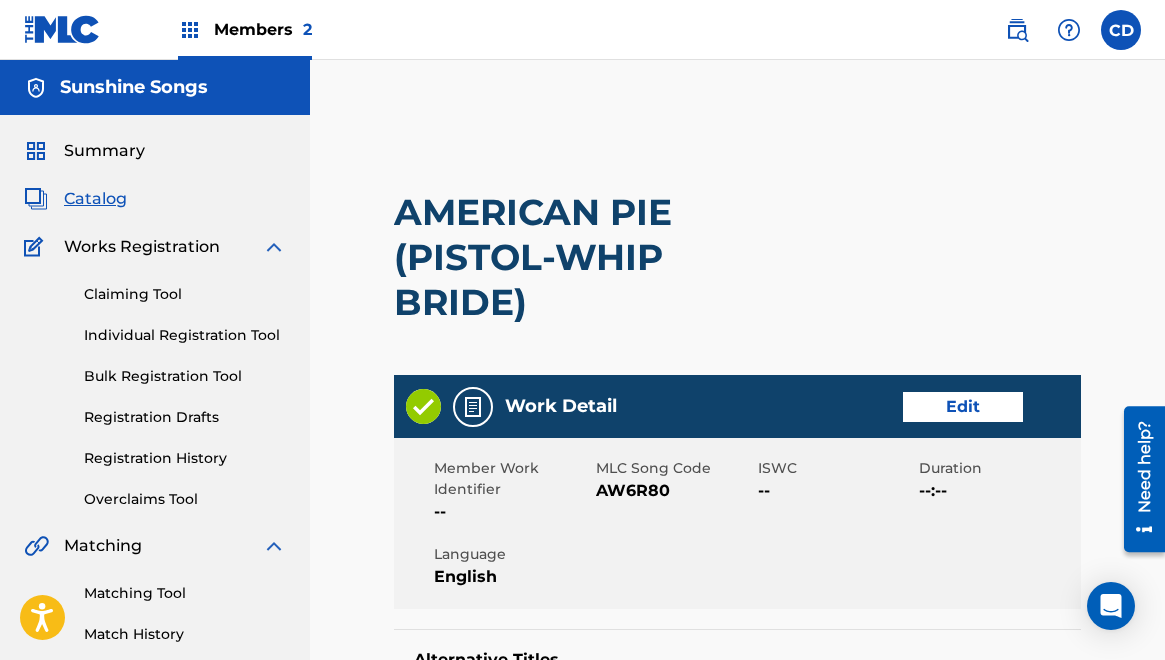 click on "Edit" at bounding box center [963, 407] 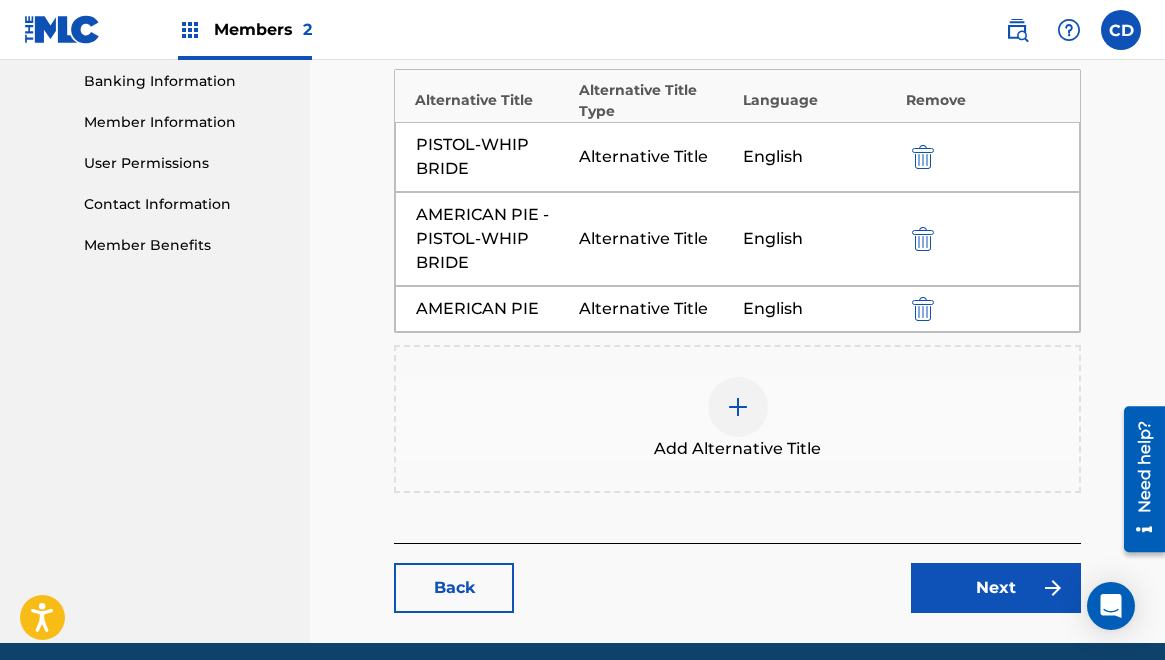 scroll, scrollTop: 915, scrollLeft: 0, axis: vertical 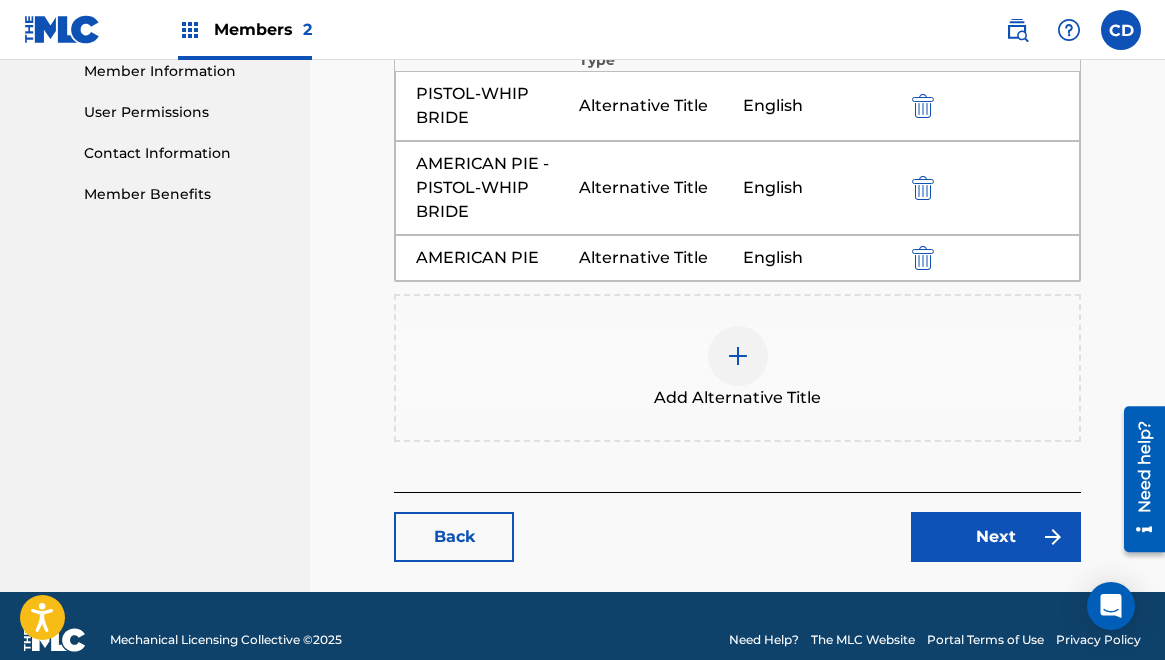 click on "Next" at bounding box center (996, 537) 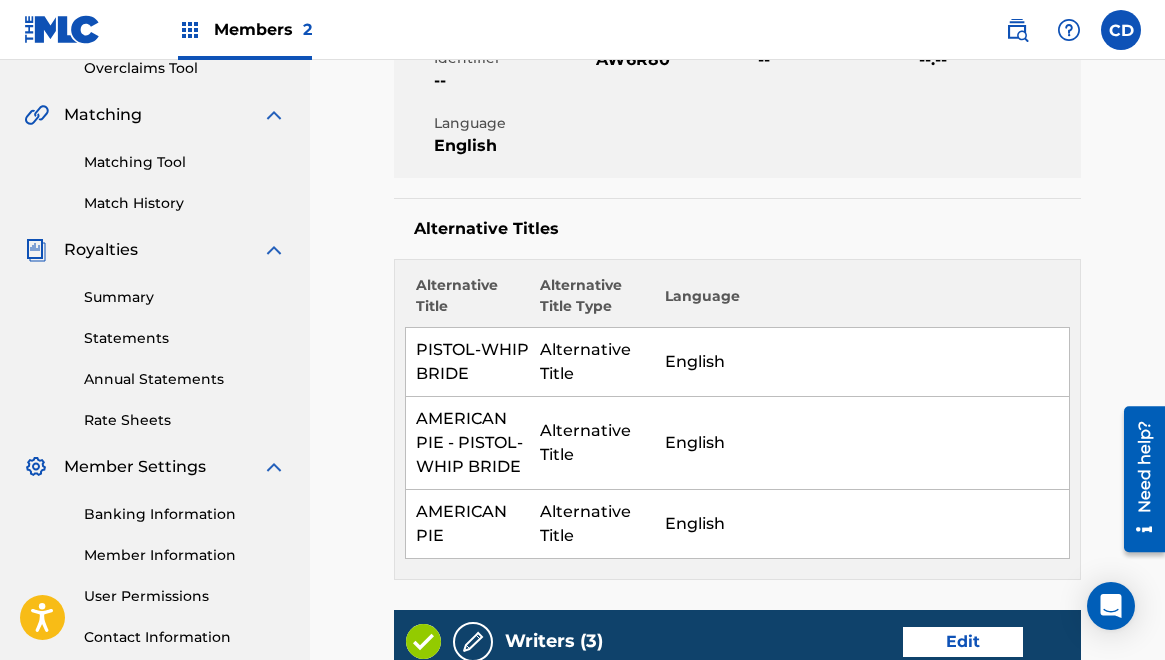 scroll, scrollTop: 712, scrollLeft: 0, axis: vertical 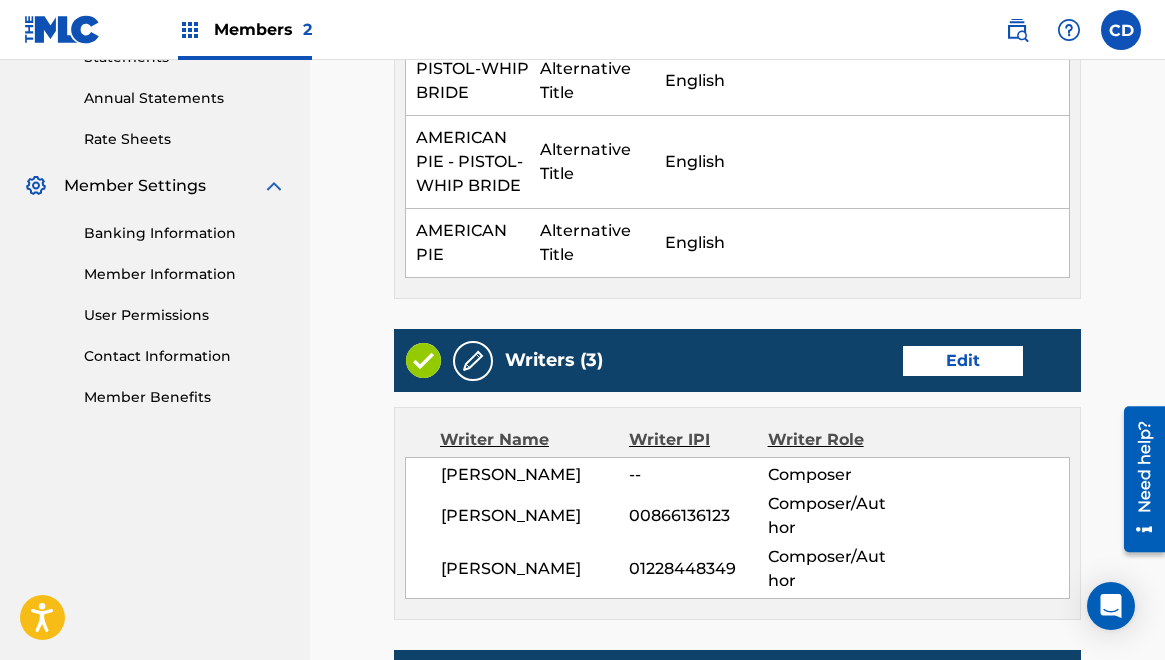 click on "Edit" at bounding box center [963, 361] 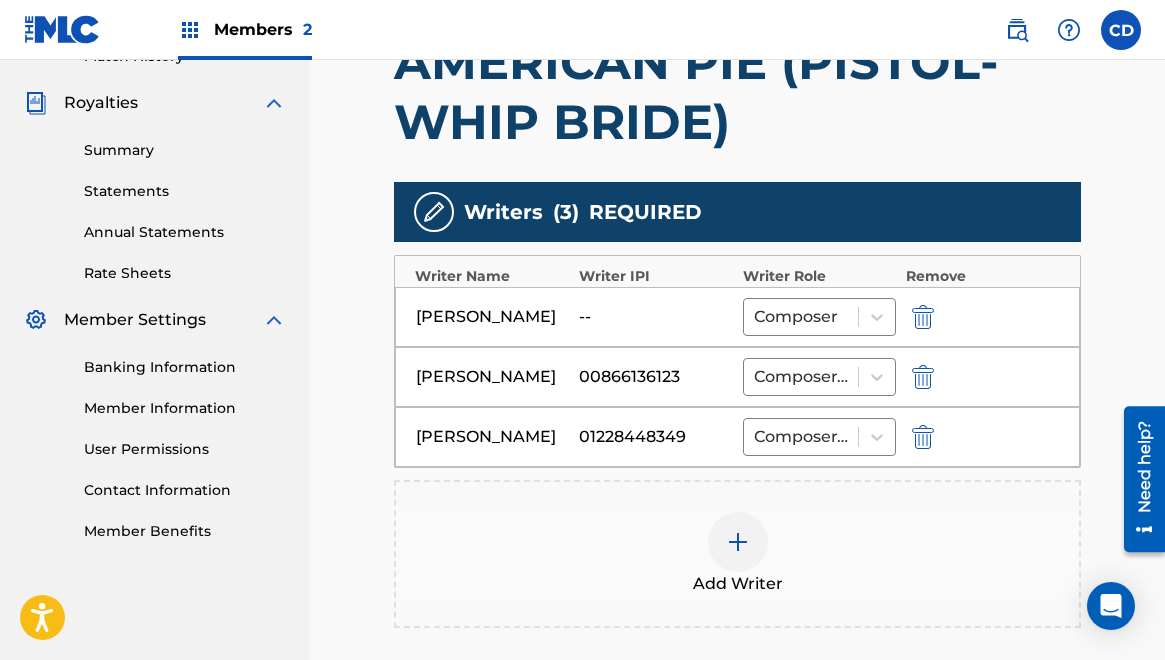 scroll, scrollTop: 591, scrollLeft: 0, axis: vertical 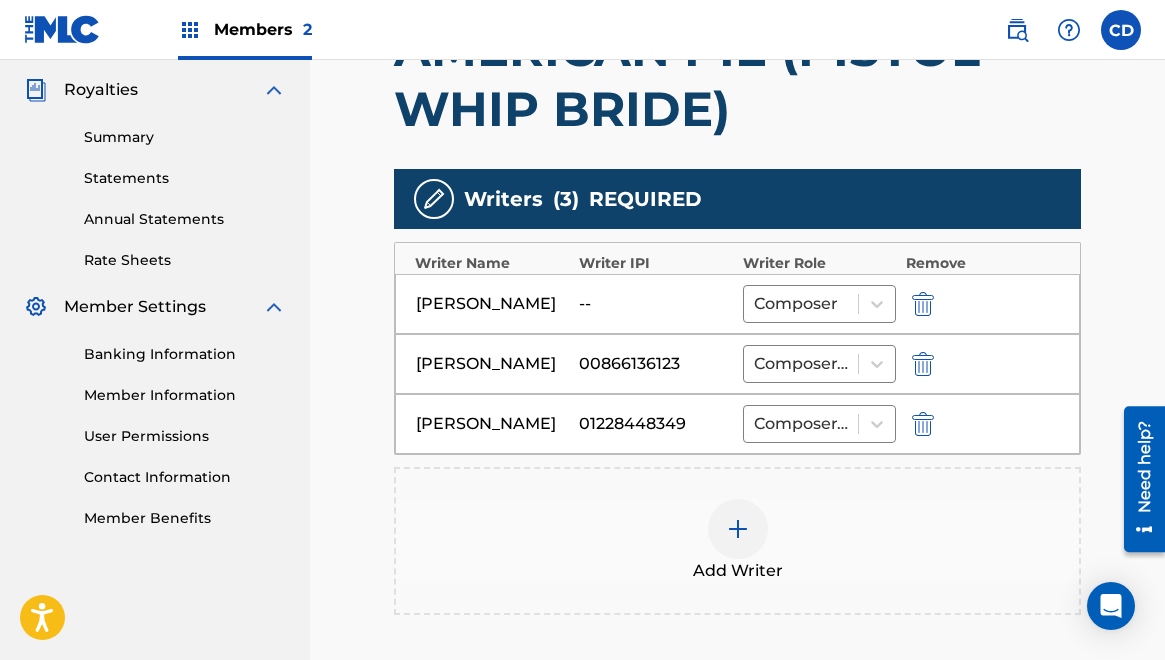 click at bounding box center [923, 304] 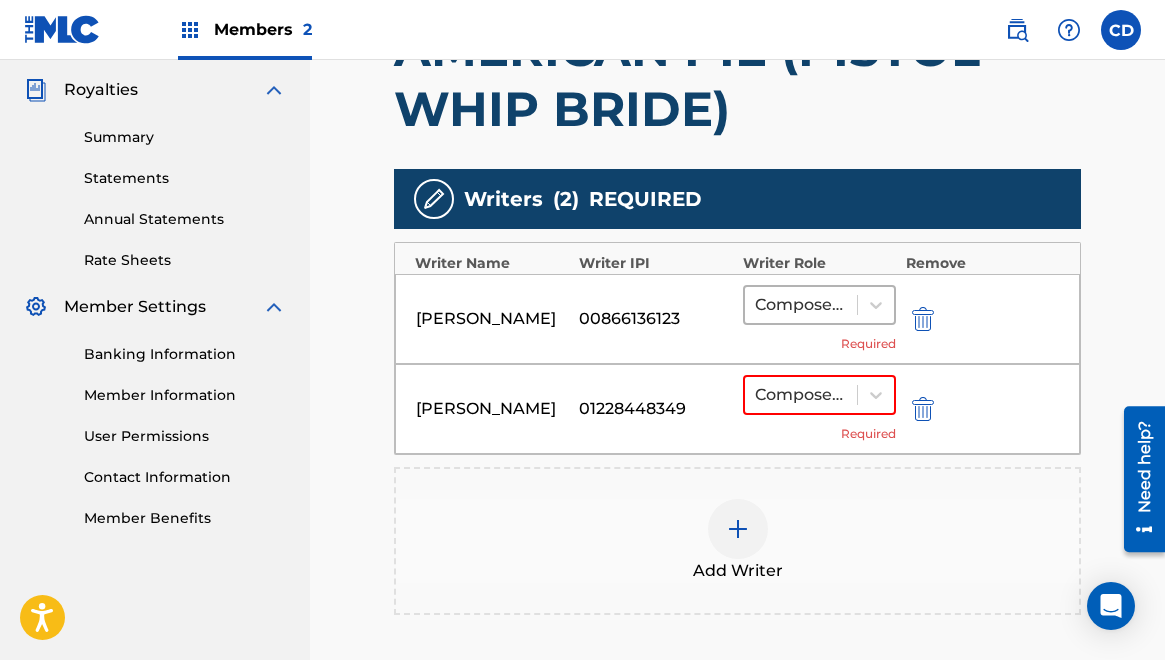 click on "Composer/Author" at bounding box center [801, 305] 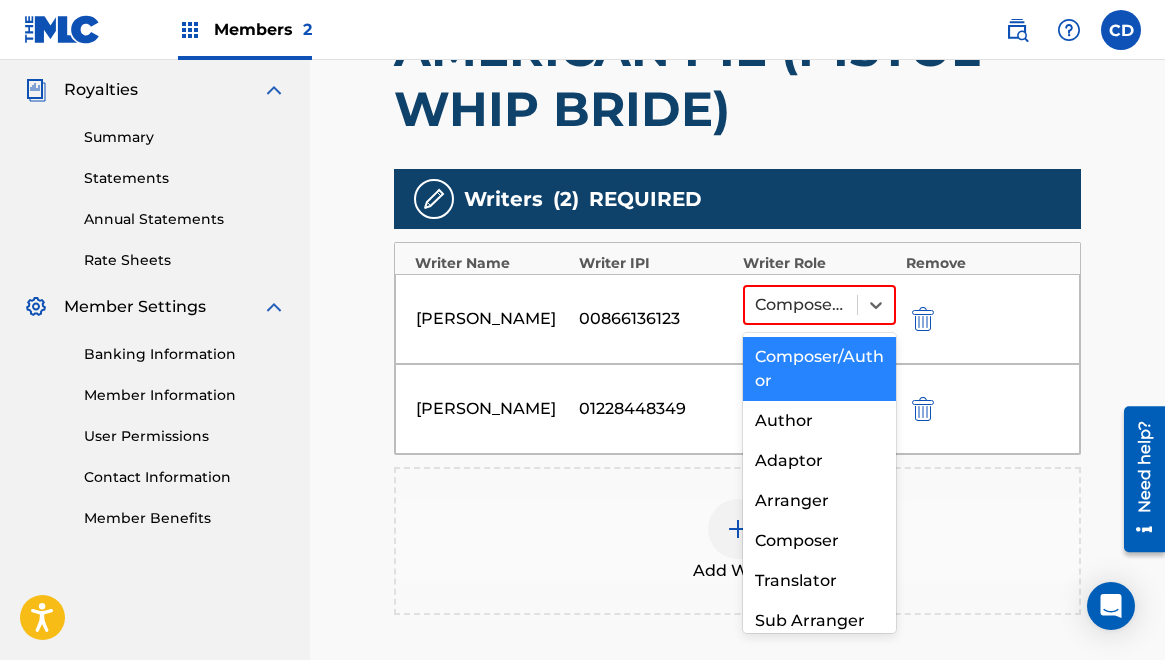 click on "Composer/Author" at bounding box center (819, 369) 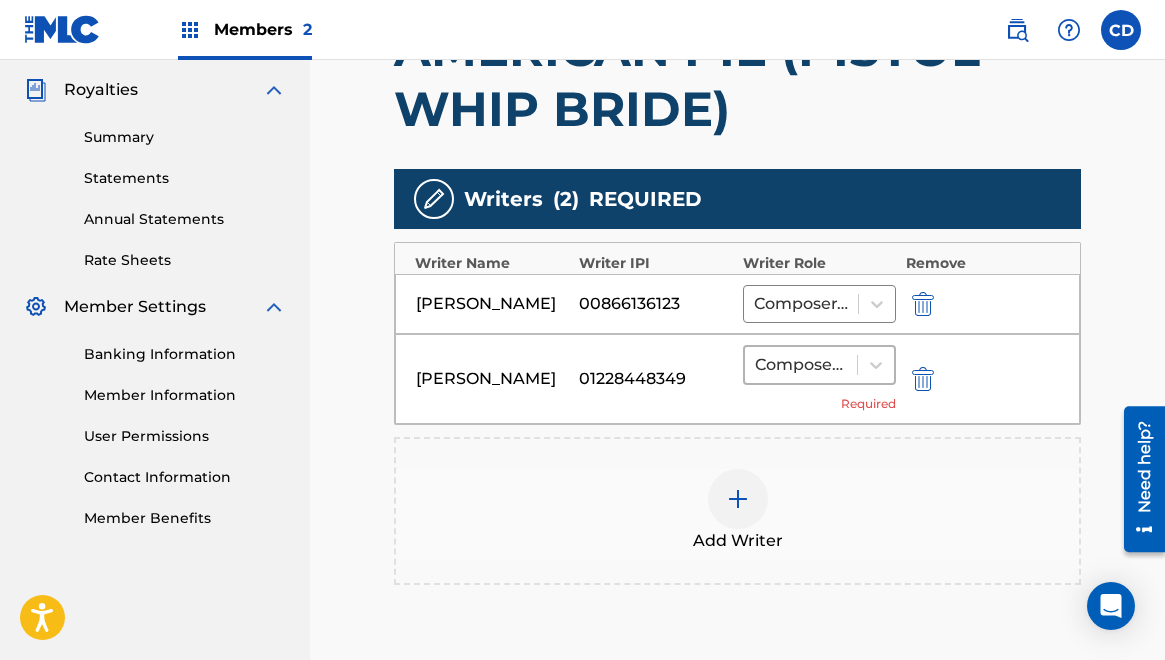 click on "Composer/Author" at bounding box center [801, 365] 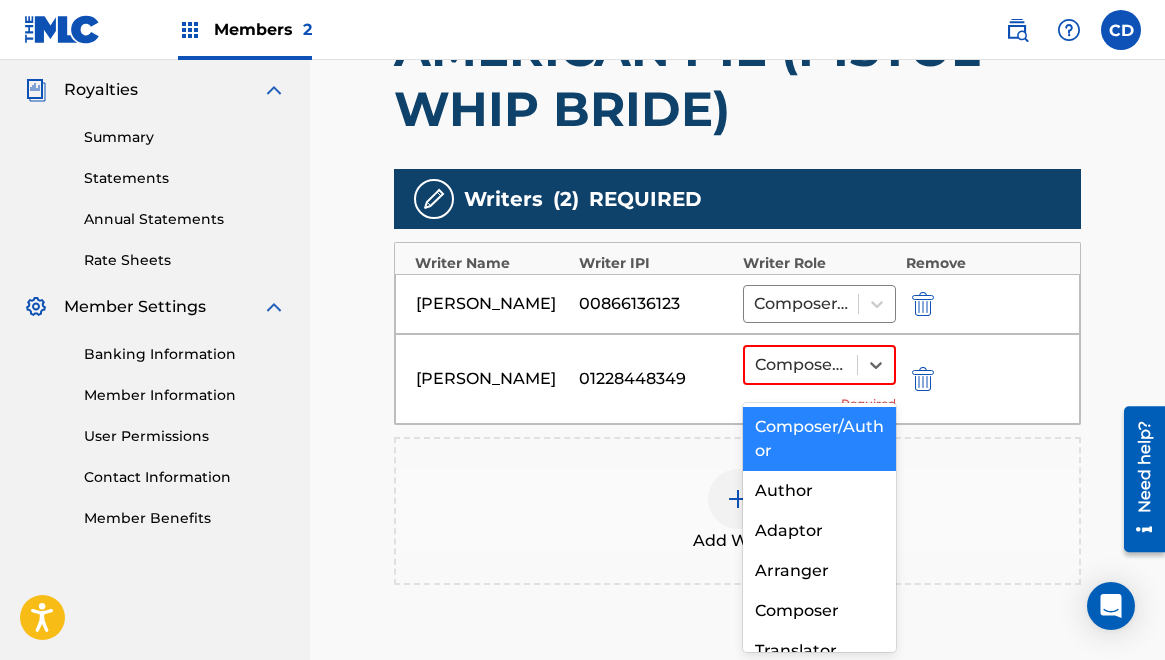 click on "Composer/Author" at bounding box center (819, 439) 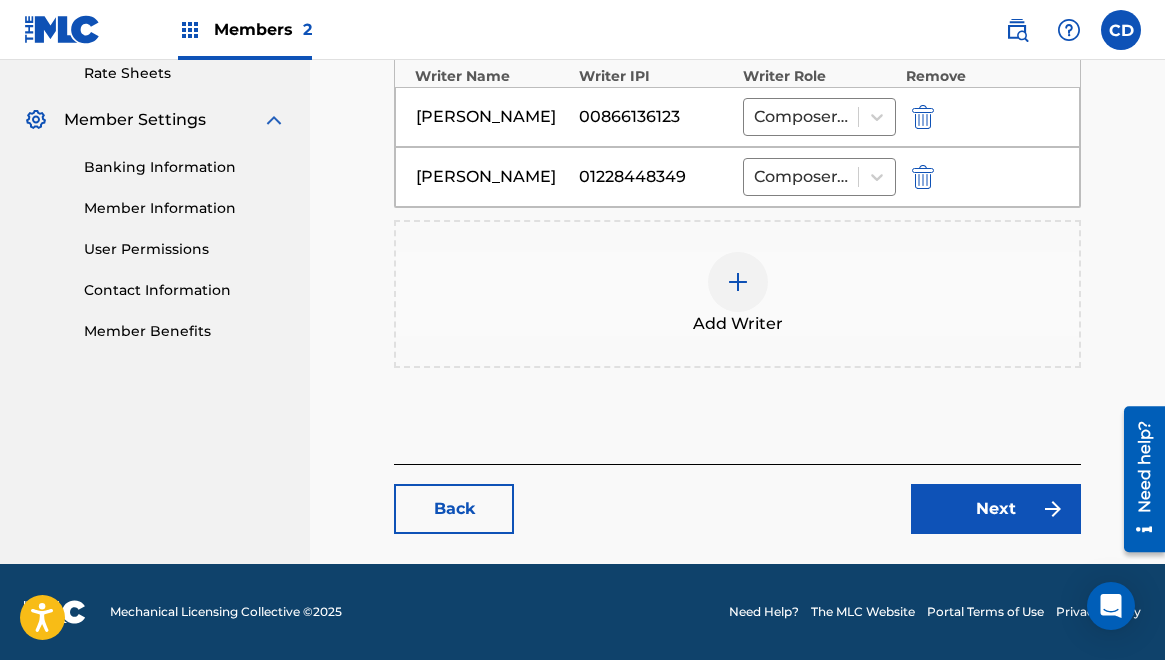 scroll, scrollTop: 785, scrollLeft: 0, axis: vertical 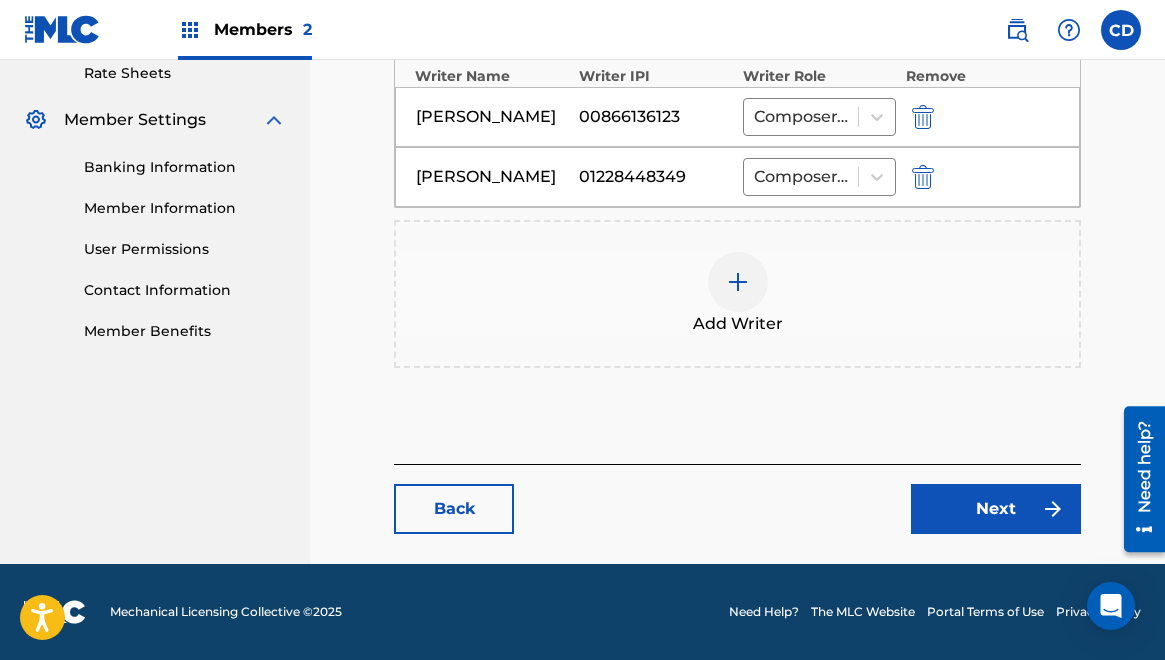 click on "Next" at bounding box center [996, 509] 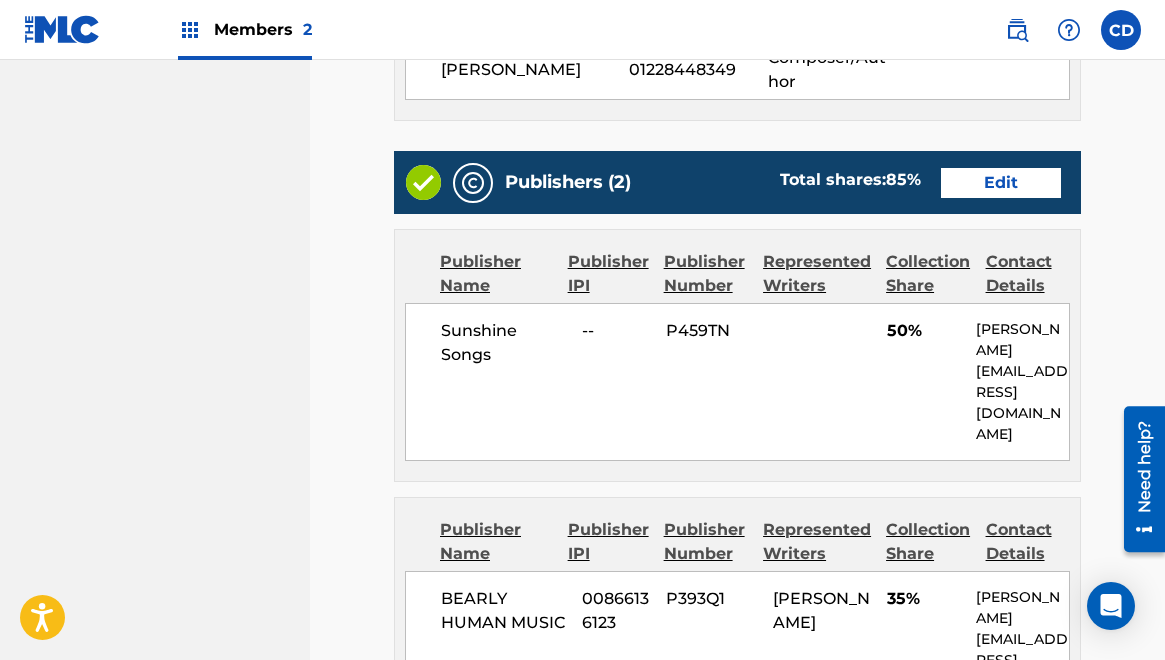 scroll, scrollTop: 1184, scrollLeft: 0, axis: vertical 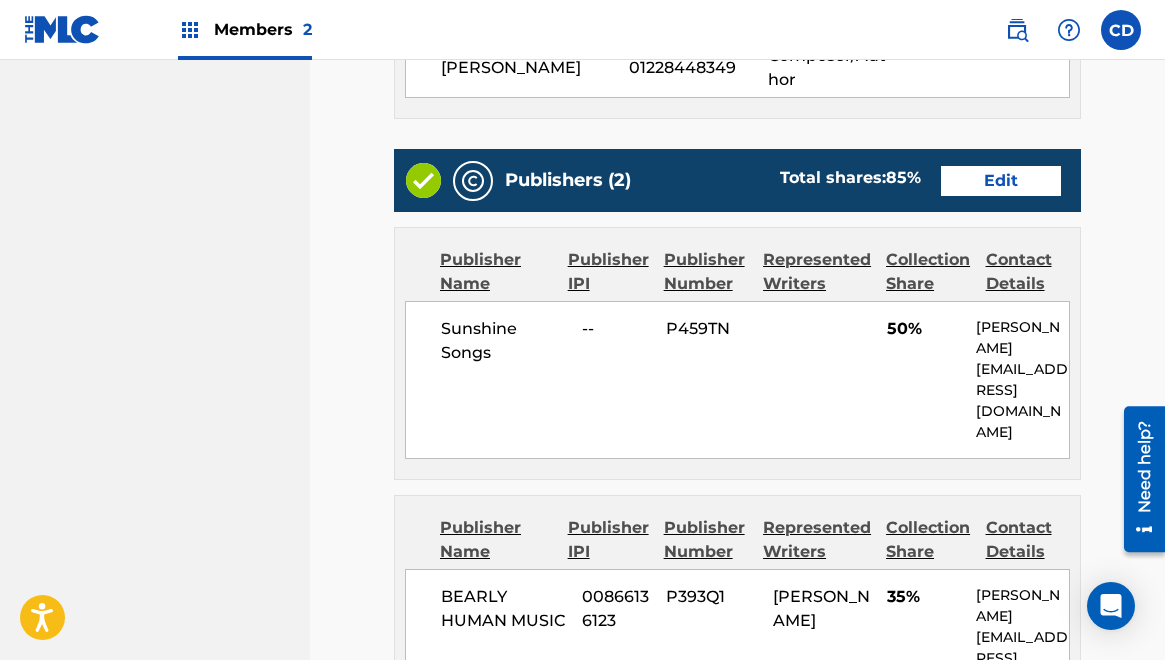 click on "Edit" at bounding box center [1001, 181] 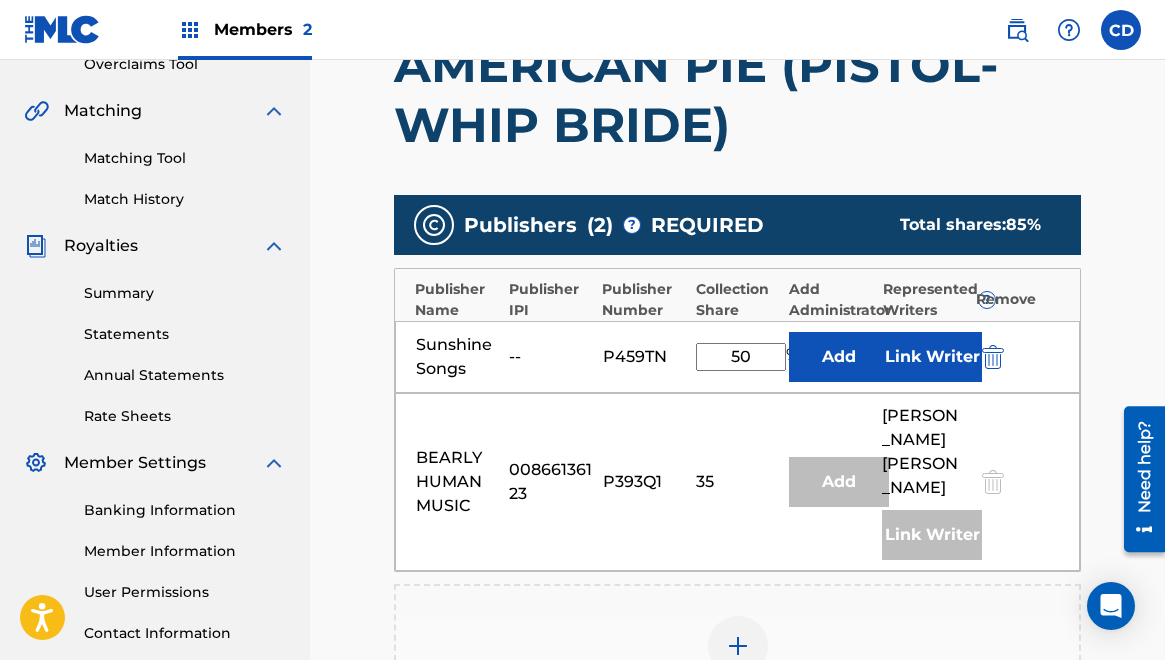 scroll, scrollTop: 437, scrollLeft: 0, axis: vertical 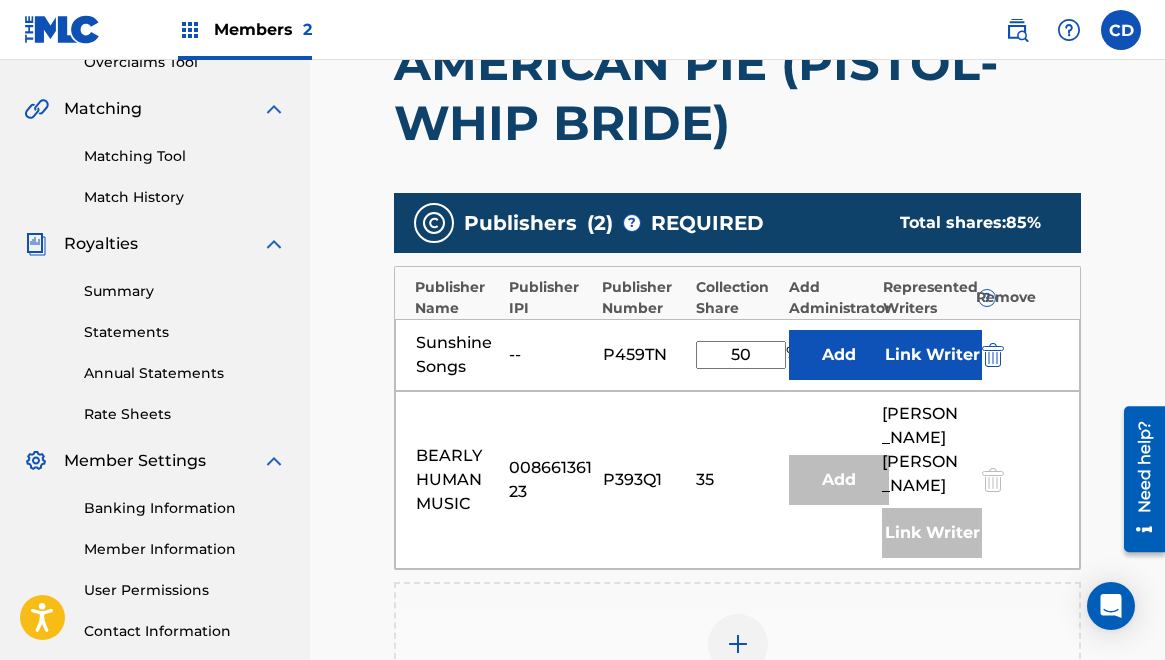 click on "50" at bounding box center (741, 355) 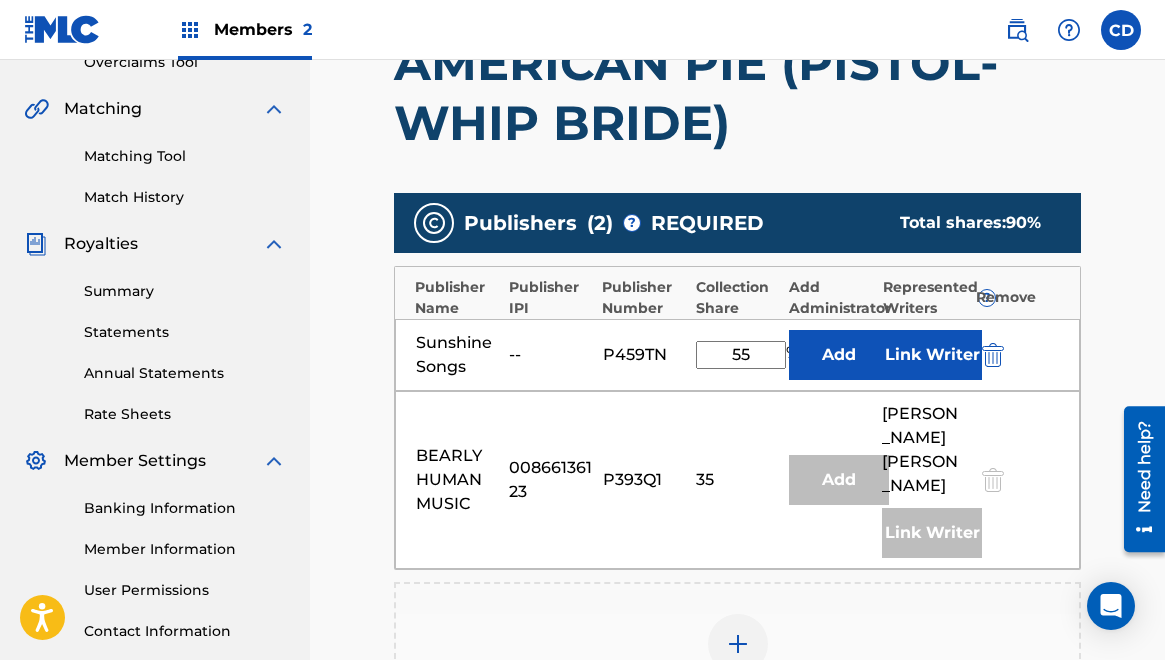 type on "55" 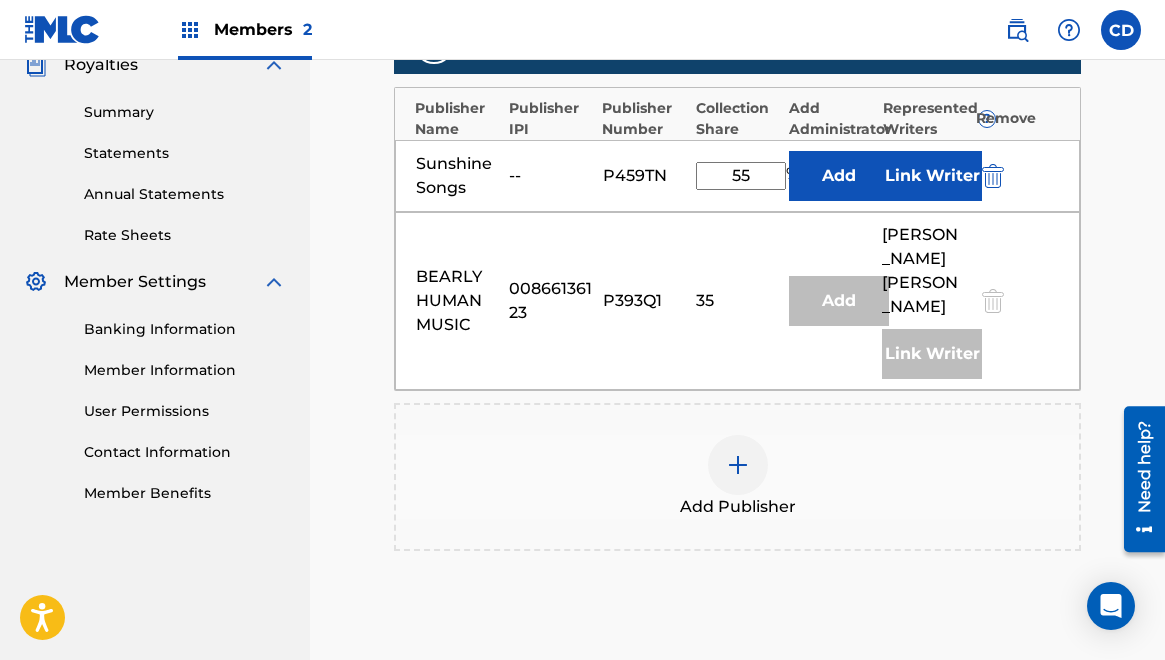 scroll, scrollTop: 859, scrollLeft: 0, axis: vertical 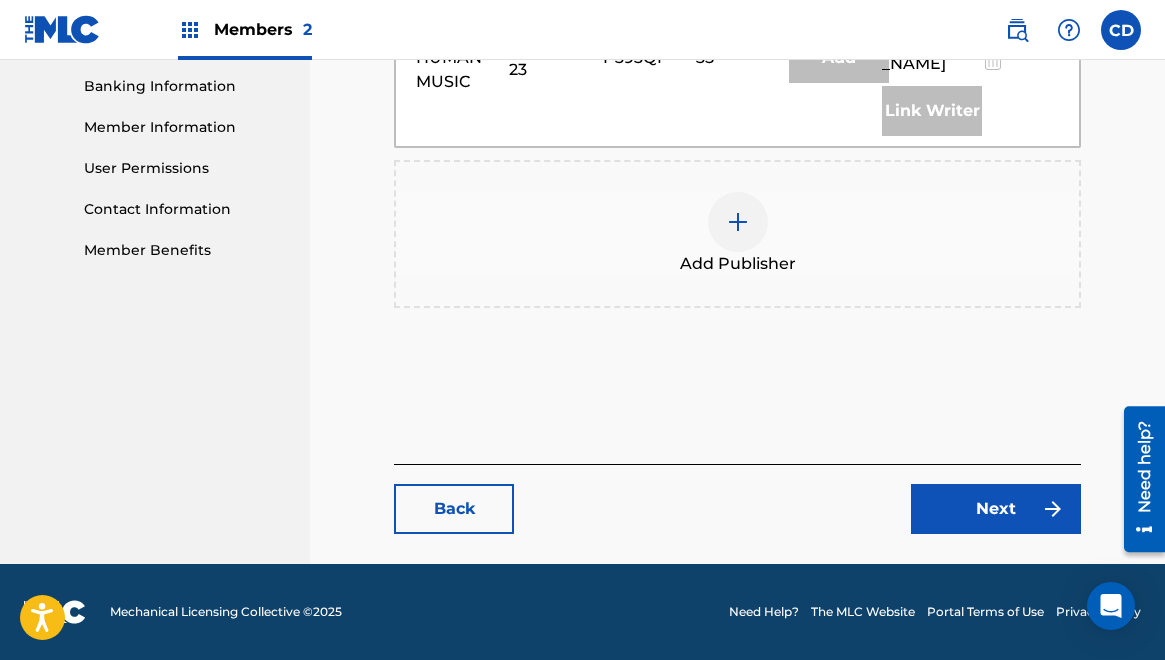 click on "Next" at bounding box center [996, 509] 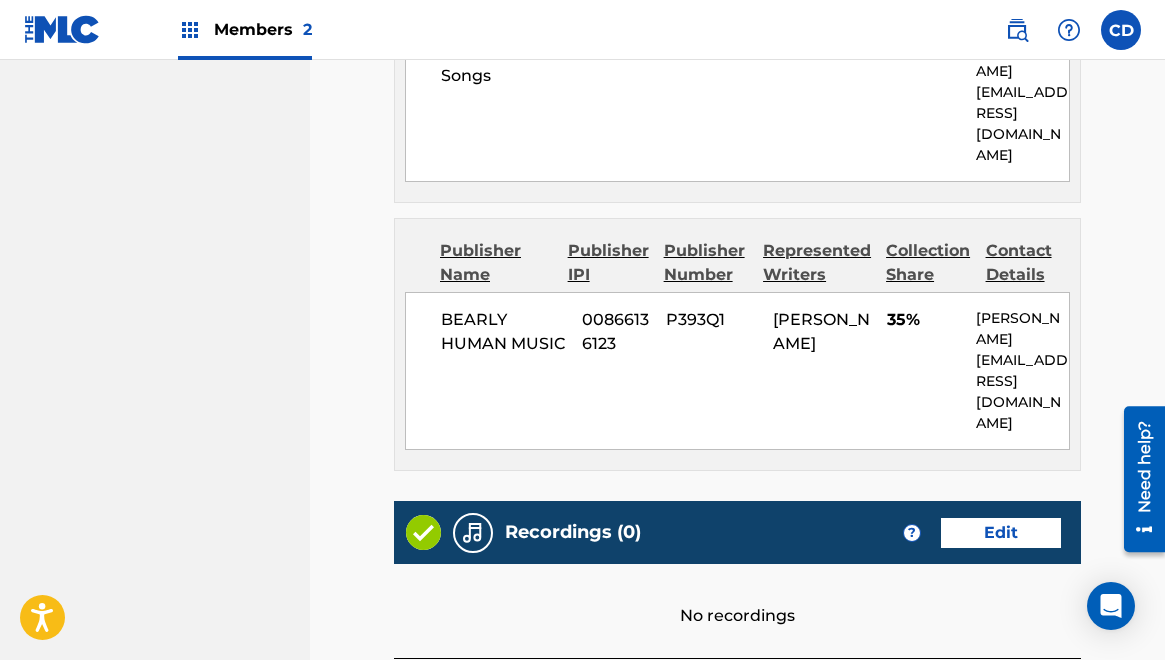 scroll, scrollTop: 1592, scrollLeft: 0, axis: vertical 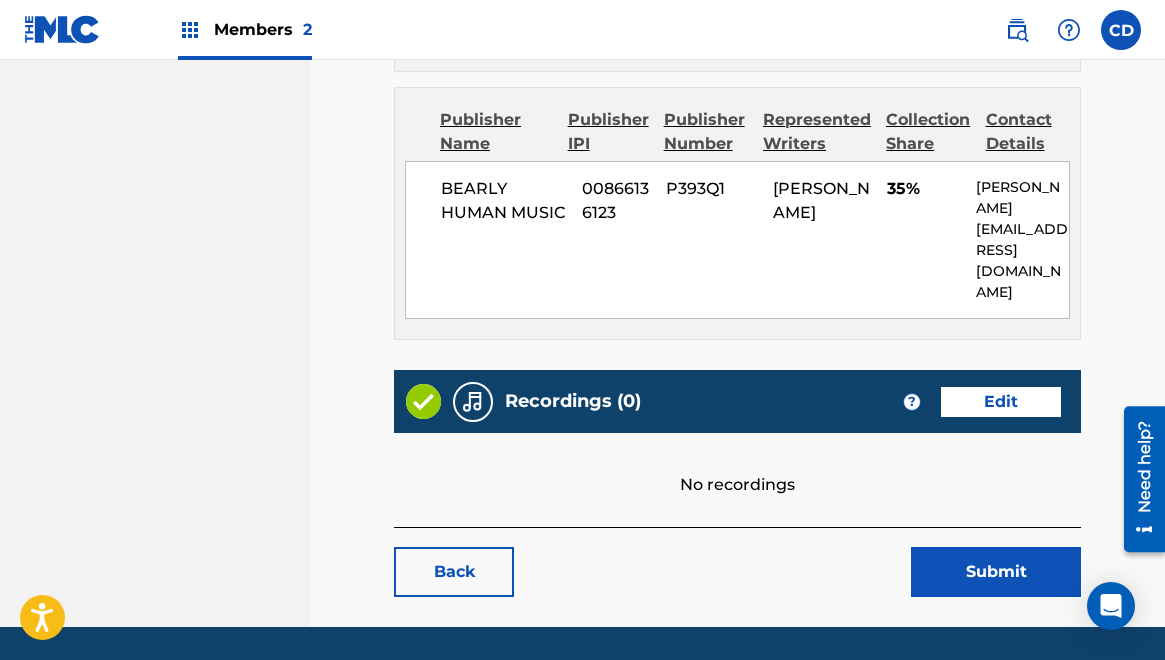 click on "Submit" at bounding box center [996, 572] 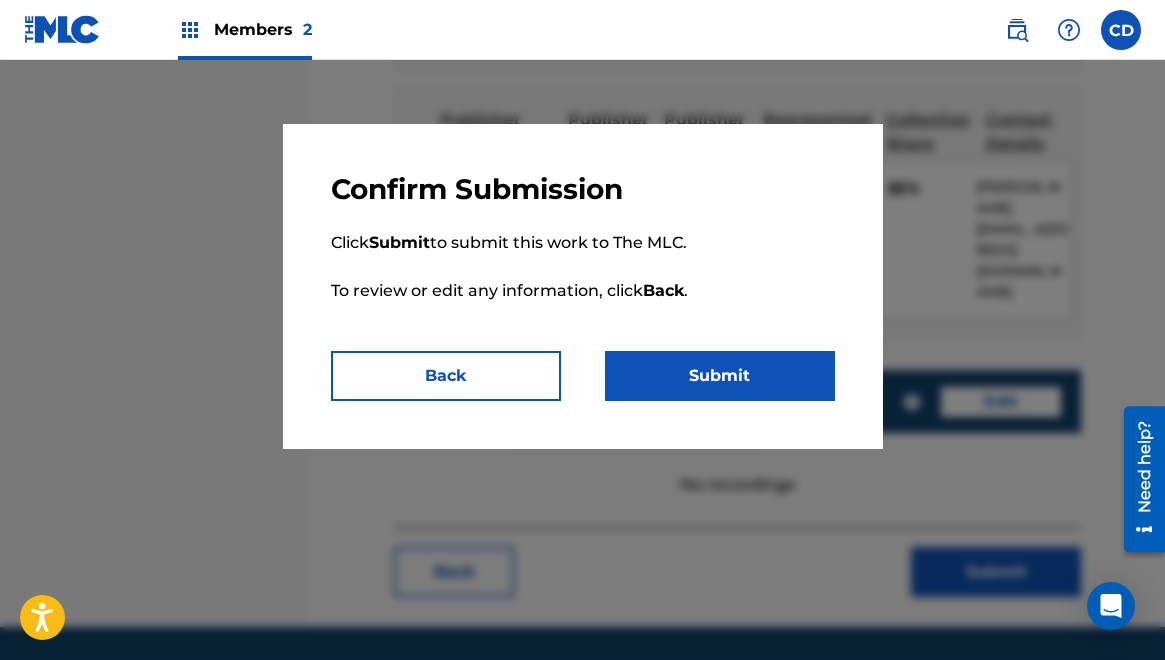 click on "Submit" at bounding box center [720, 376] 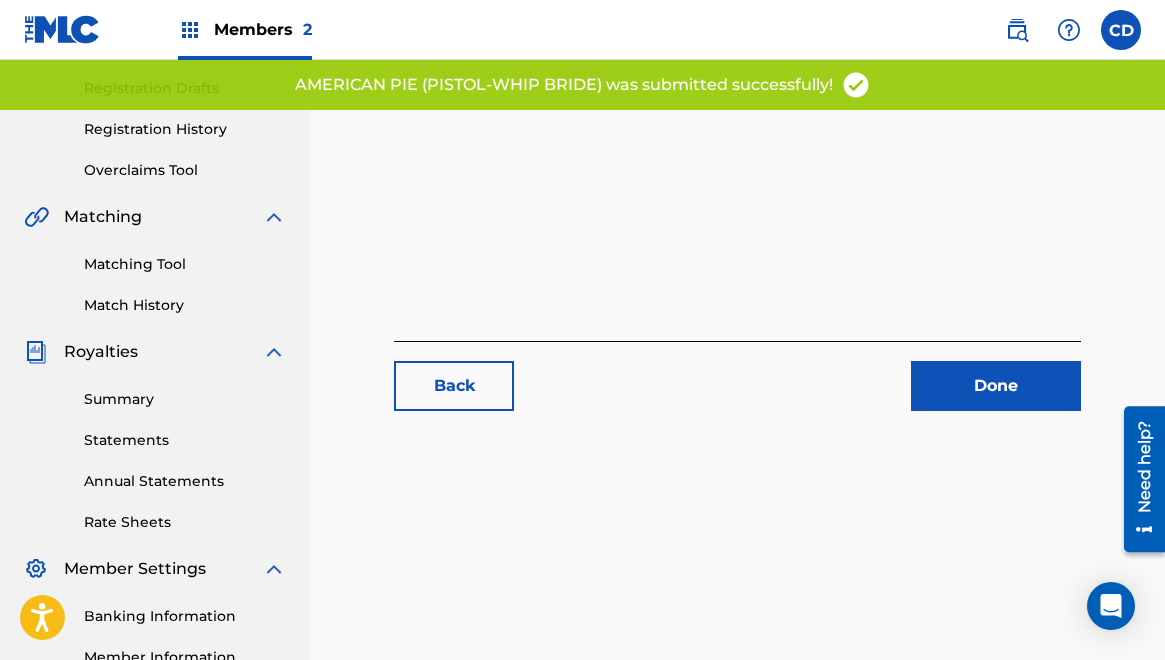 scroll, scrollTop: 155, scrollLeft: 0, axis: vertical 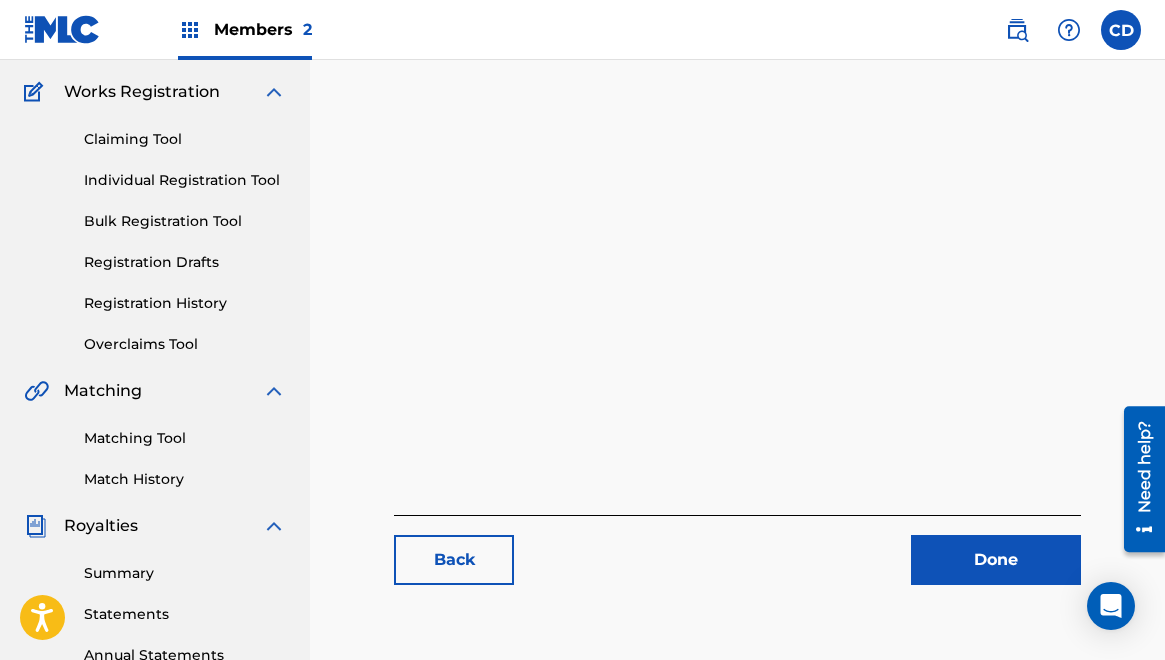 click on "Done" at bounding box center (996, 560) 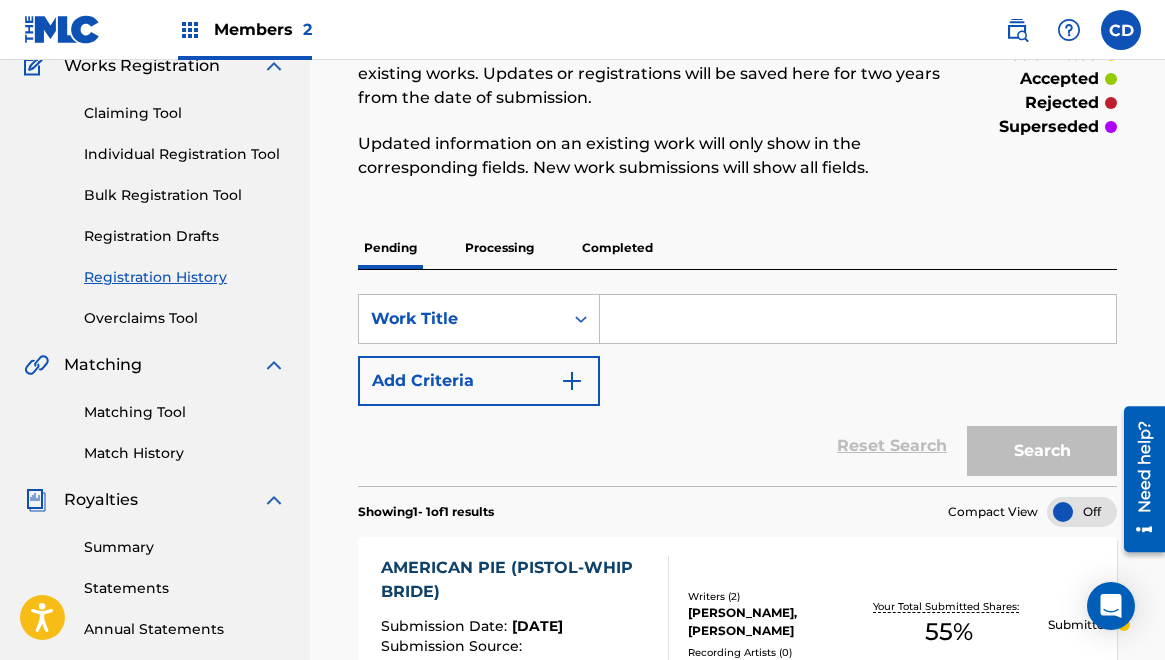 scroll, scrollTop: 125, scrollLeft: 0, axis: vertical 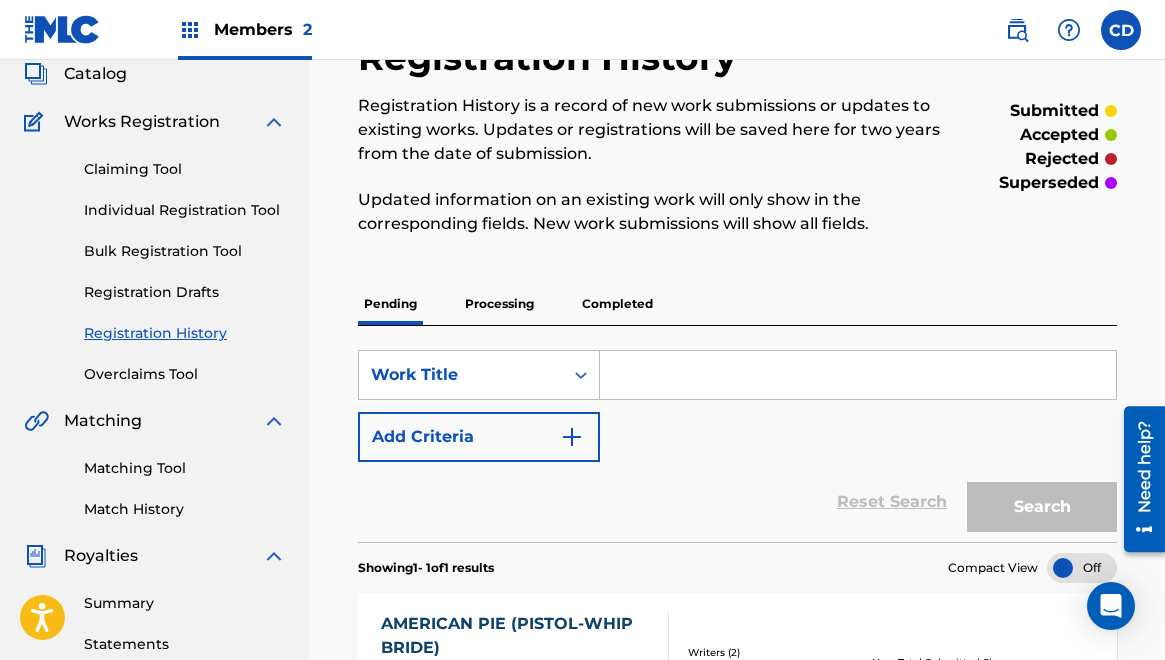 click on "Catalog" at bounding box center [95, 74] 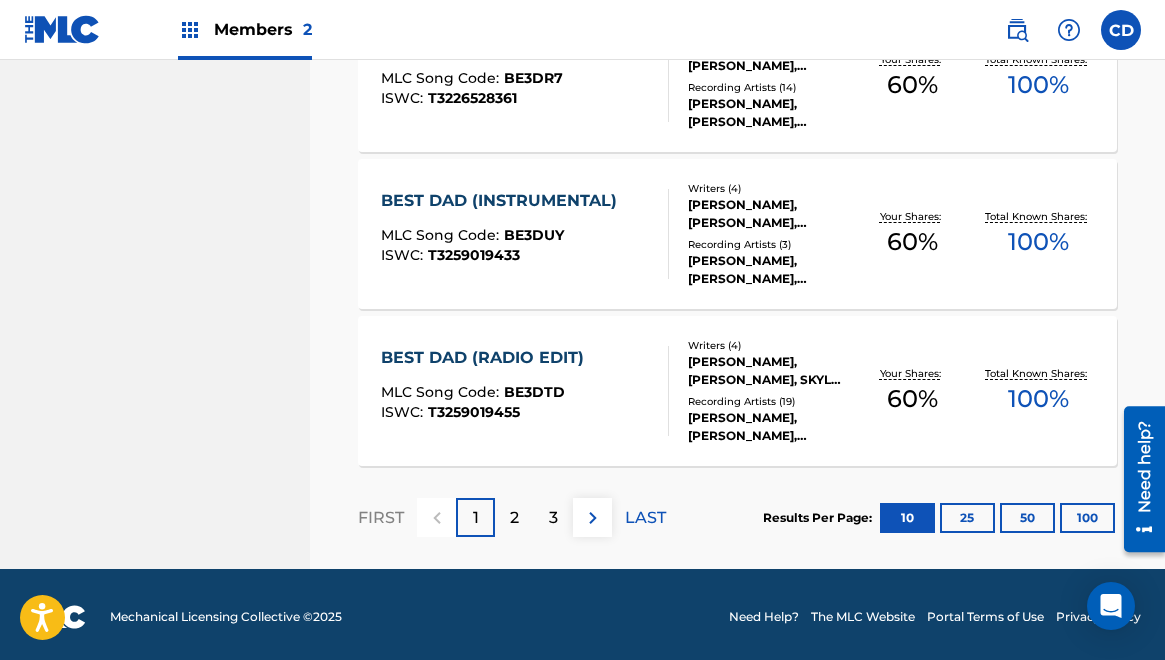 scroll, scrollTop: 1679, scrollLeft: 0, axis: vertical 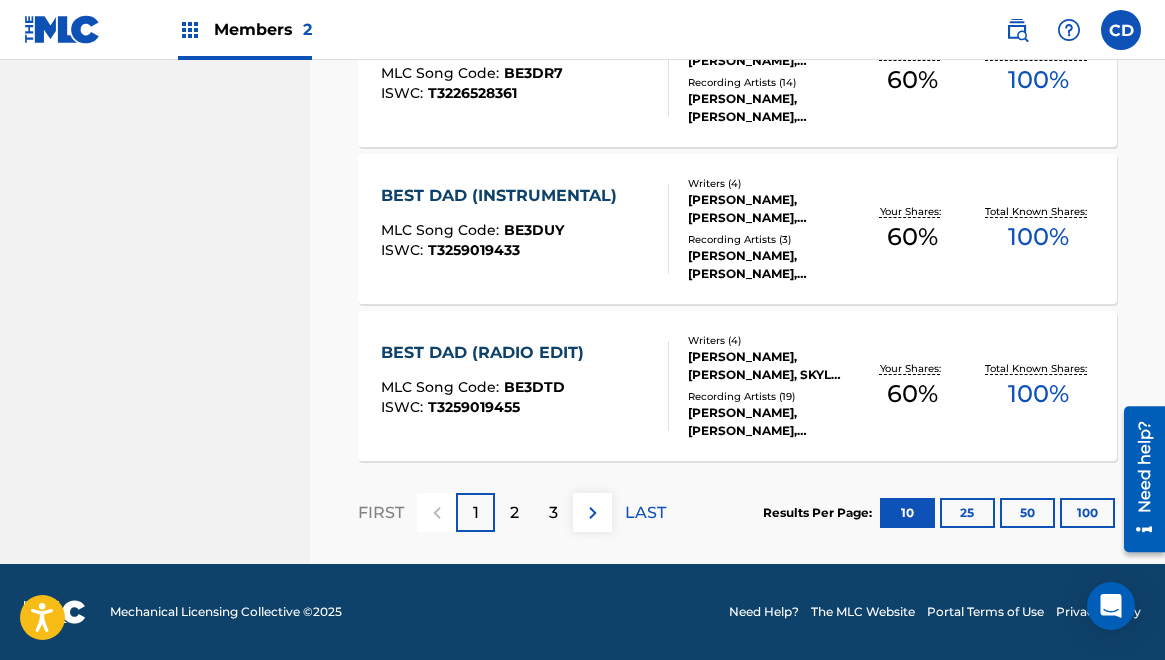 click on "2" at bounding box center [514, 513] 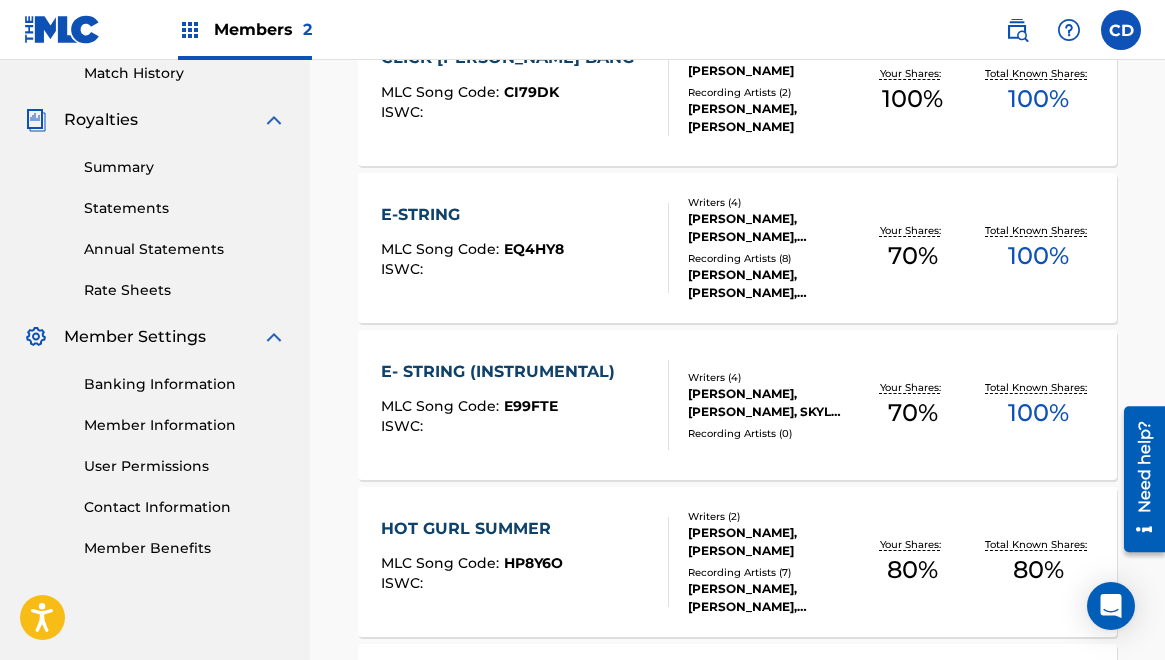 scroll, scrollTop: 563, scrollLeft: 0, axis: vertical 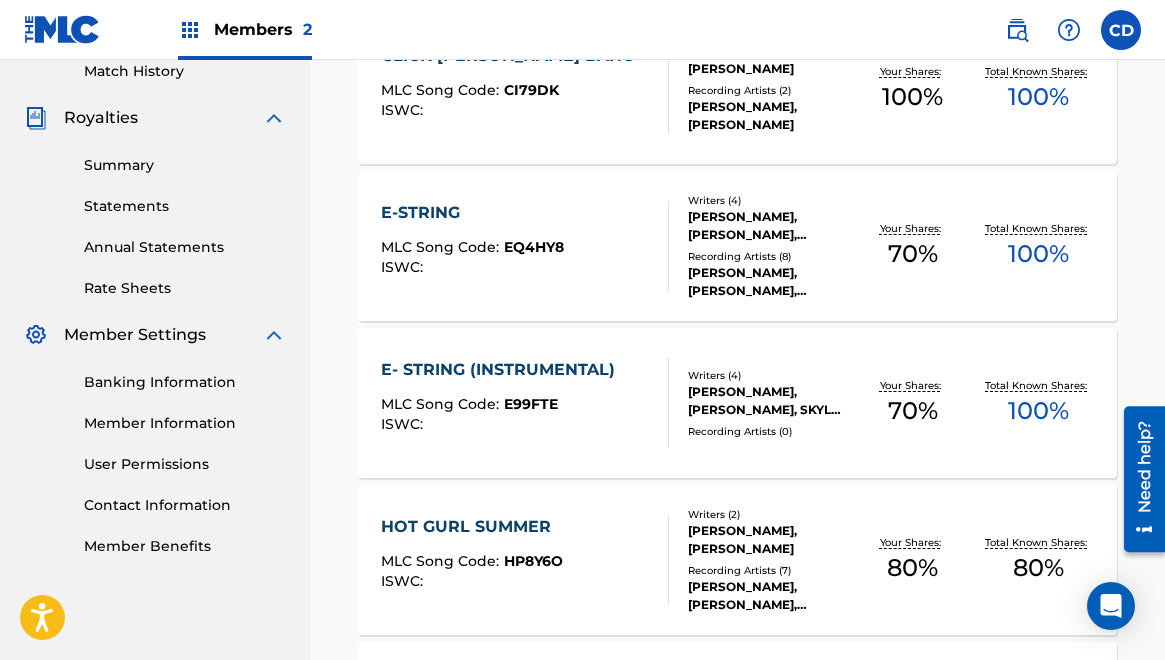 click on "HOT GURL SUMMER" at bounding box center [472, 527] 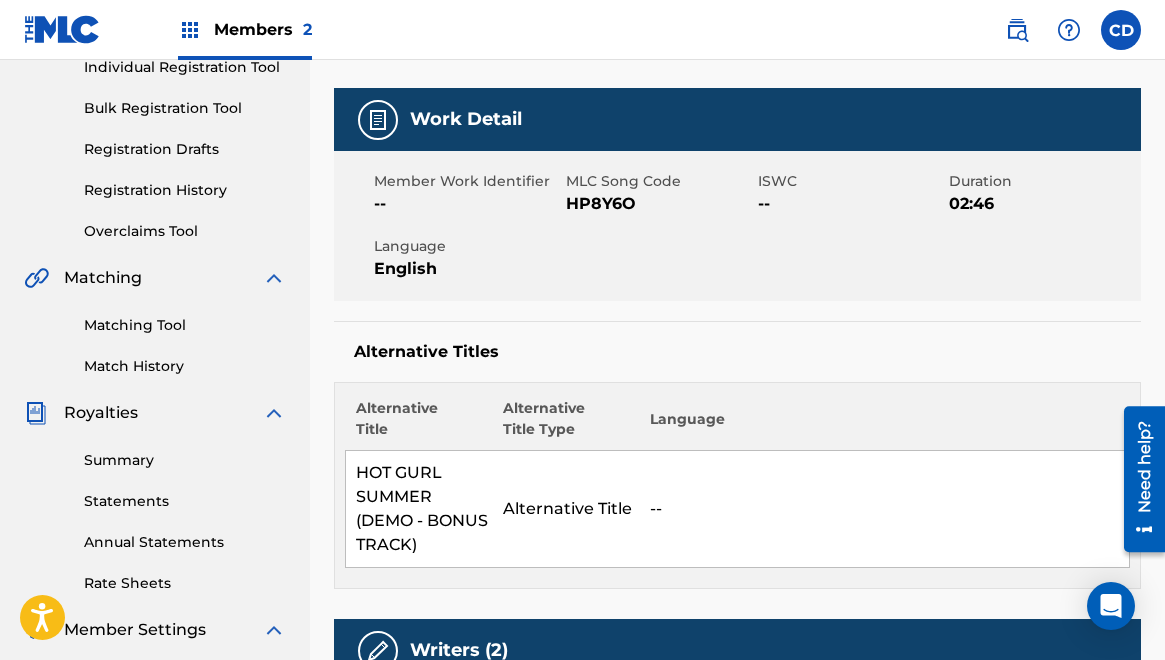 scroll, scrollTop: 46, scrollLeft: 0, axis: vertical 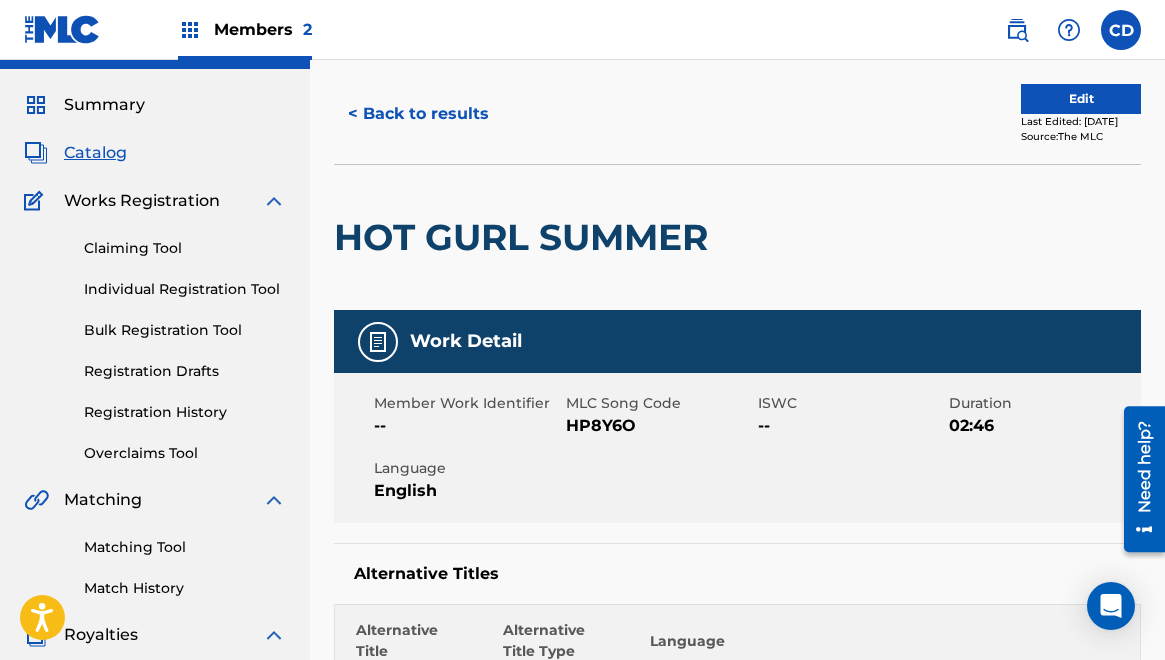 click on "Edit" at bounding box center (1081, 99) 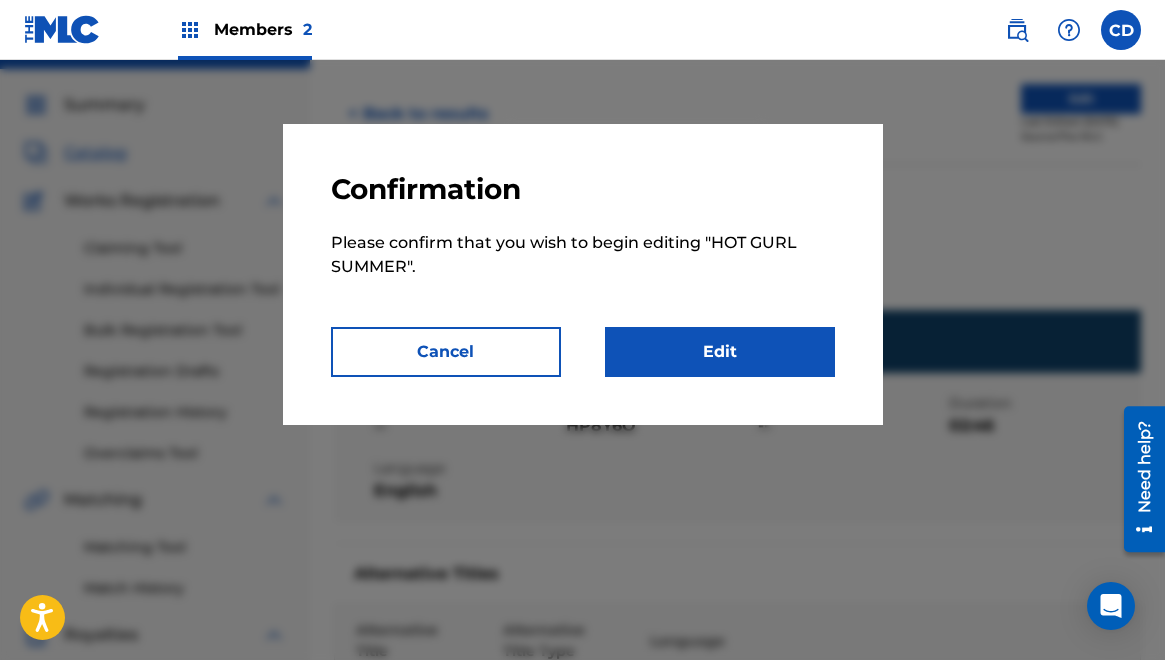 click on "Edit" at bounding box center [720, 352] 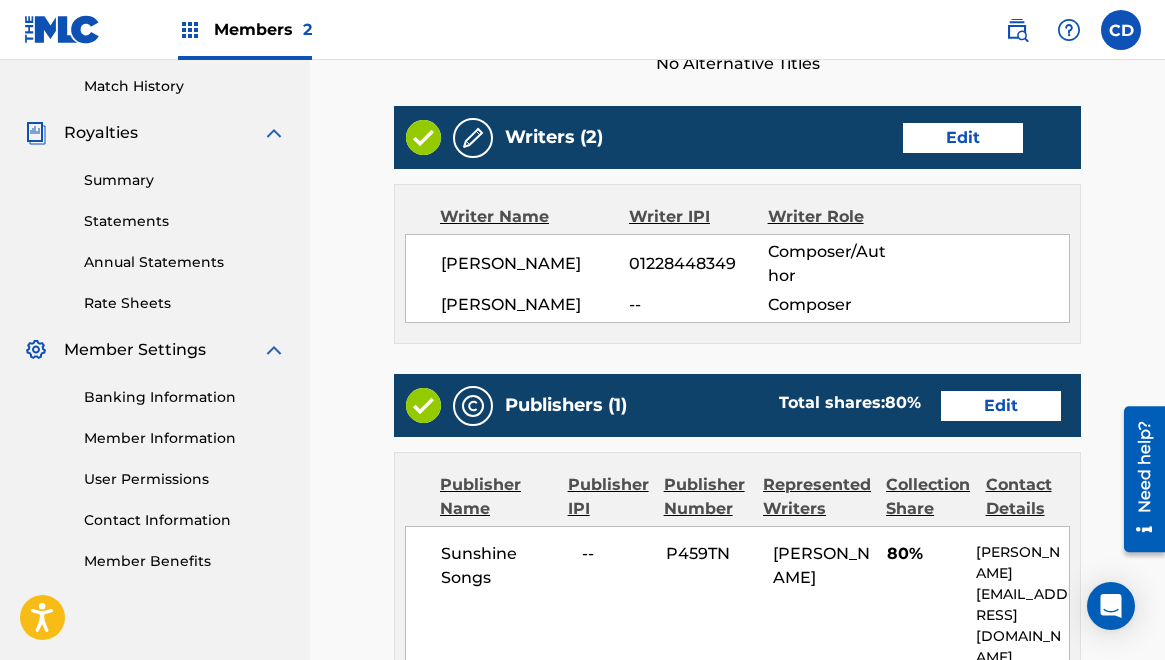 scroll, scrollTop: 549, scrollLeft: 0, axis: vertical 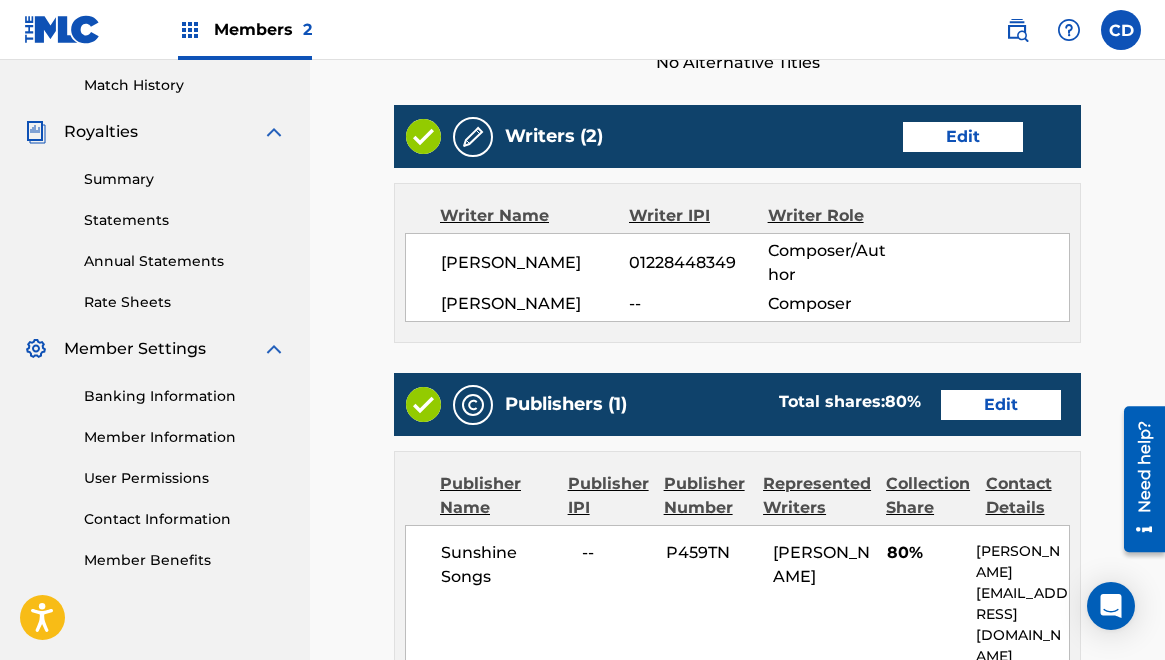 click on "Edit" at bounding box center [1001, 405] 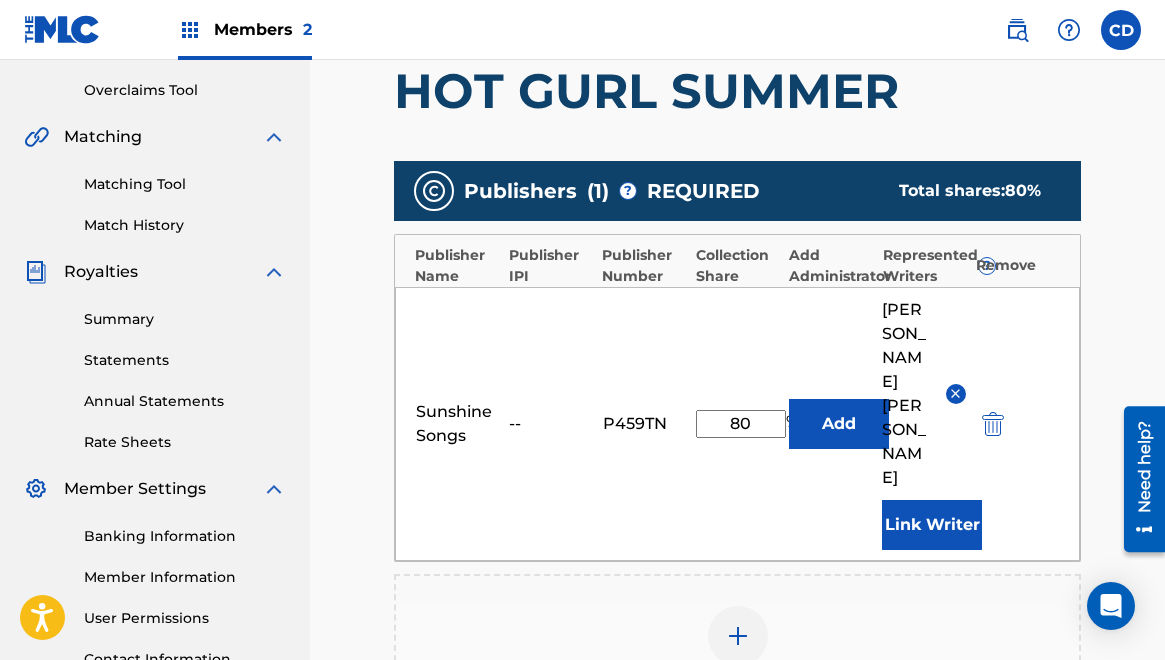 scroll, scrollTop: 410, scrollLeft: 0, axis: vertical 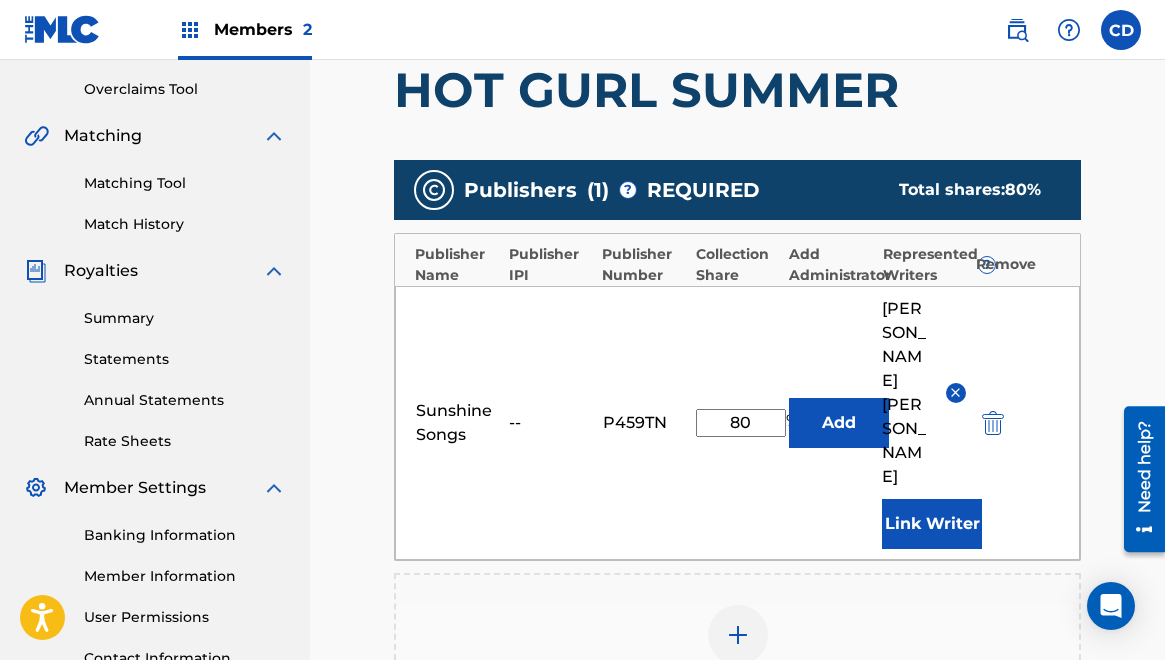 click on "80" at bounding box center (741, 423) 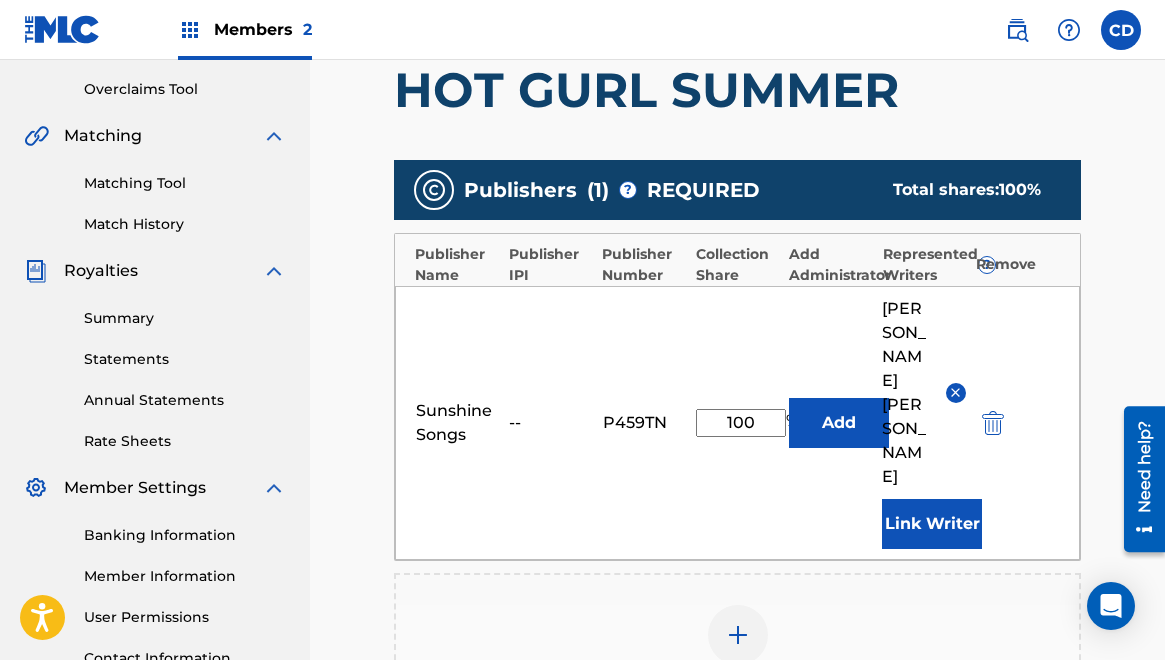 type on "100" 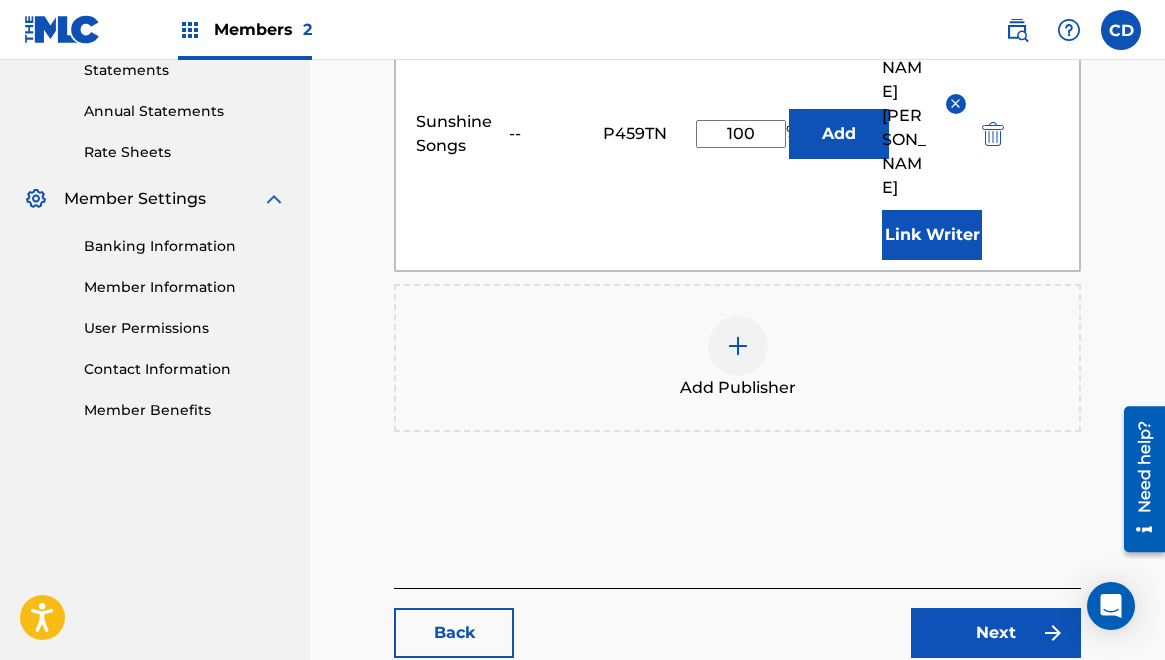 scroll, scrollTop: 731, scrollLeft: 0, axis: vertical 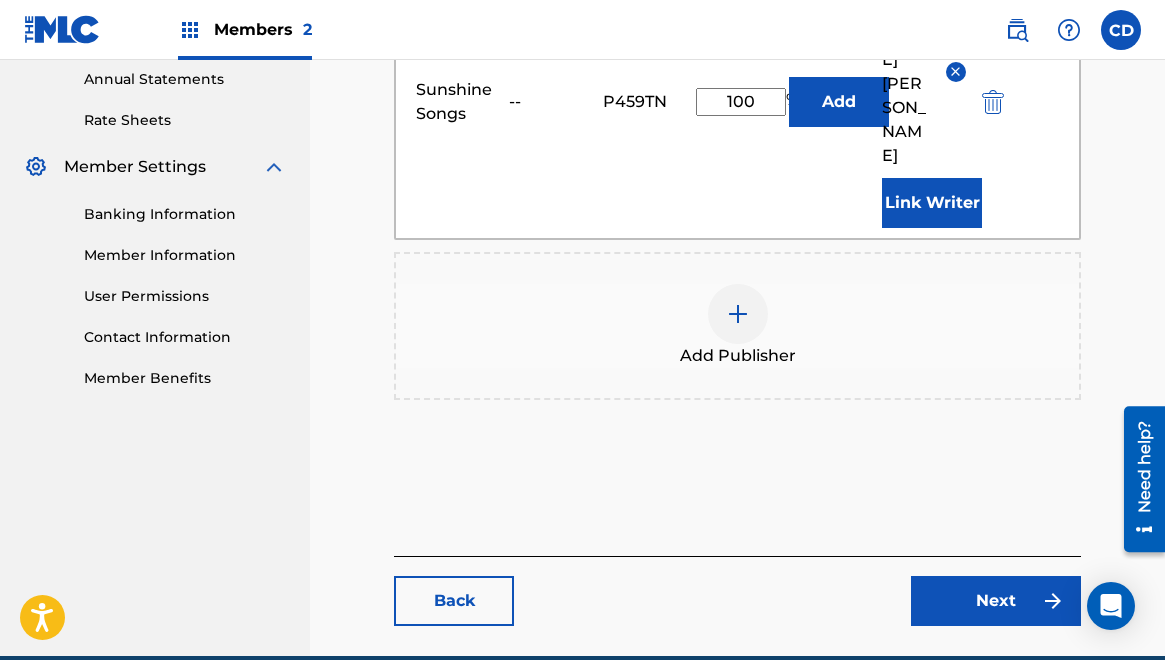 click on "Next" at bounding box center (996, 601) 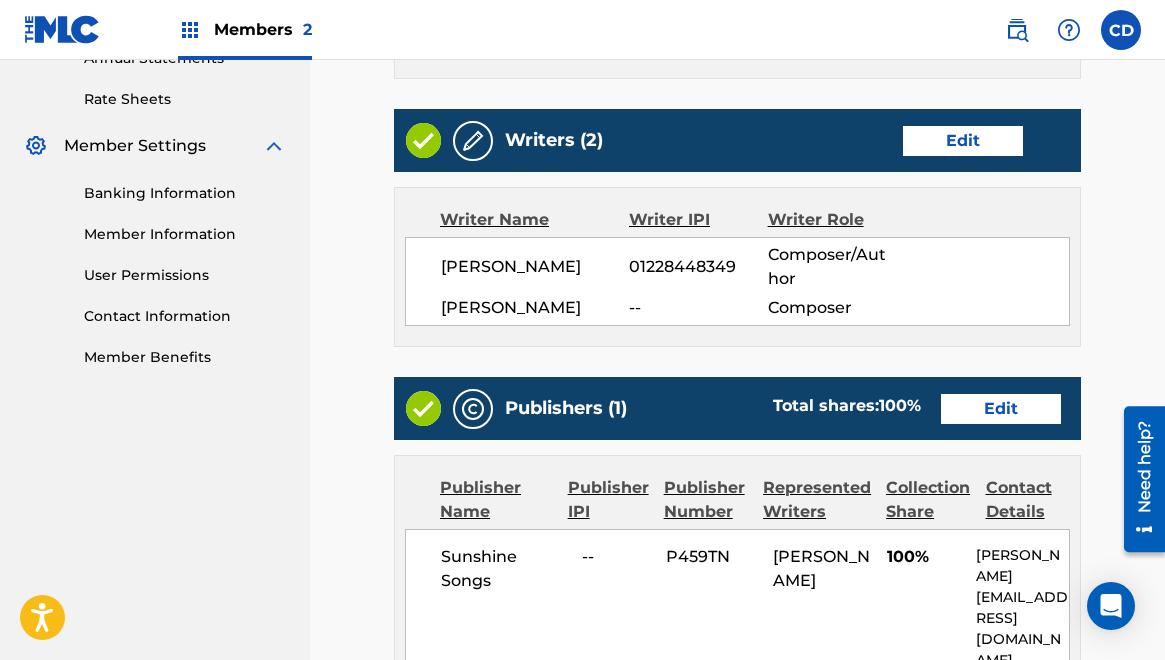 scroll, scrollTop: 1254, scrollLeft: 0, axis: vertical 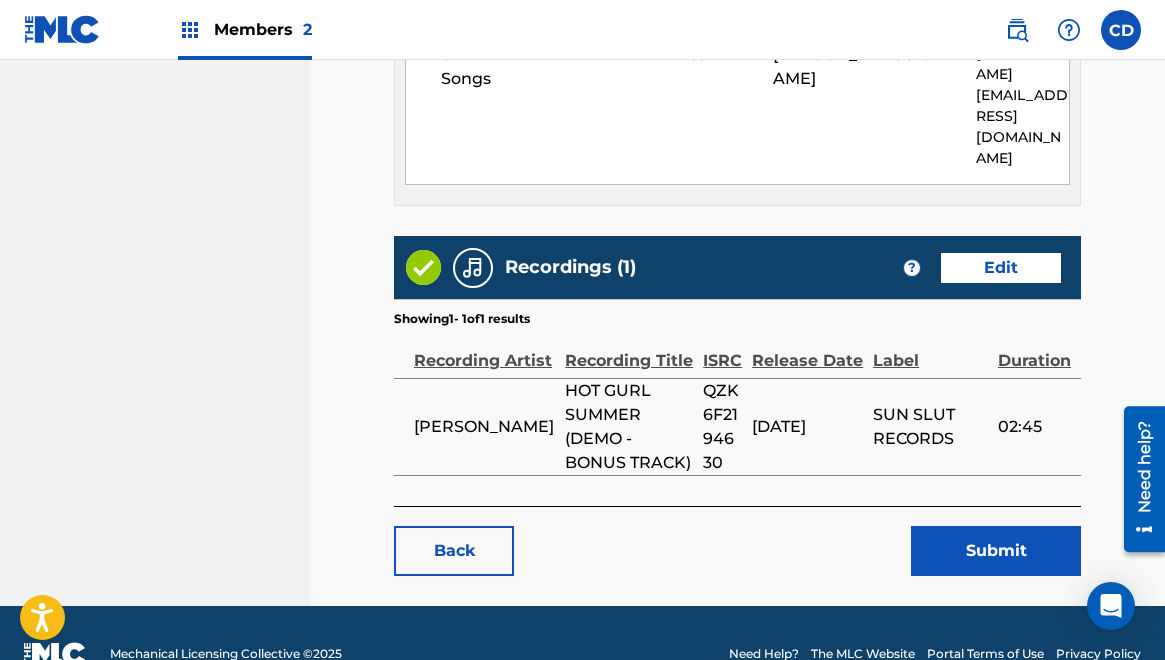 click on "Submit" at bounding box center [996, 551] 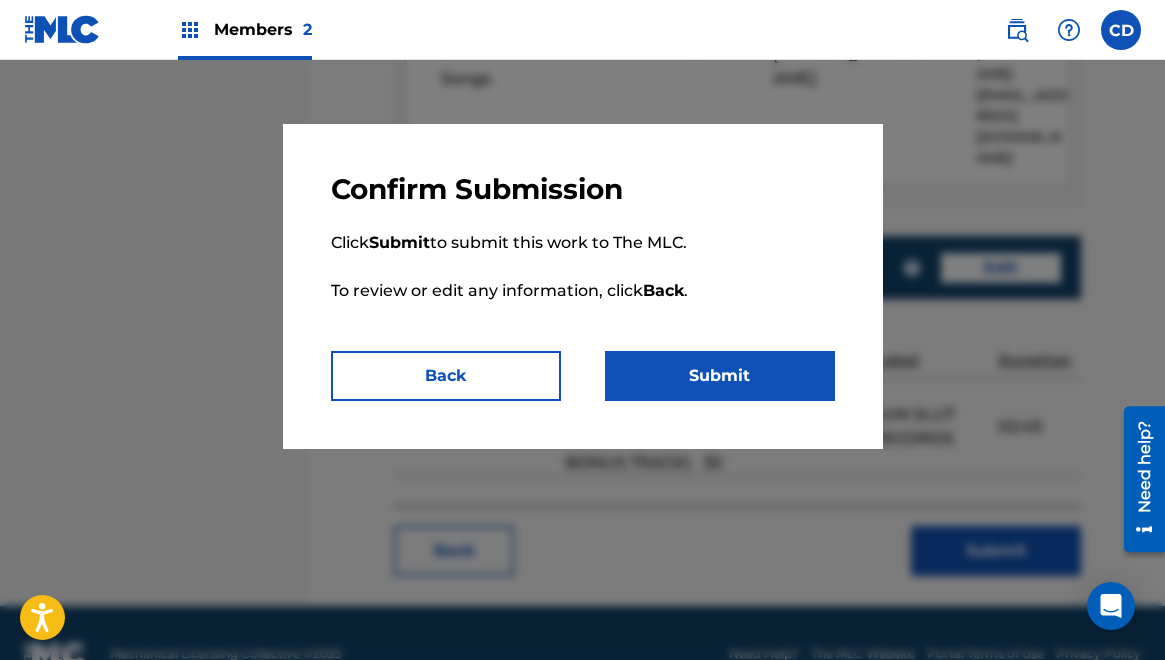 click on "Submit" at bounding box center (720, 376) 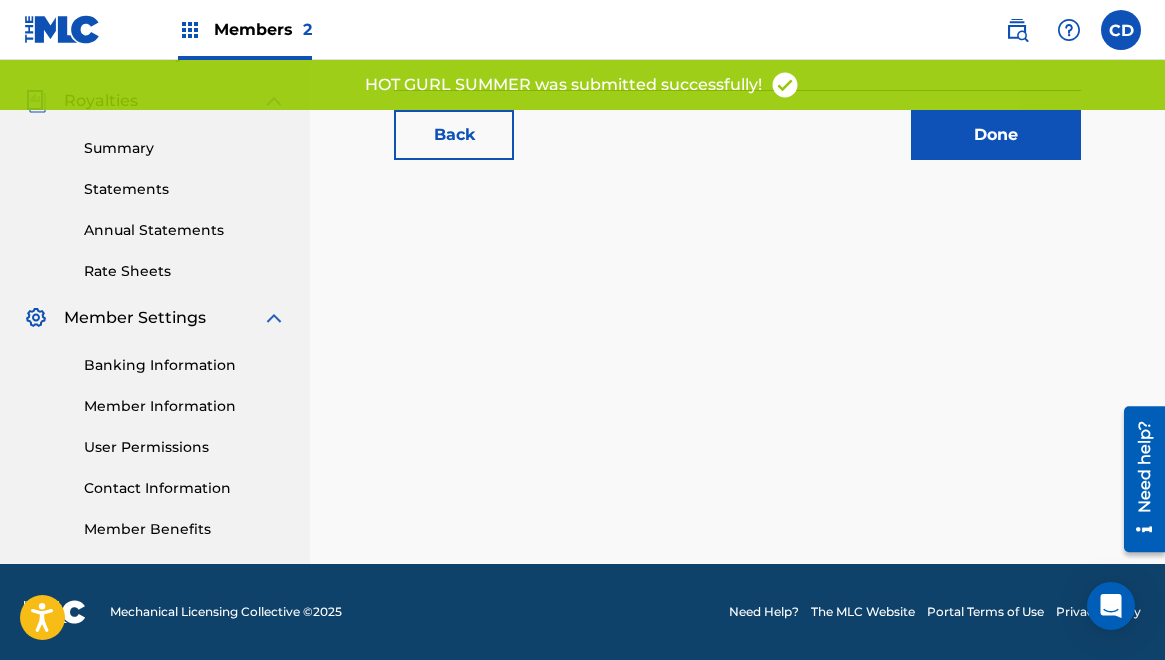scroll, scrollTop: 0, scrollLeft: 0, axis: both 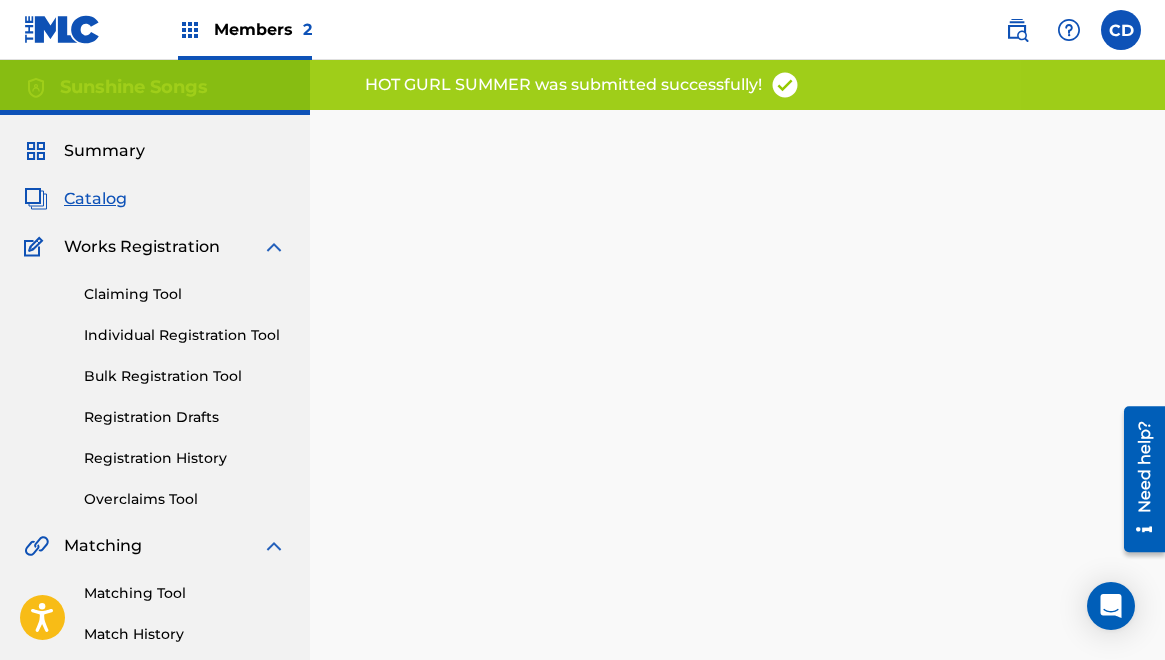 click on "Catalog" at bounding box center (95, 199) 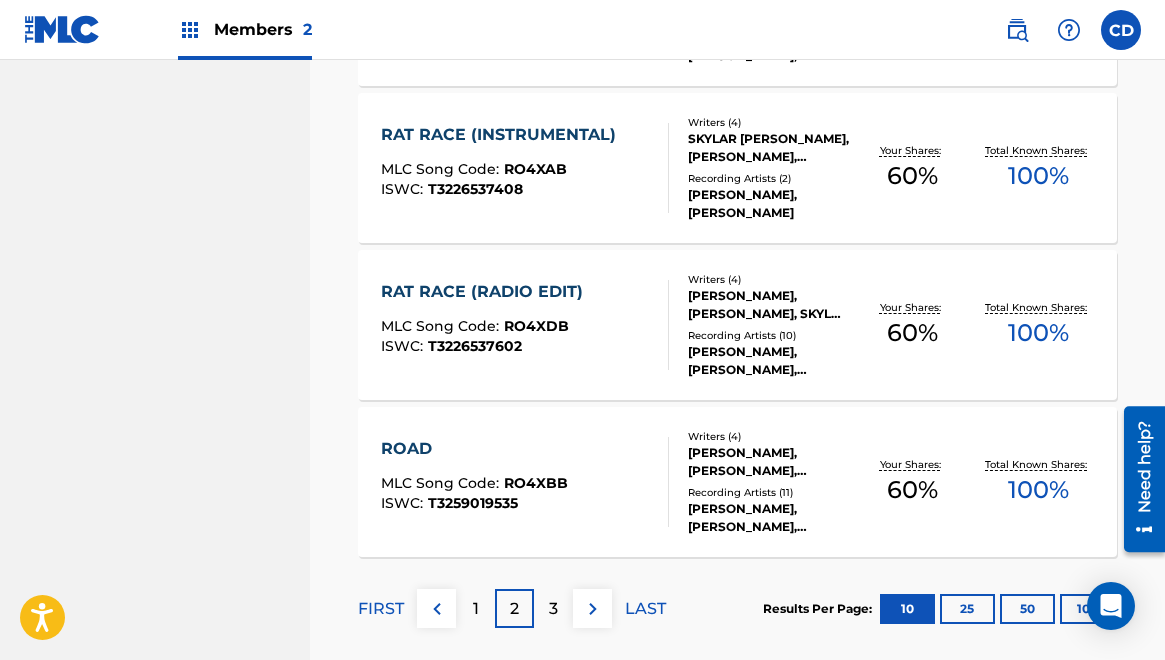 scroll, scrollTop: 1669, scrollLeft: 0, axis: vertical 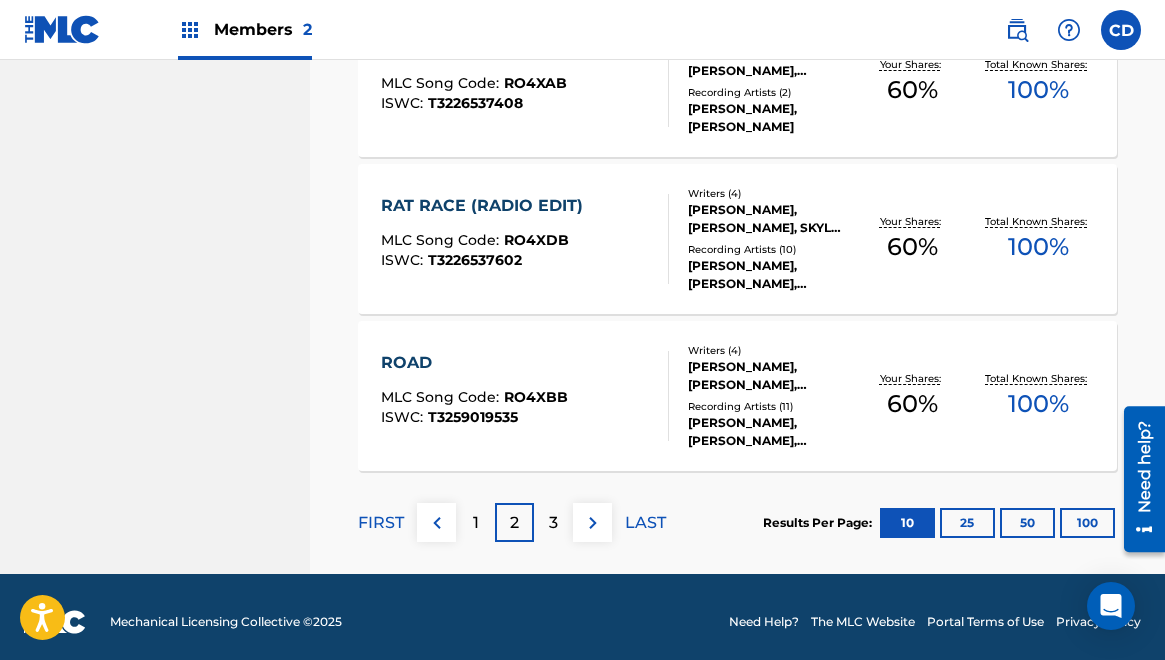 click on "3" at bounding box center [553, 523] 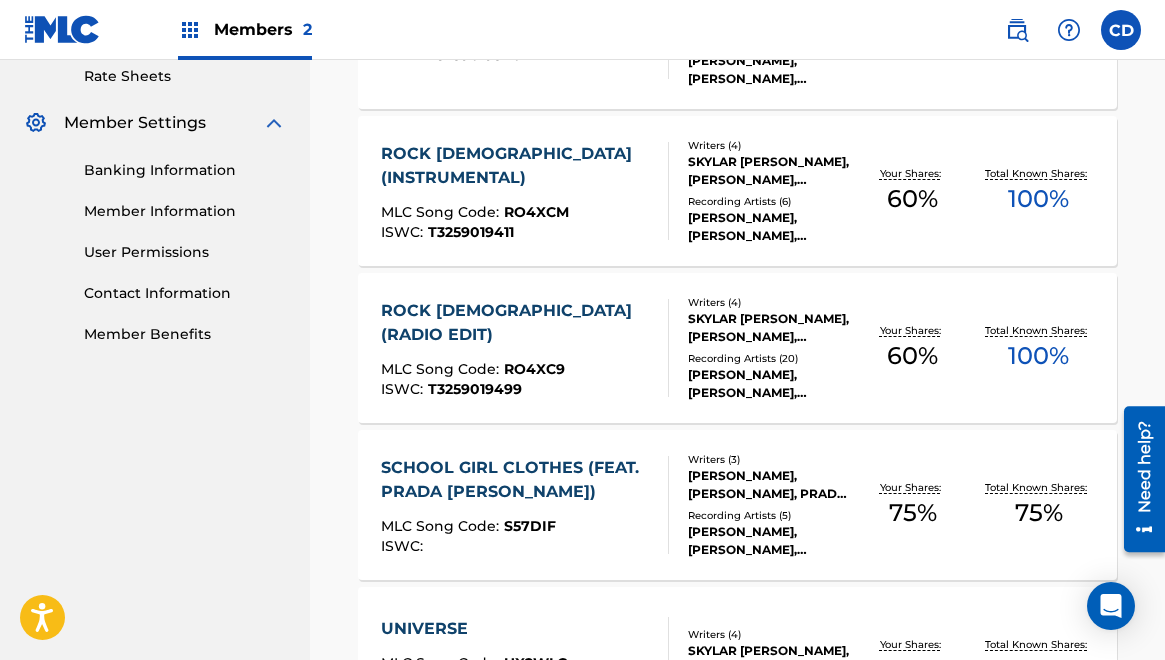 scroll, scrollTop: 853, scrollLeft: 0, axis: vertical 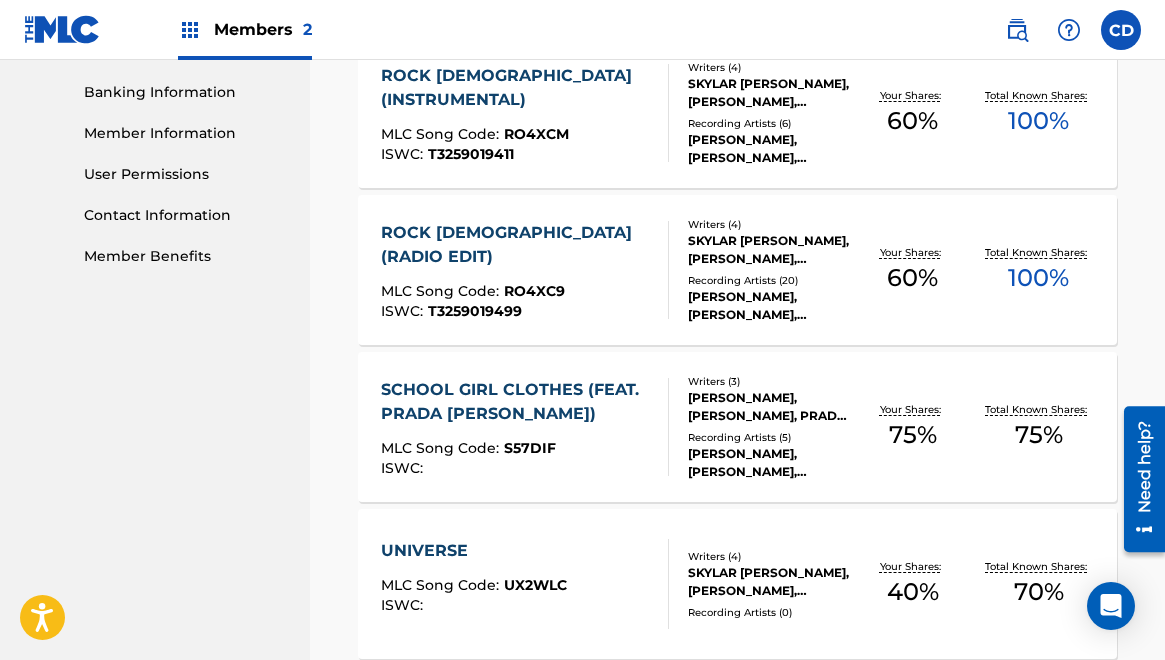 click on "SCHOOL GIRL CLOTHES (FEAT. PRADA LEARY)" at bounding box center [516, 402] 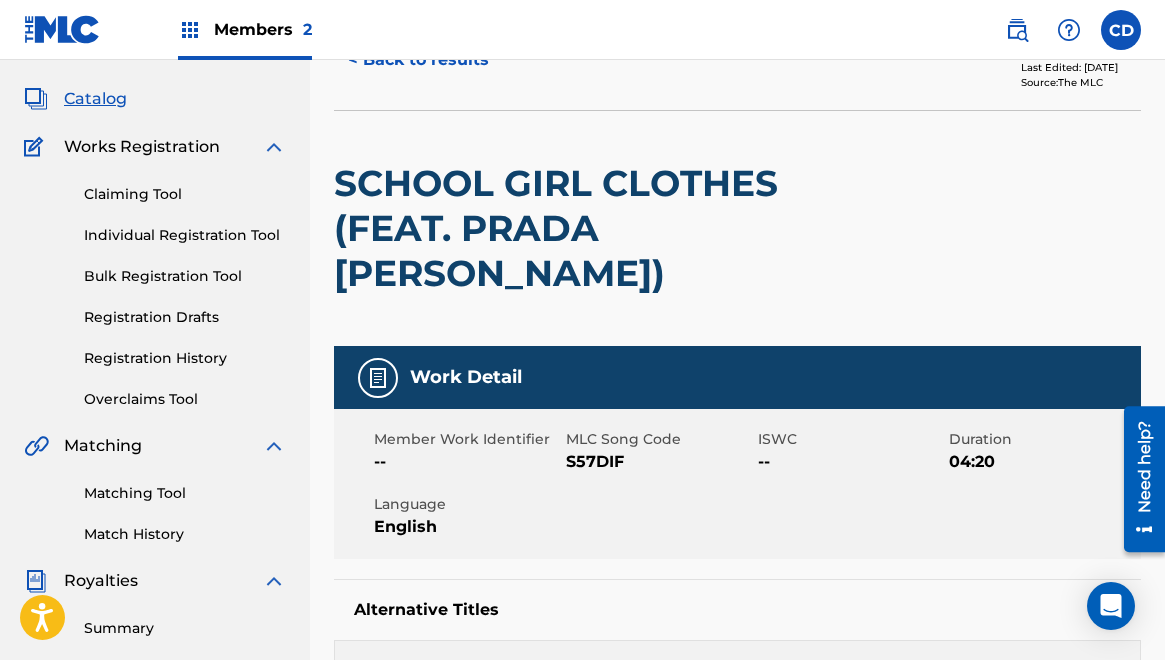 scroll, scrollTop: 8, scrollLeft: 0, axis: vertical 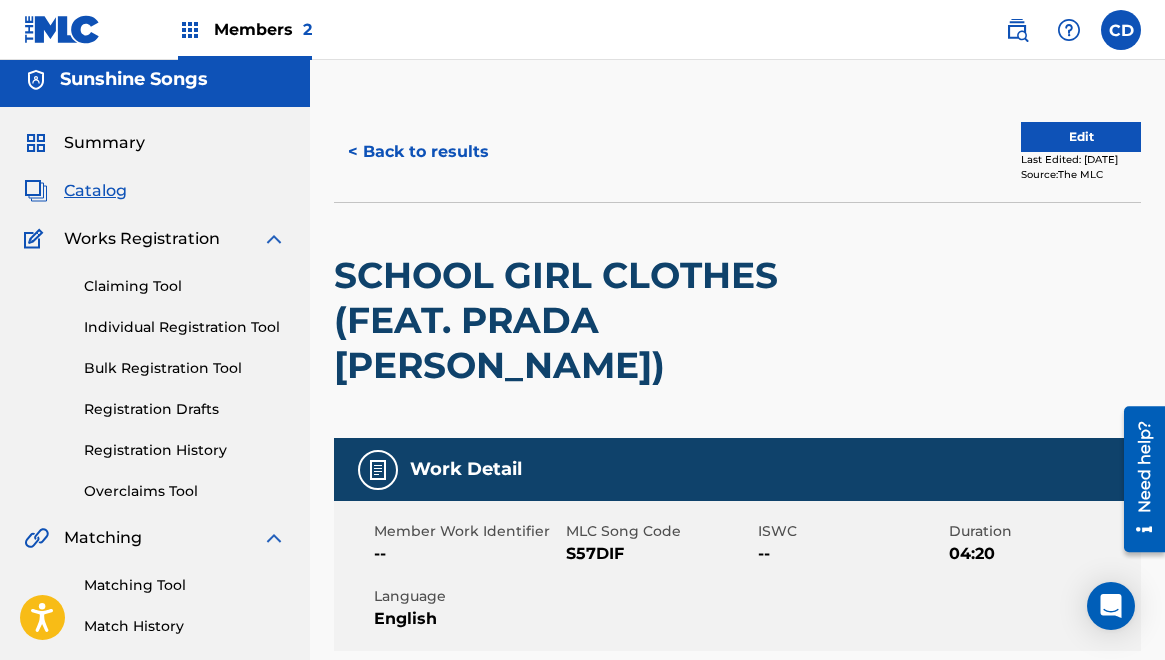click on "Edit" at bounding box center [1081, 137] 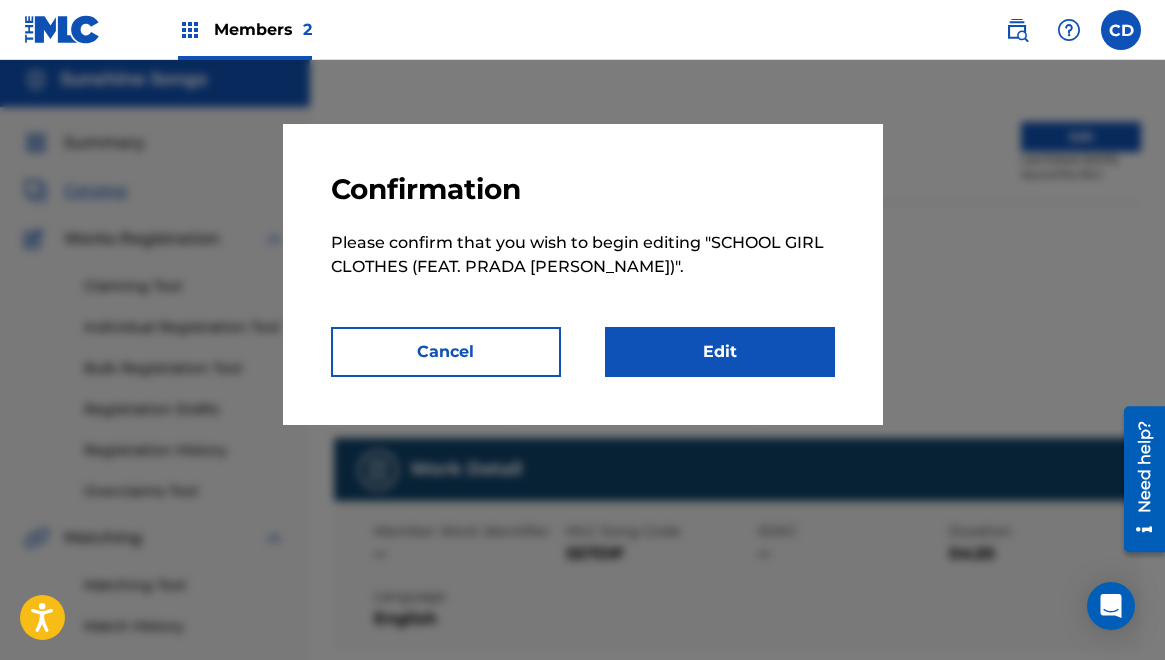 click on "Edit" at bounding box center [720, 352] 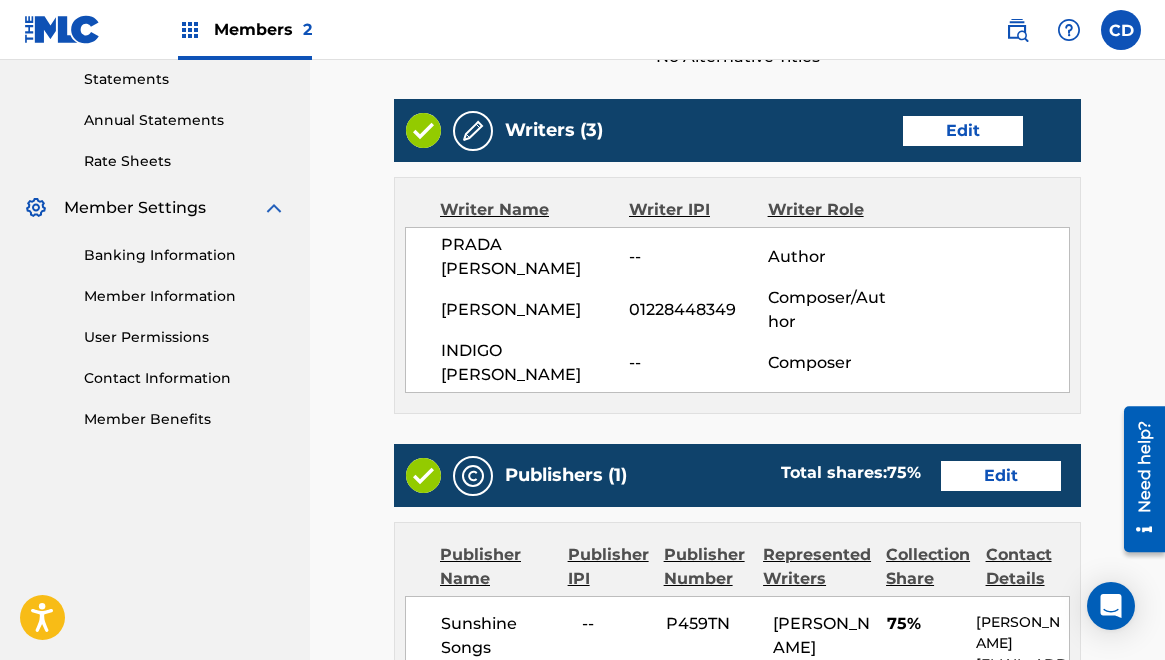 scroll, scrollTop: 693, scrollLeft: 0, axis: vertical 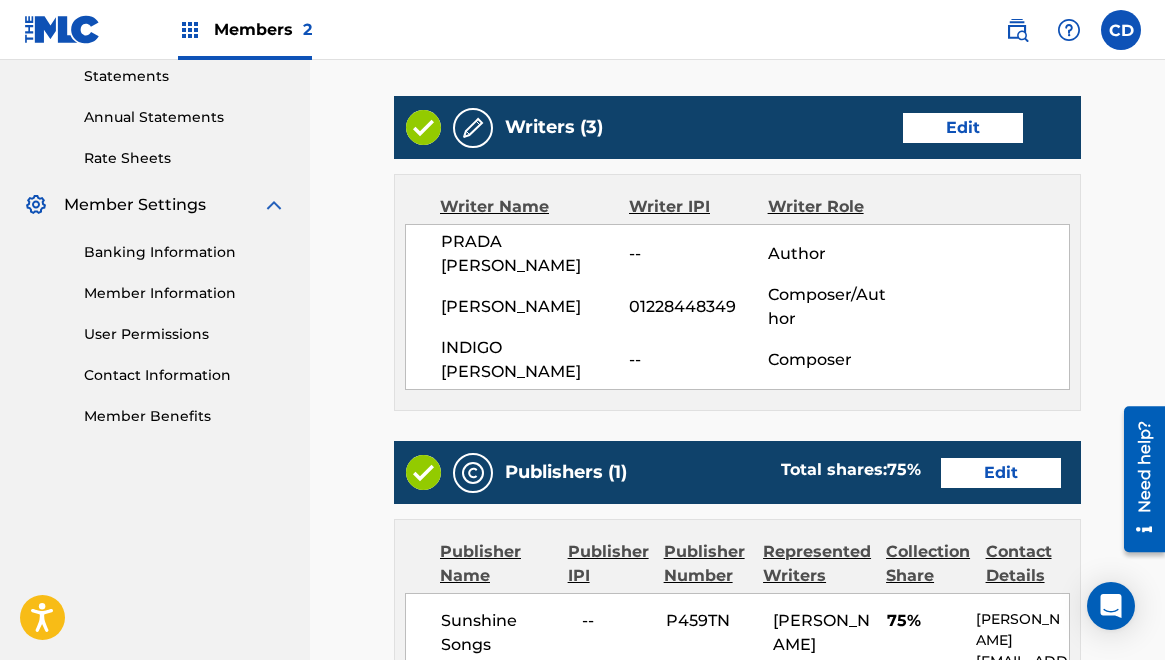 click on "Edit" at bounding box center (1001, 473) 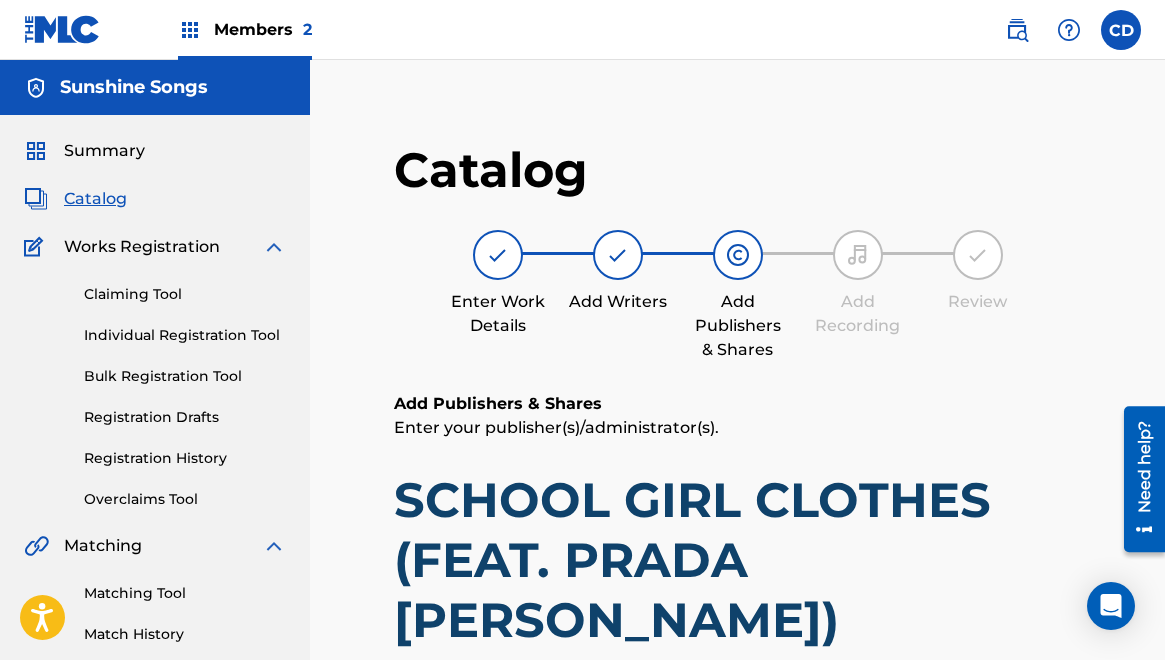 scroll, scrollTop: 469, scrollLeft: 0, axis: vertical 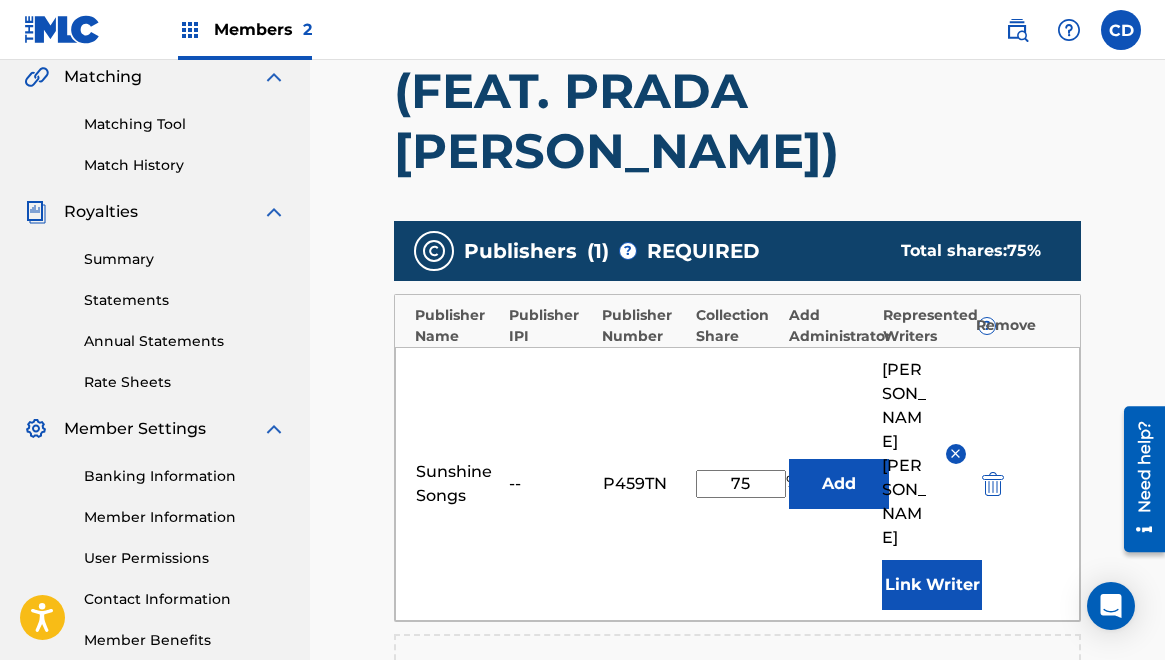 click on "75" at bounding box center [741, 484] 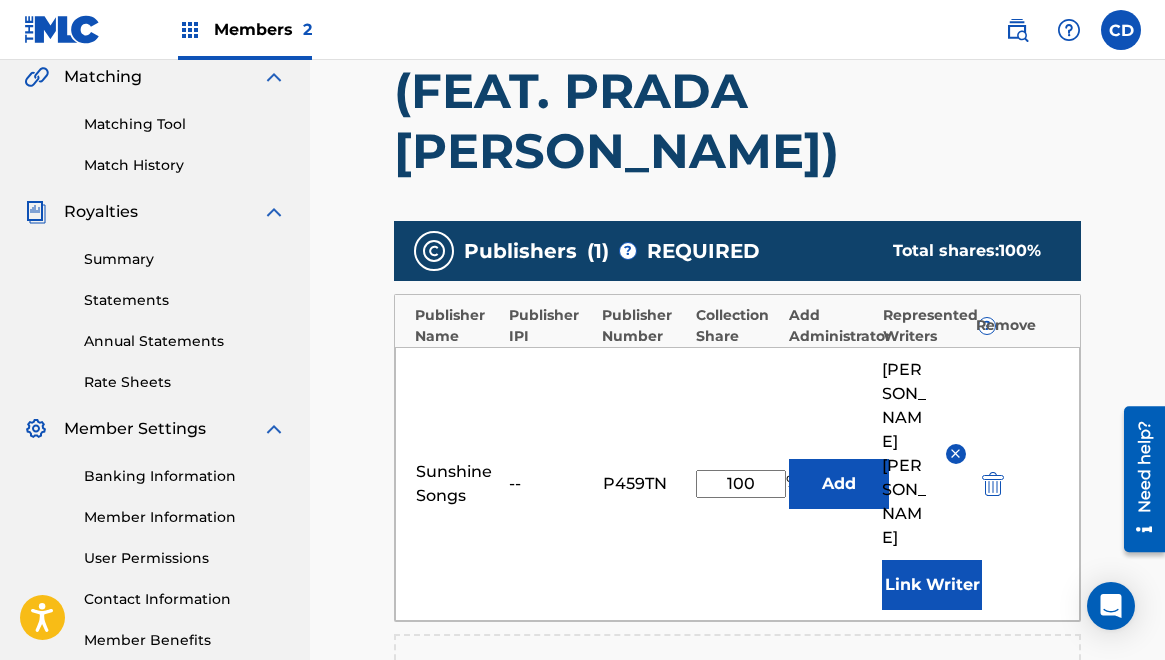 type on "100" 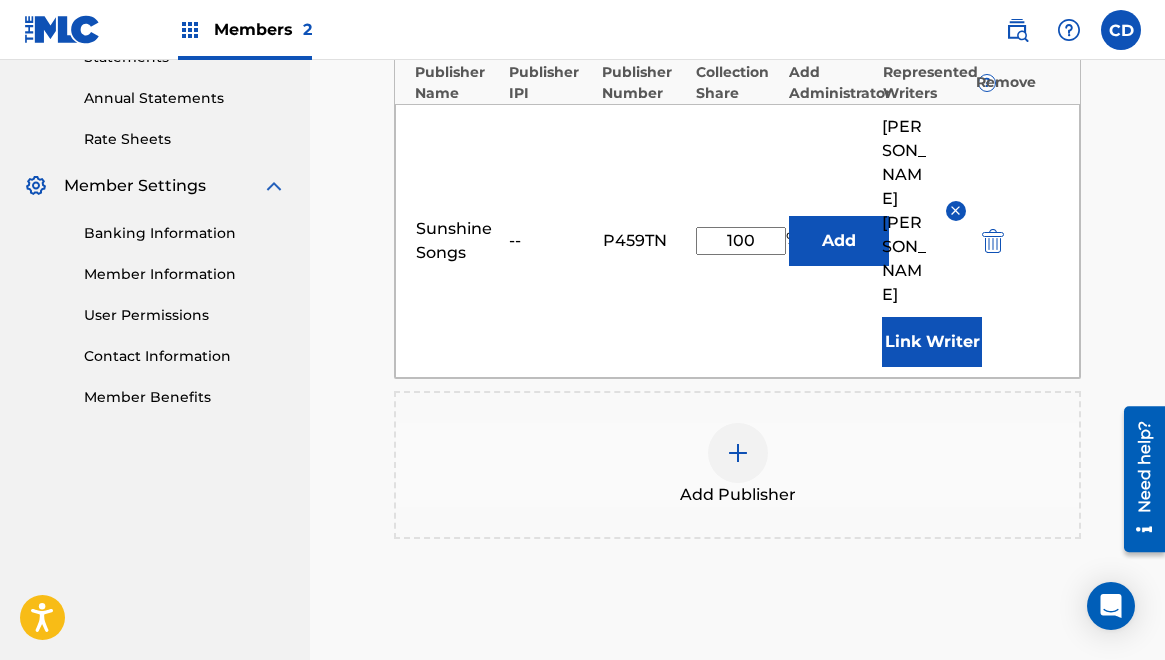 click on "Next" at bounding box center [996, 740] 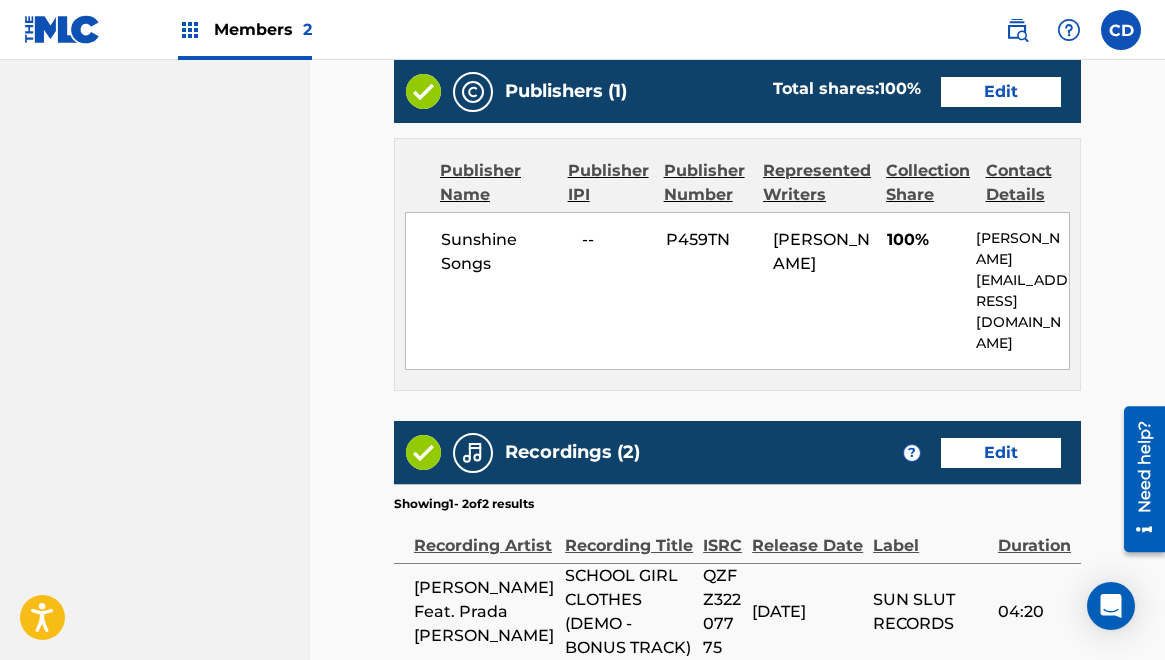 scroll, scrollTop: 1587, scrollLeft: 0, axis: vertical 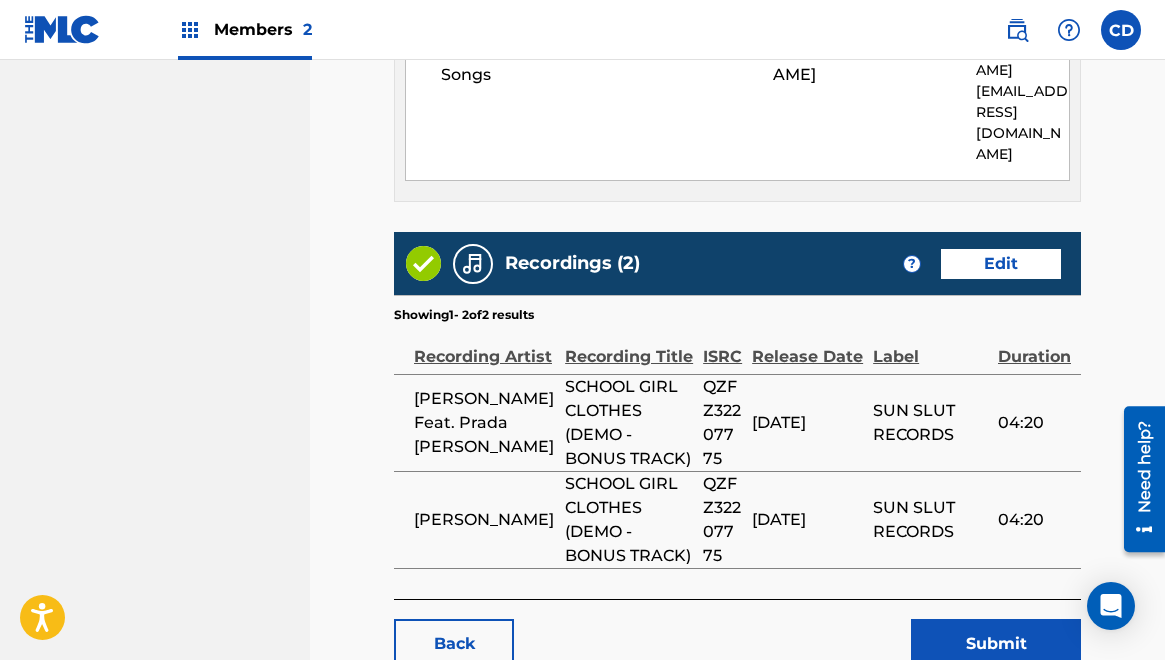 click on "Submit" at bounding box center [996, 644] 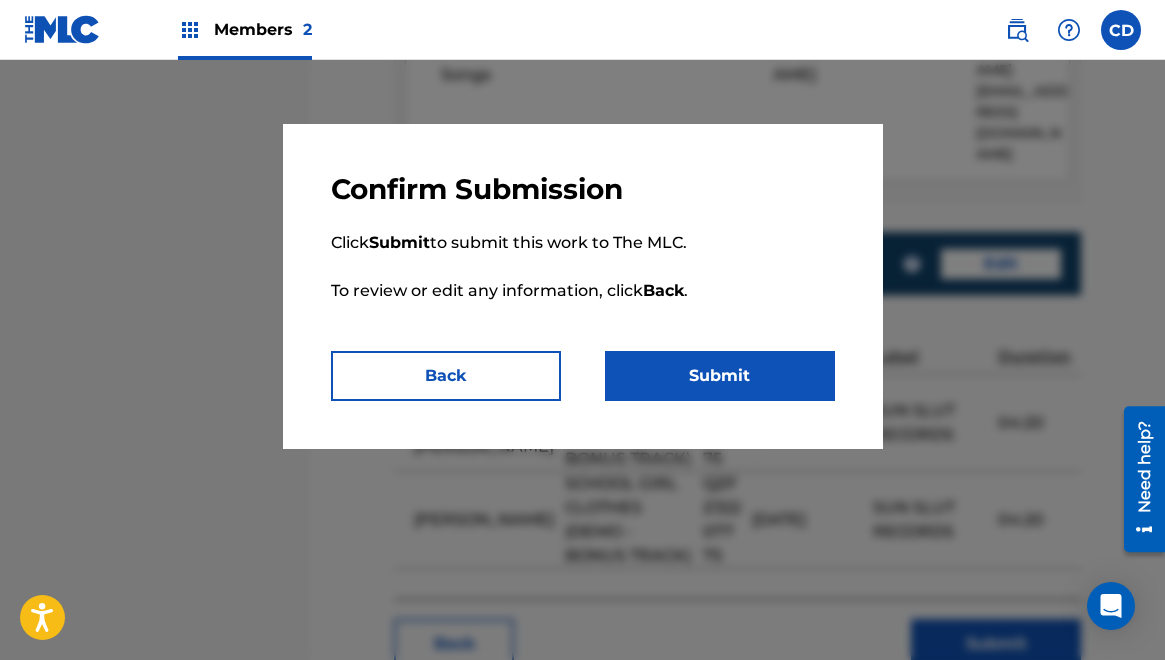 click on "Submit" at bounding box center (720, 376) 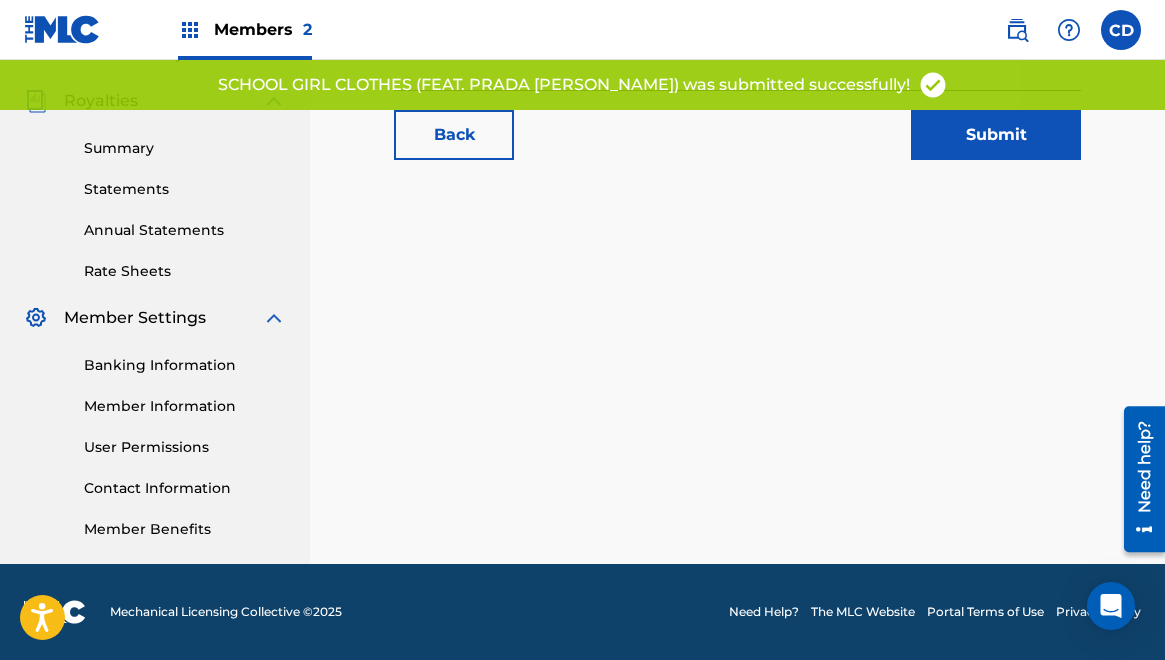 scroll, scrollTop: 0, scrollLeft: 0, axis: both 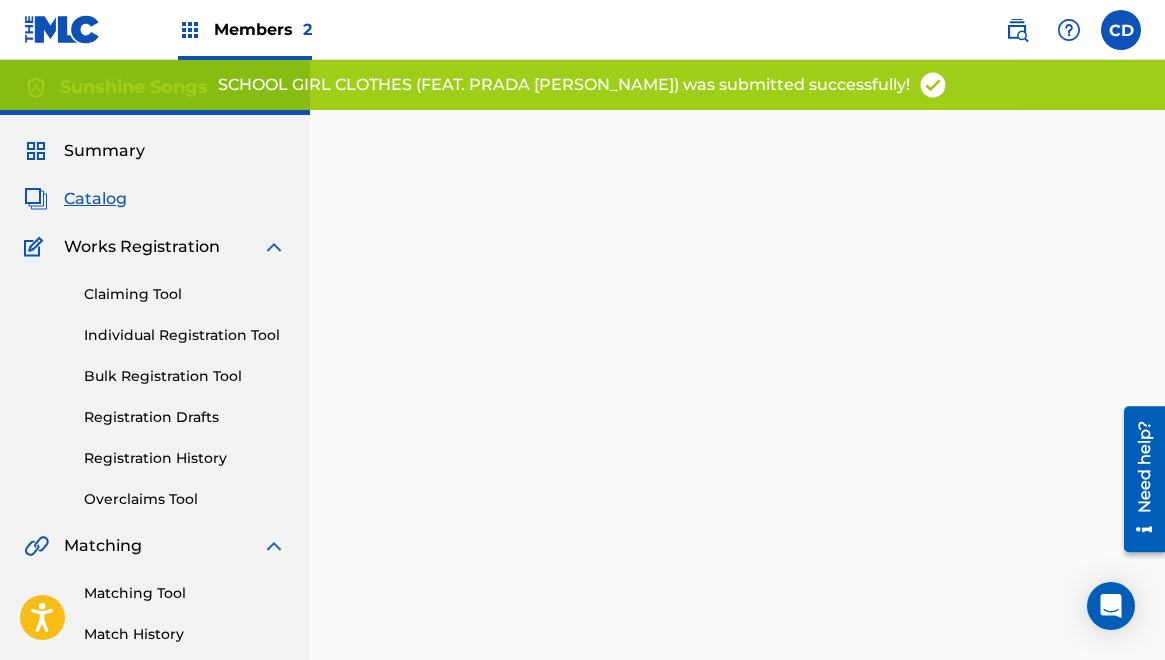 click on "Catalog" at bounding box center [95, 199] 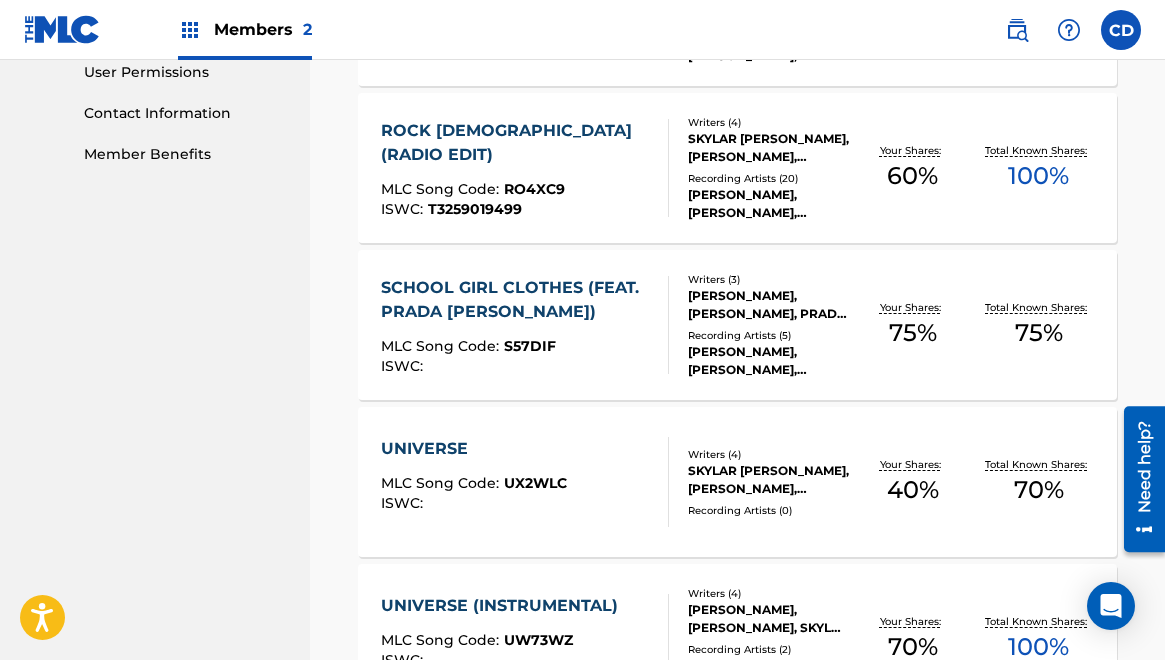 scroll, scrollTop: 958, scrollLeft: 0, axis: vertical 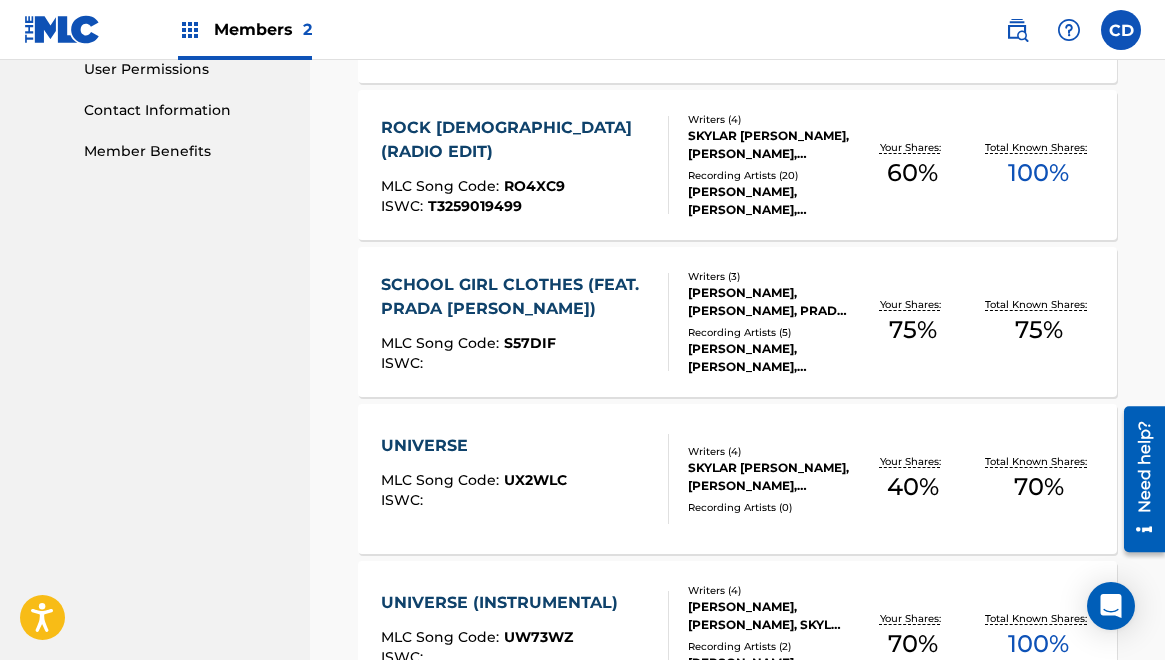 click on "UNIVERSE MLC Song Code : UX2WLC ISWC :" at bounding box center (525, 479) 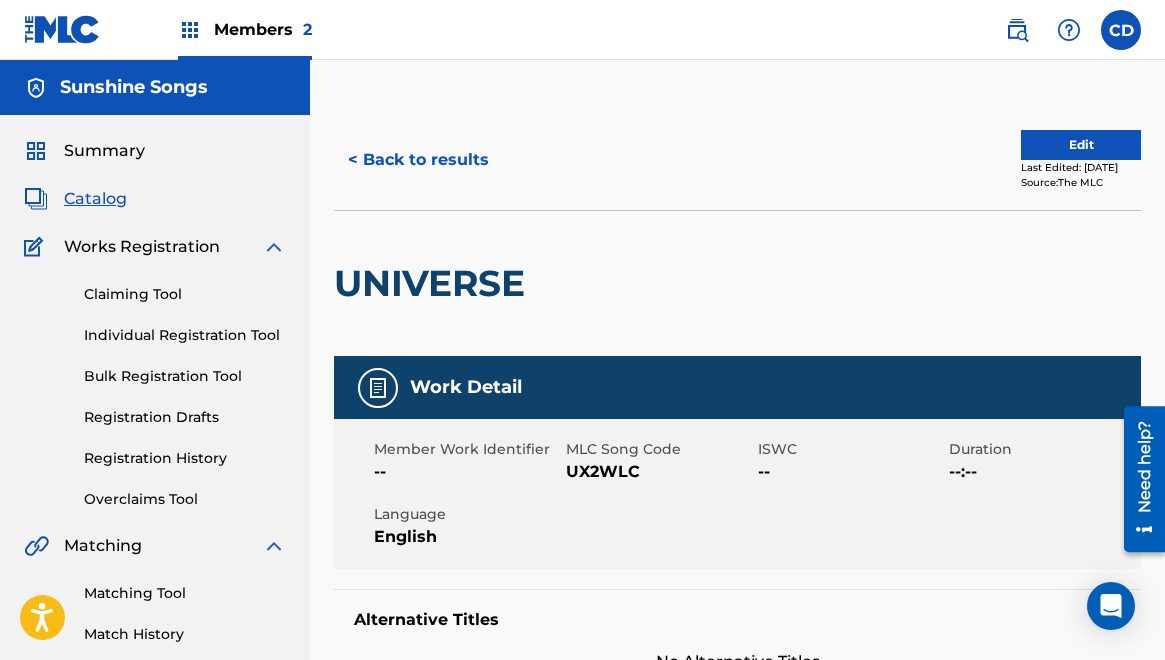 click on "Edit" at bounding box center [1081, 145] 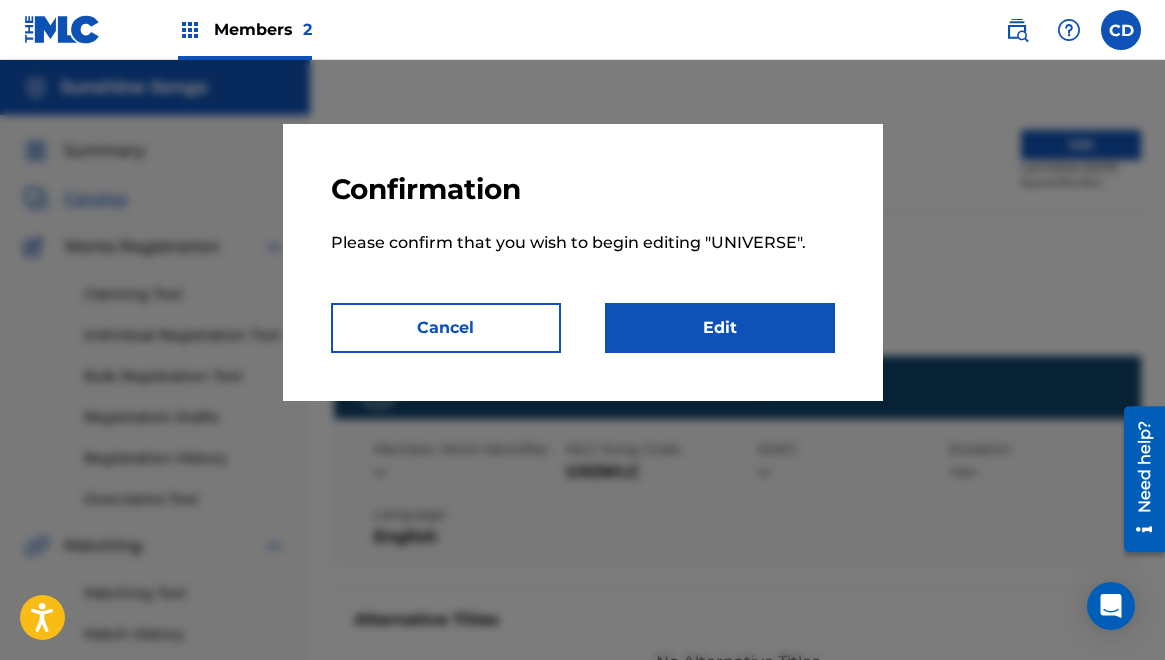 click on "Edit" at bounding box center [720, 328] 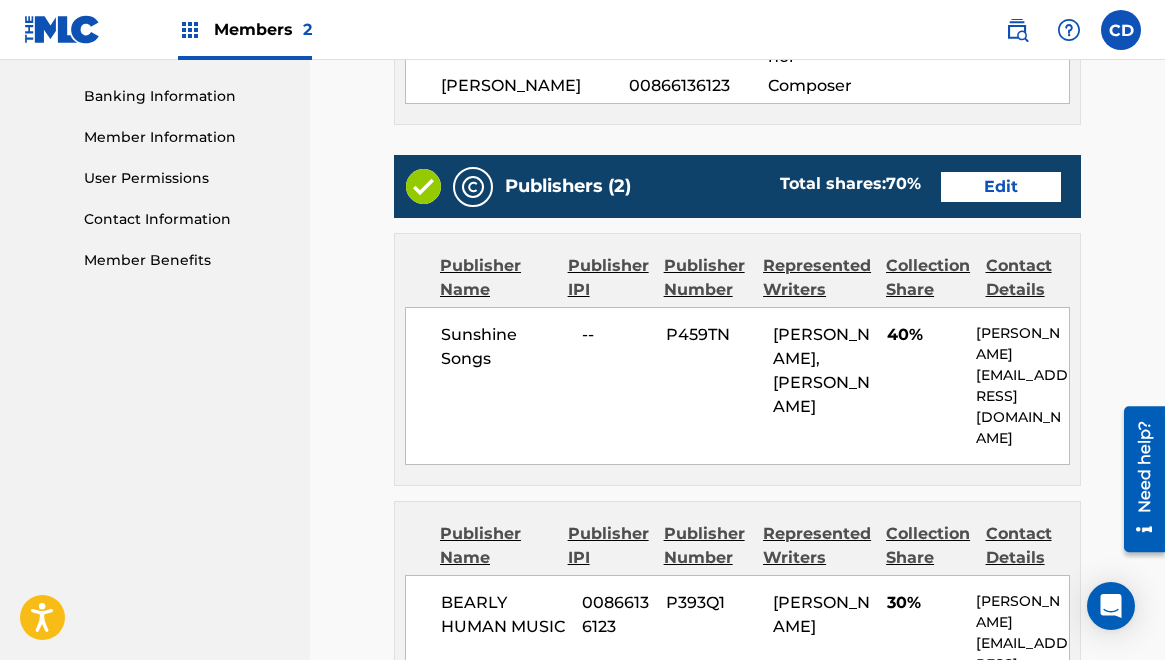 scroll, scrollTop: 853, scrollLeft: 0, axis: vertical 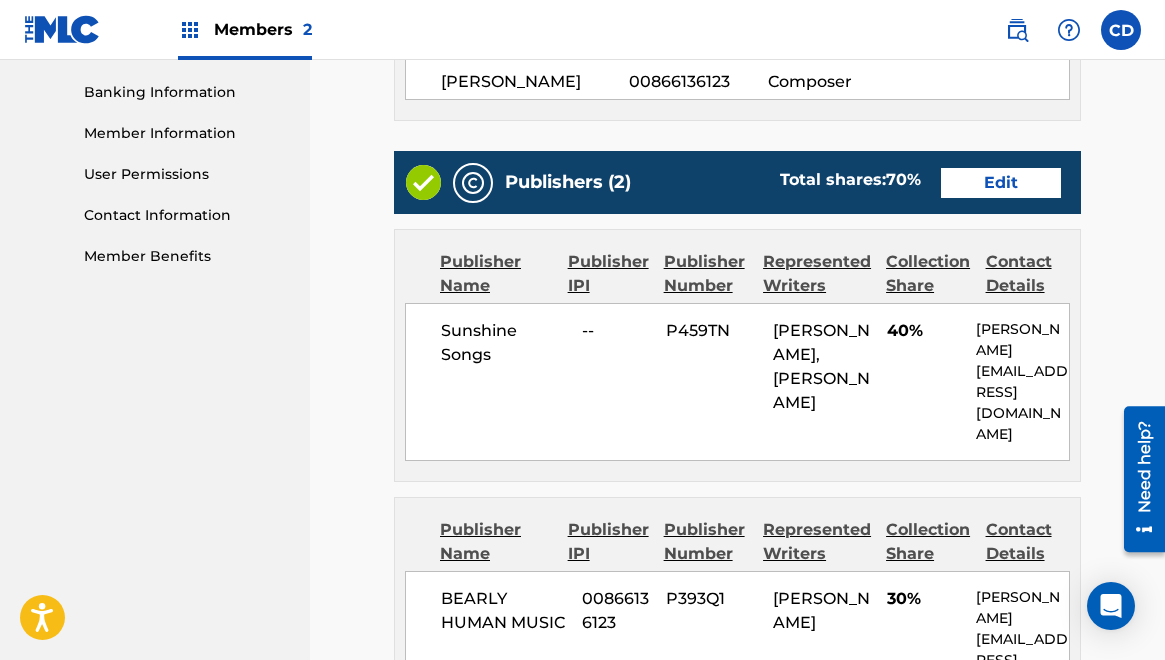 click on "Edit" at bounding box center (1001, 183) 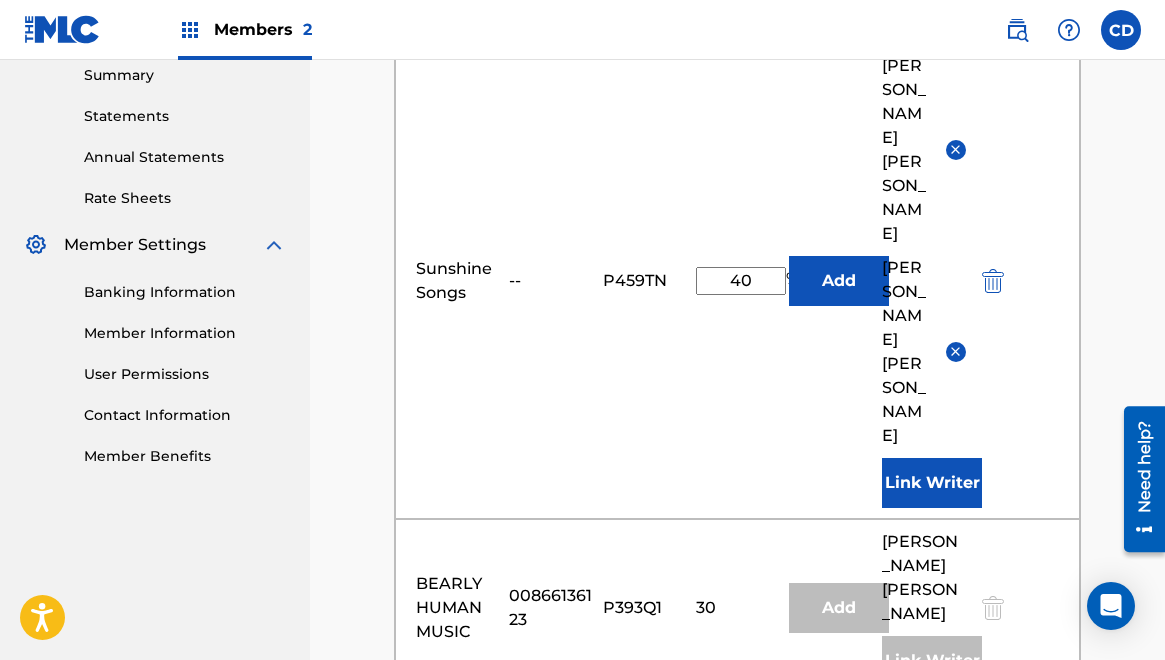 scroll, scrollTop: 656, scrollLeft: 0, axis: vertical 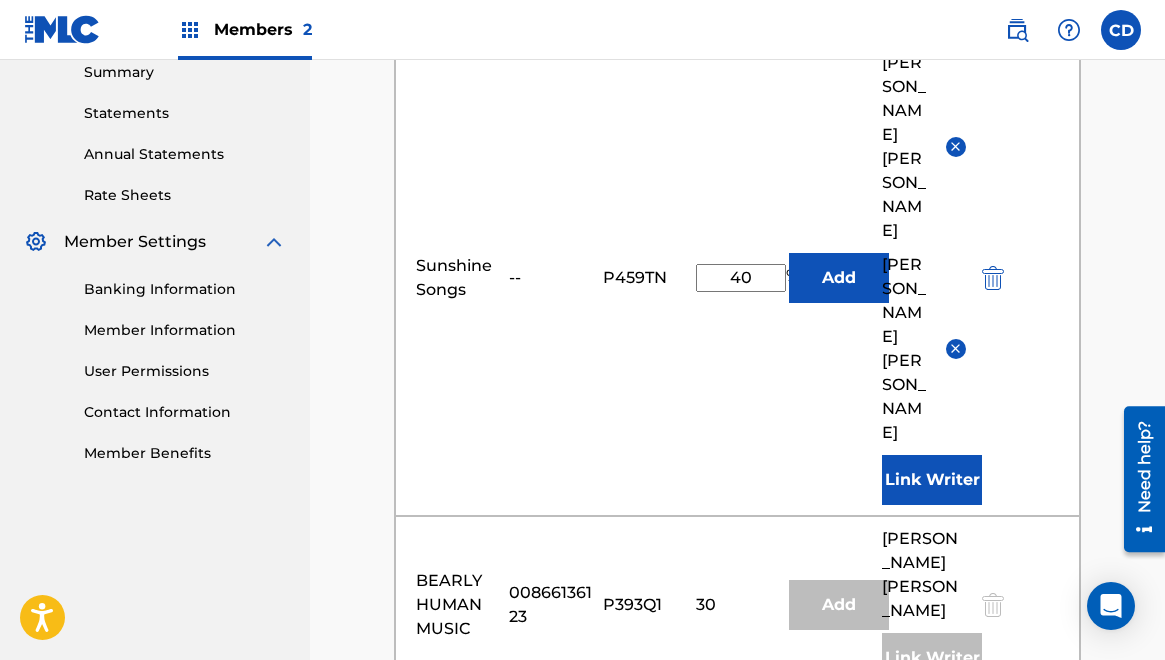 click on "40" at bounding box center (741, 278) 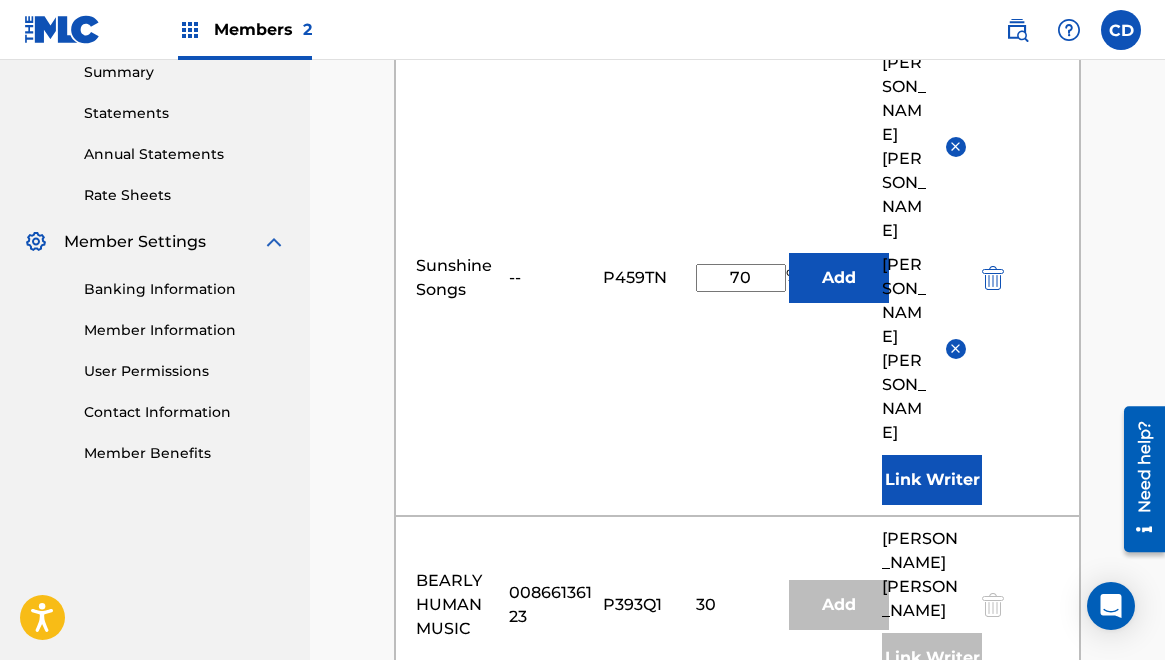 type on "70" 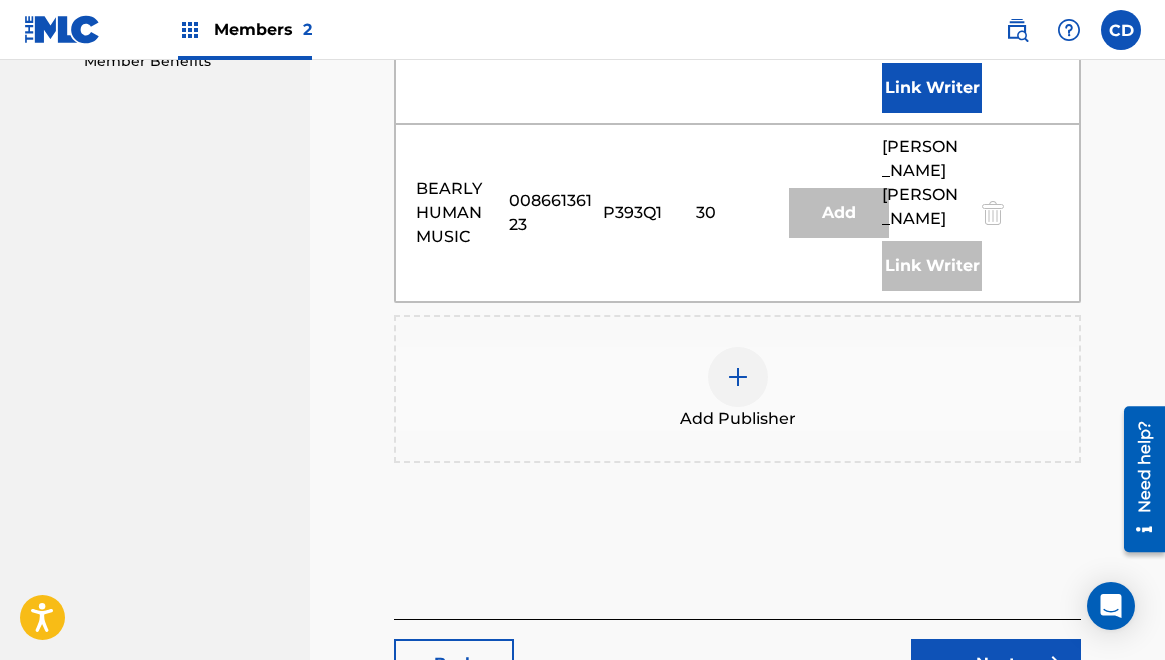 scroll, scrollTop: 1049, scrollLeft: 0, axis: vertical 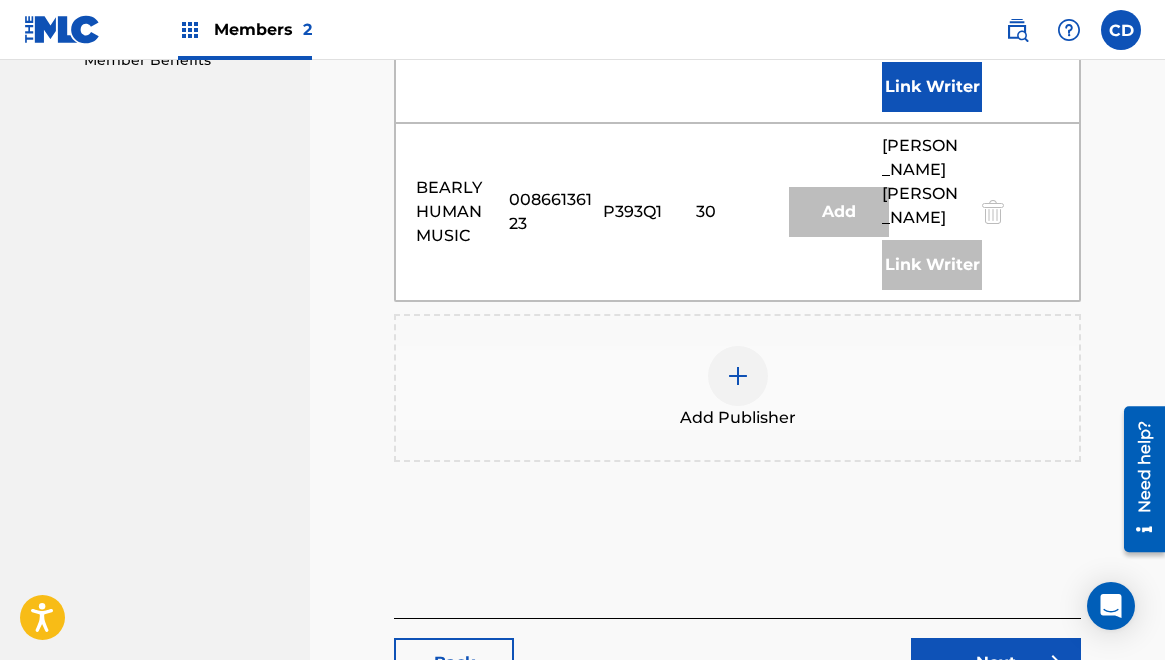 click on "Next" at bounding box center [996, 663] 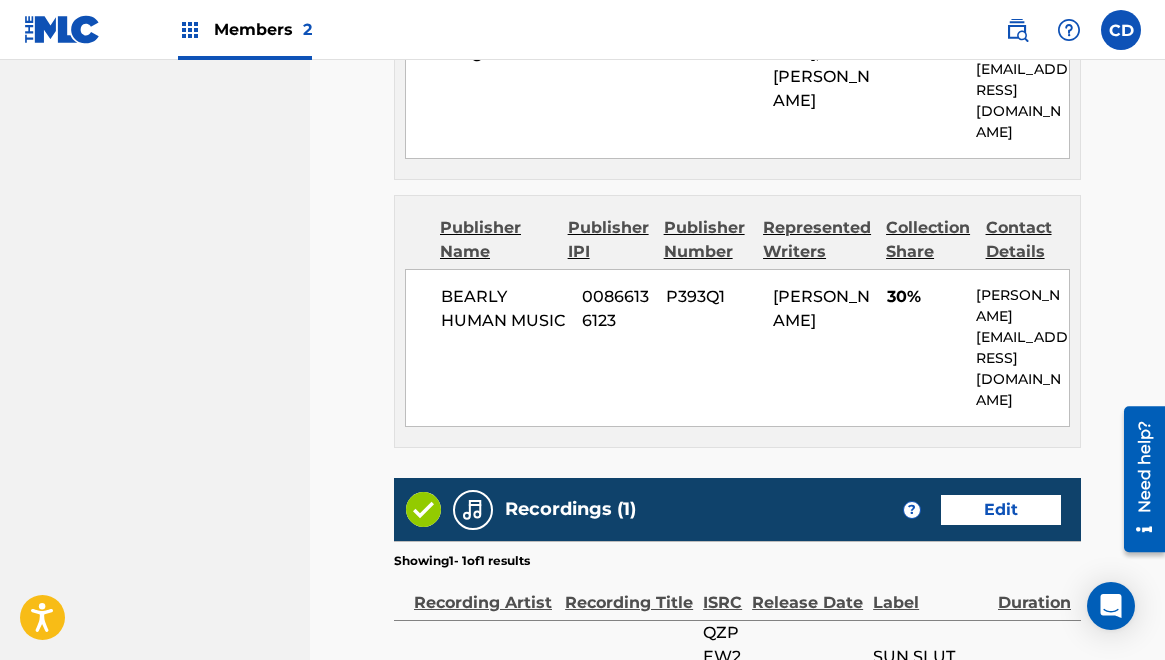 scroll, scrollTop: 1460, scrollLeft: 0, axis: vertical 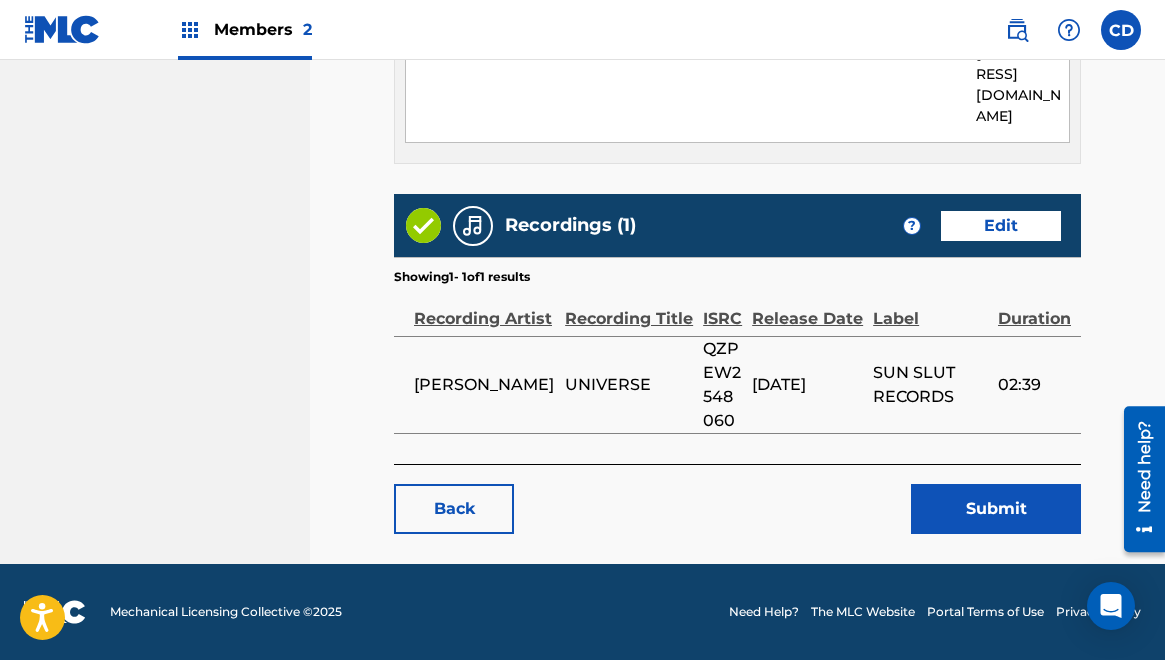 click on "Submit" at bounding box center (996, 509) 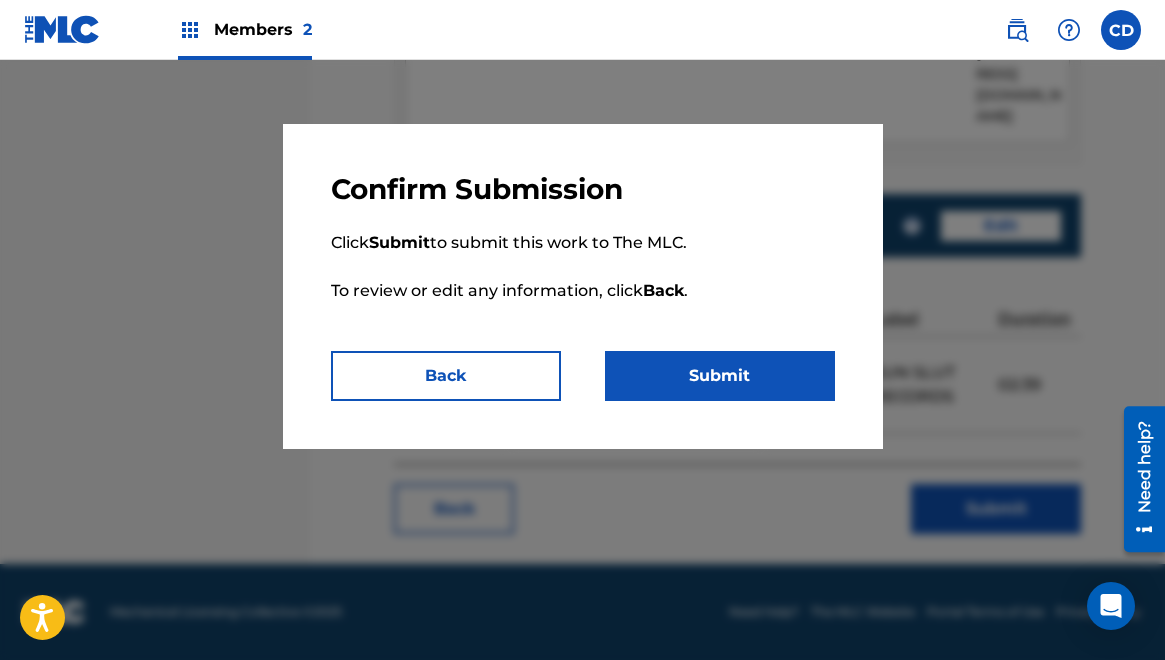 click on "Submit" at bounding box center [720, 376] 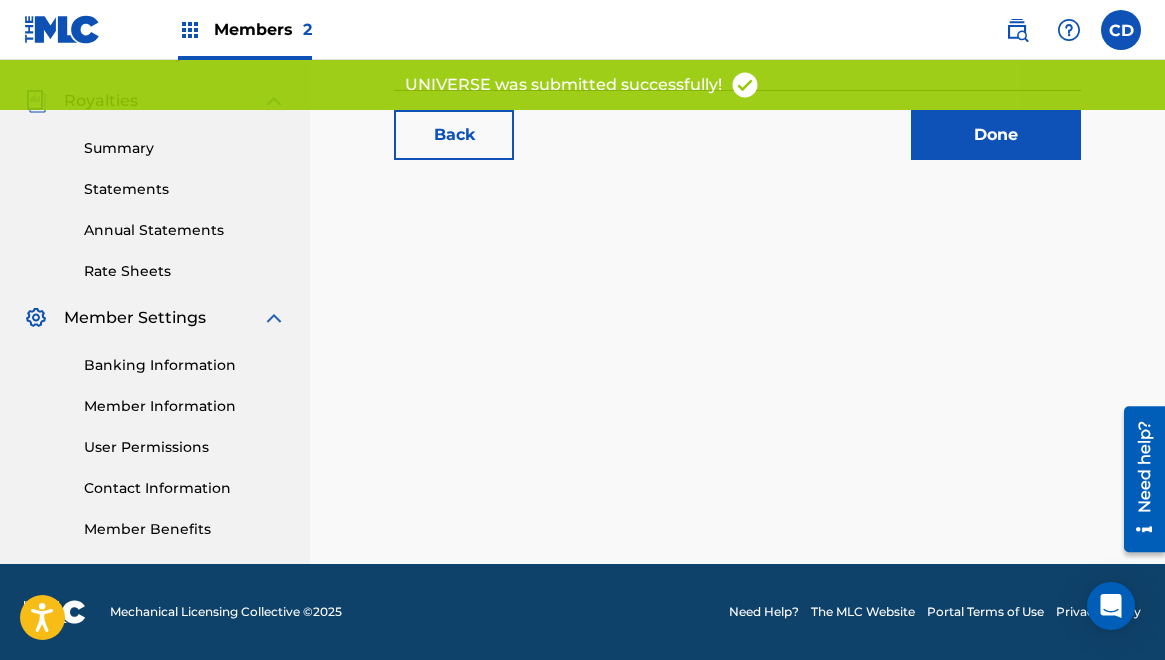 scroll, scrollTop: 0, scrollLeft: 0, axis: both 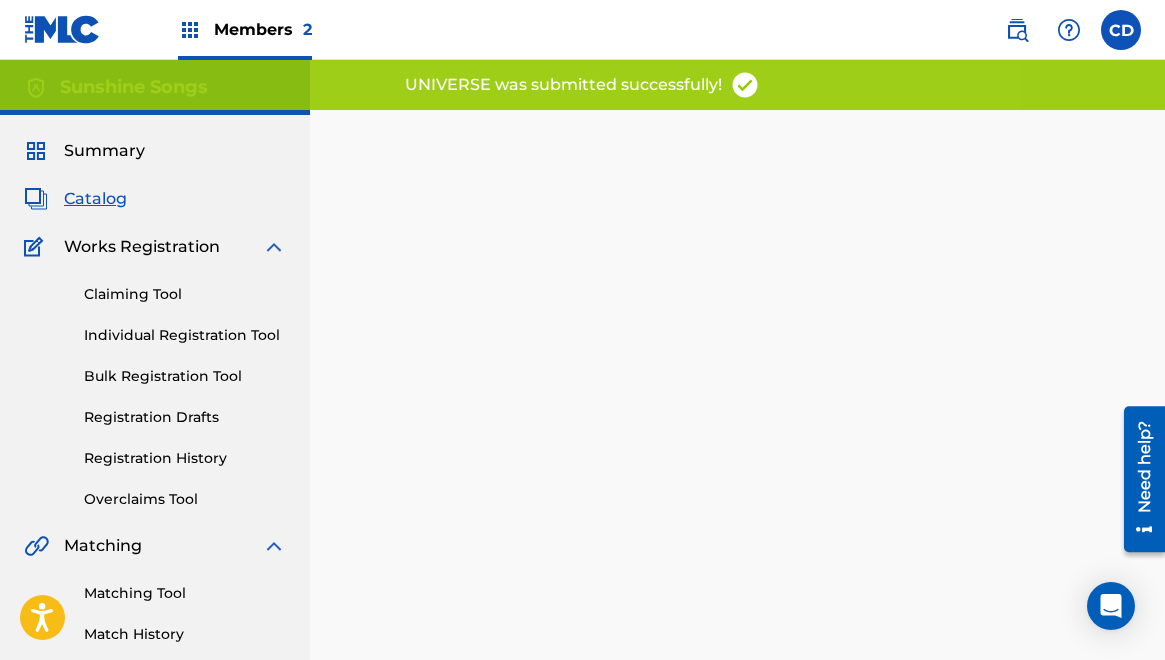 click on "Catalog" at bounding box center (95, 199) 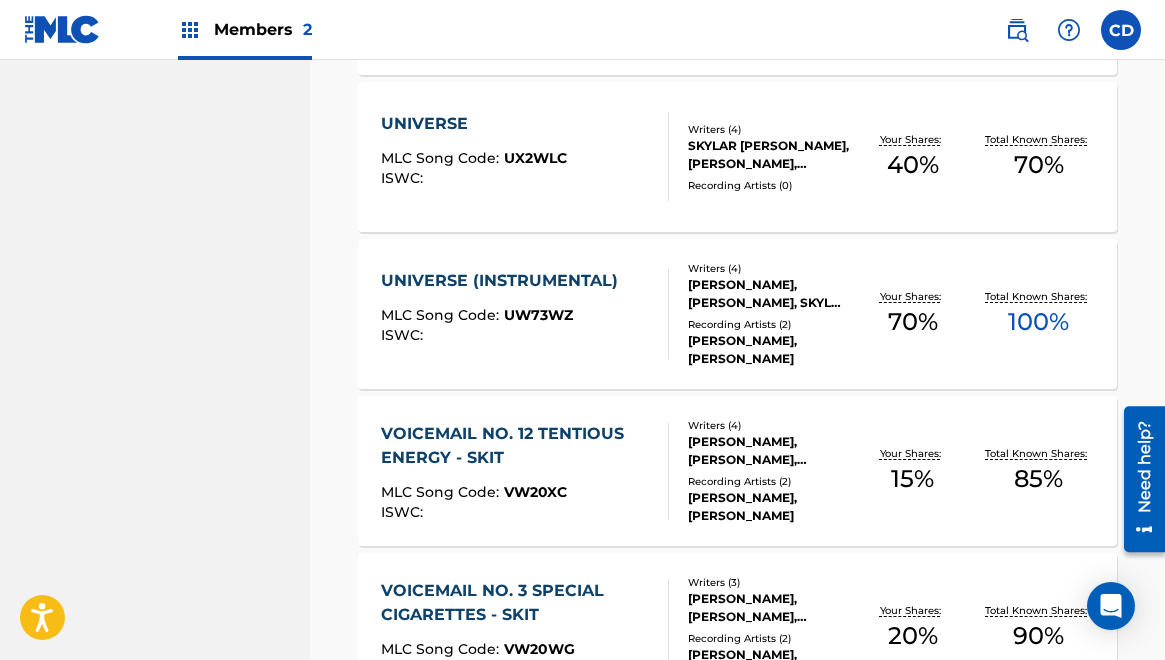 scroll, scrollTop: 1282, scrollLeft: 0, axis: vertical 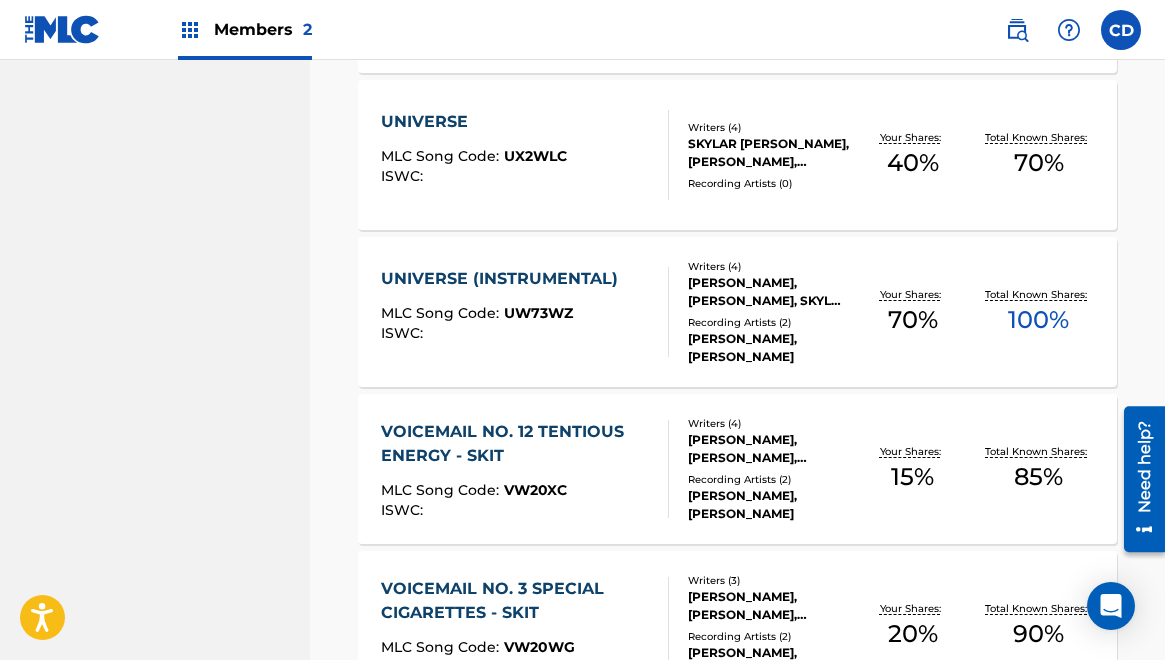 click on "VOICEMAIL NO. 12 TENTIOUS ENERGY - SKIT MLC Song Code : VW20XC ISWC :" at bounding box center (516, 469) 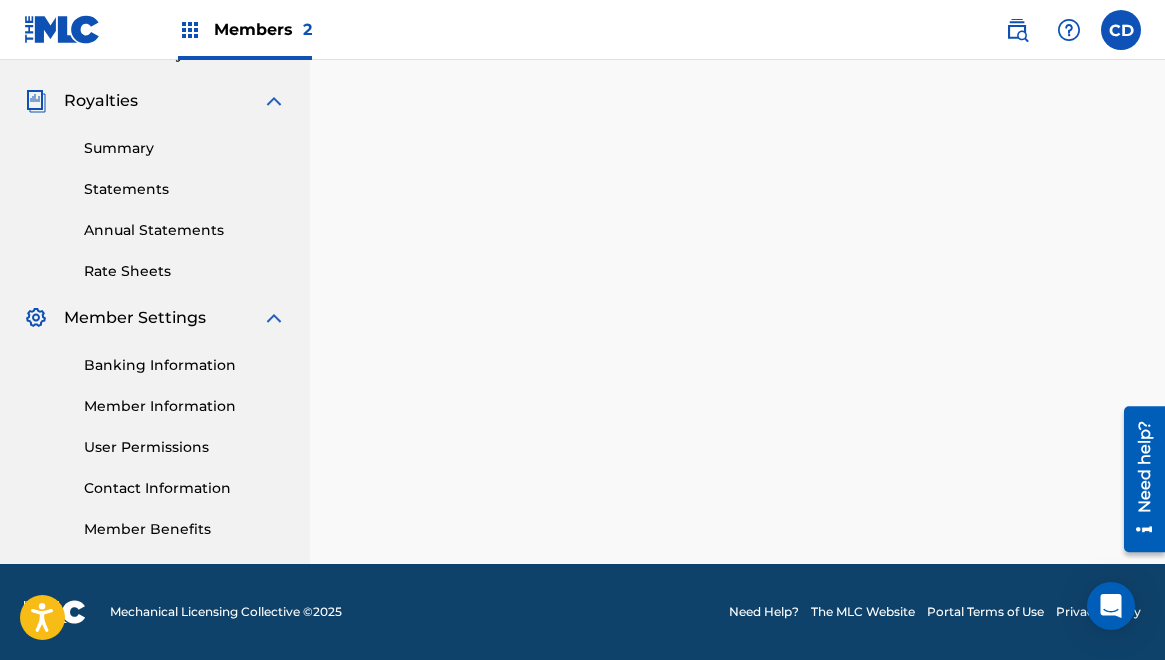 scroll, scrollTop: 0, scrollLeft: 0, axis: both 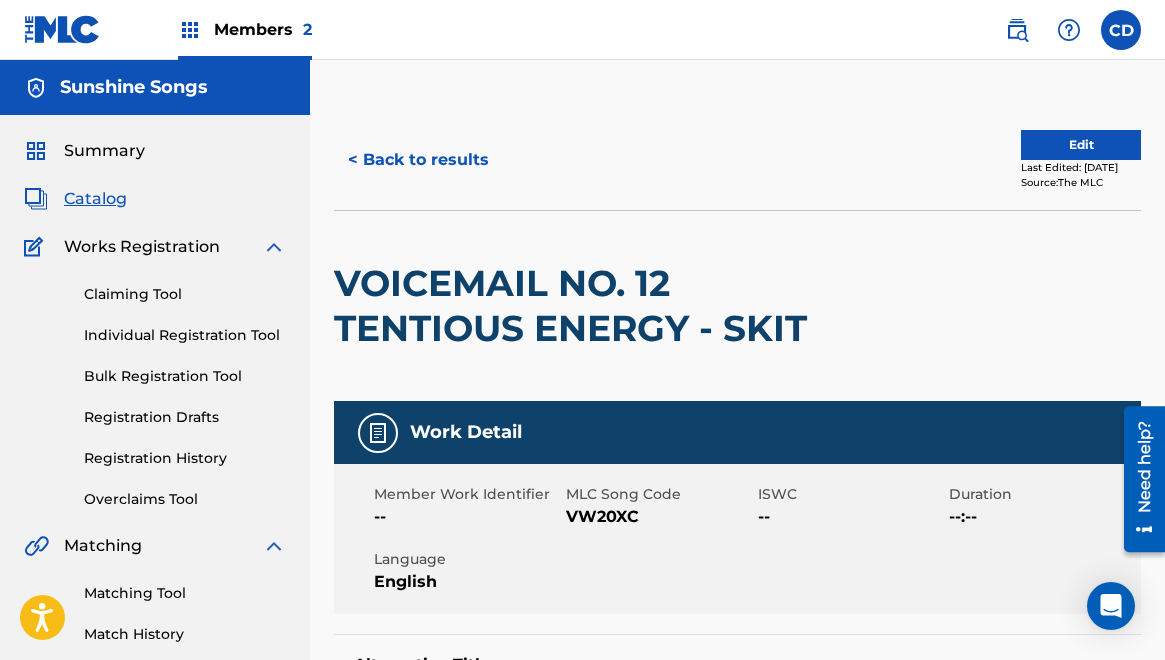 click on "Edit" at bounding box center [1081, 145] 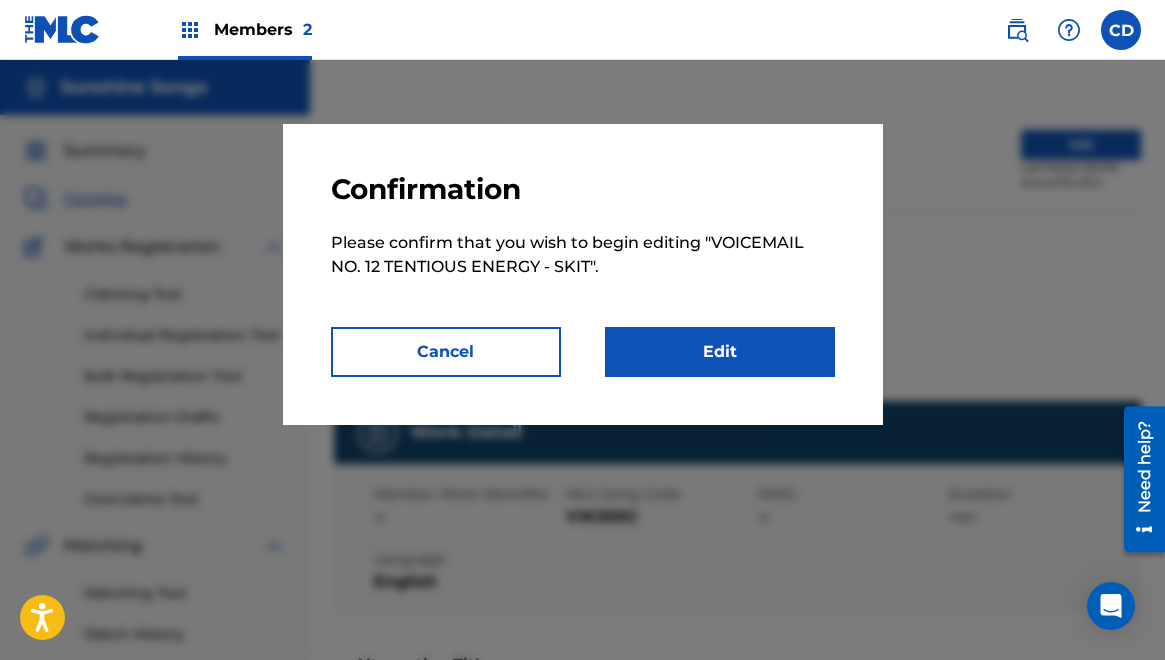 click on "Edit" at bounding box center [720, 352] 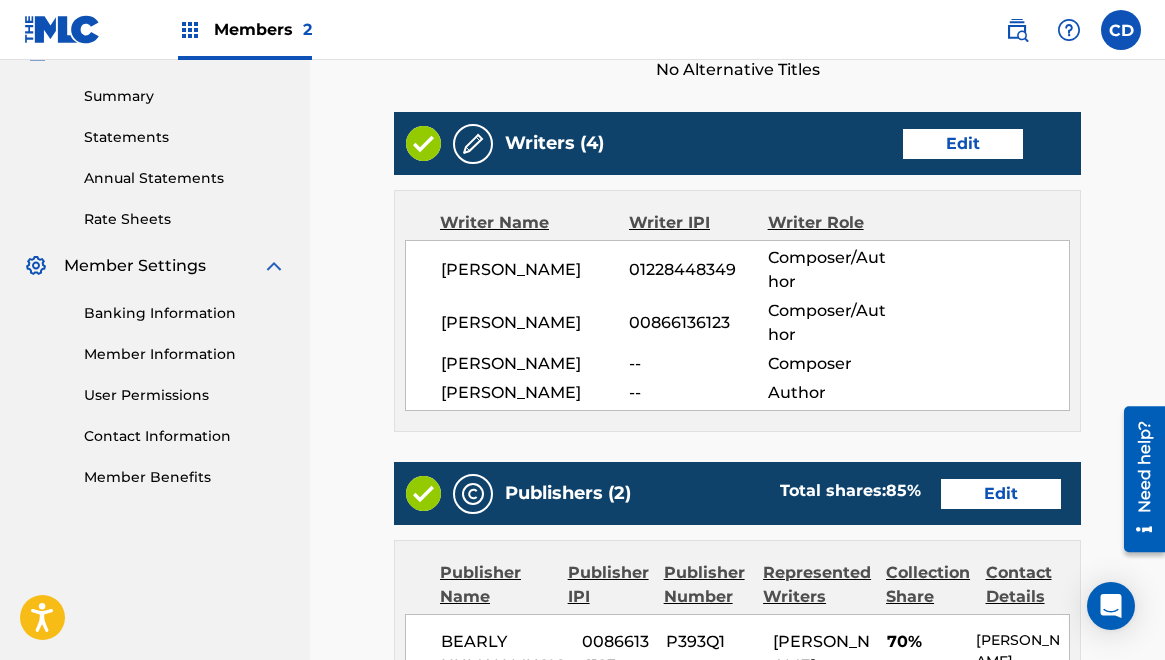 scroll, scrollTop: 644, scrollLeft: 0, axis: vertical 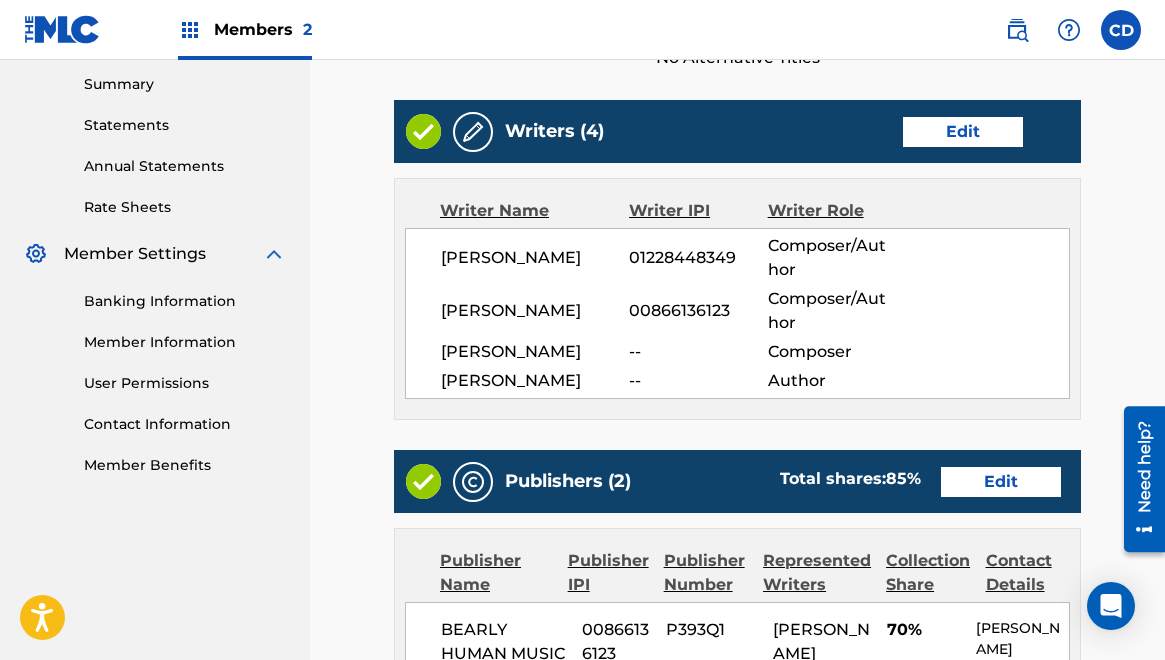 click on "Edit" at bounding box center [1001, 482] 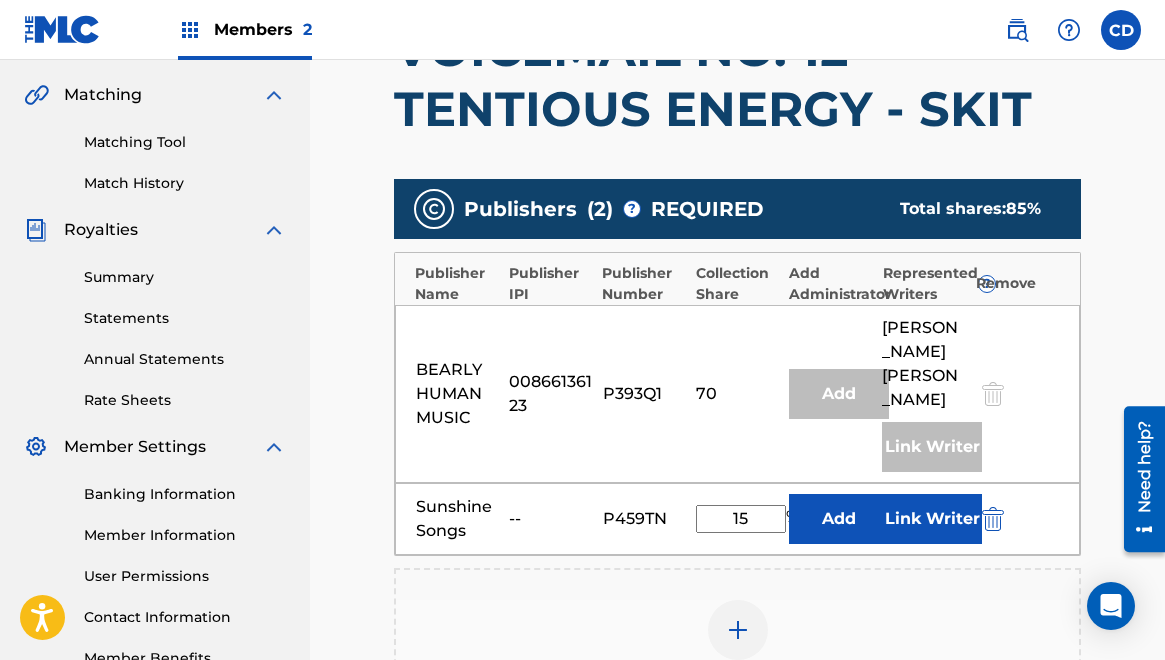 scroll, scrollTop: 464, scrollLeft: 0, axis: vertical 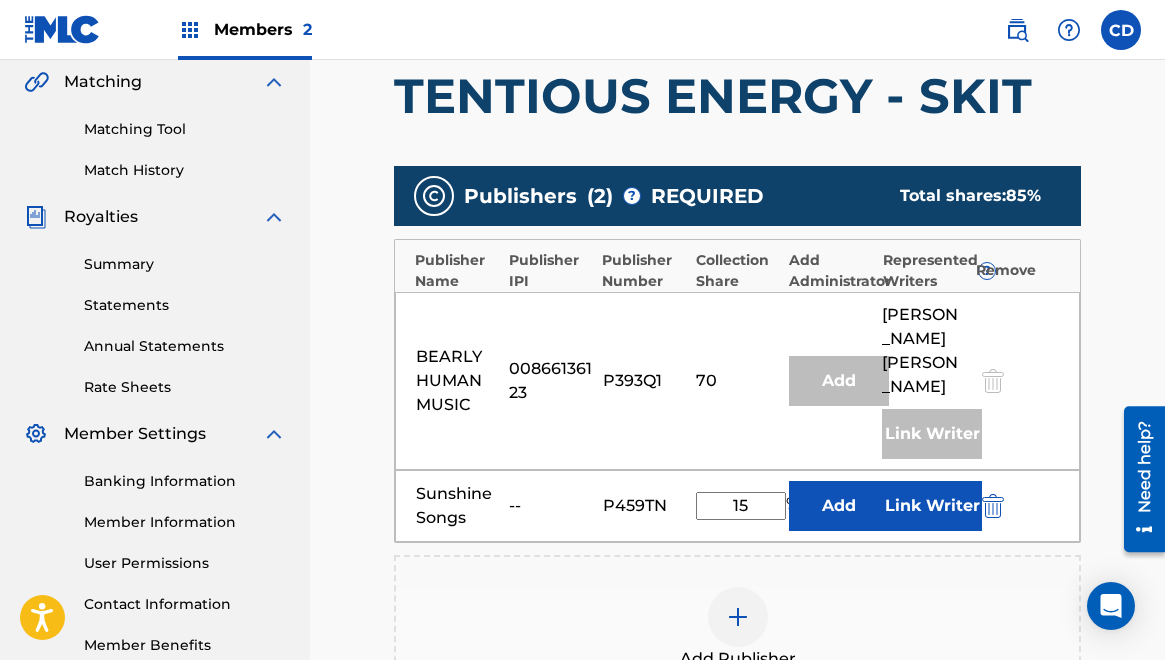 click on "15" at bounding box center [741, 506] 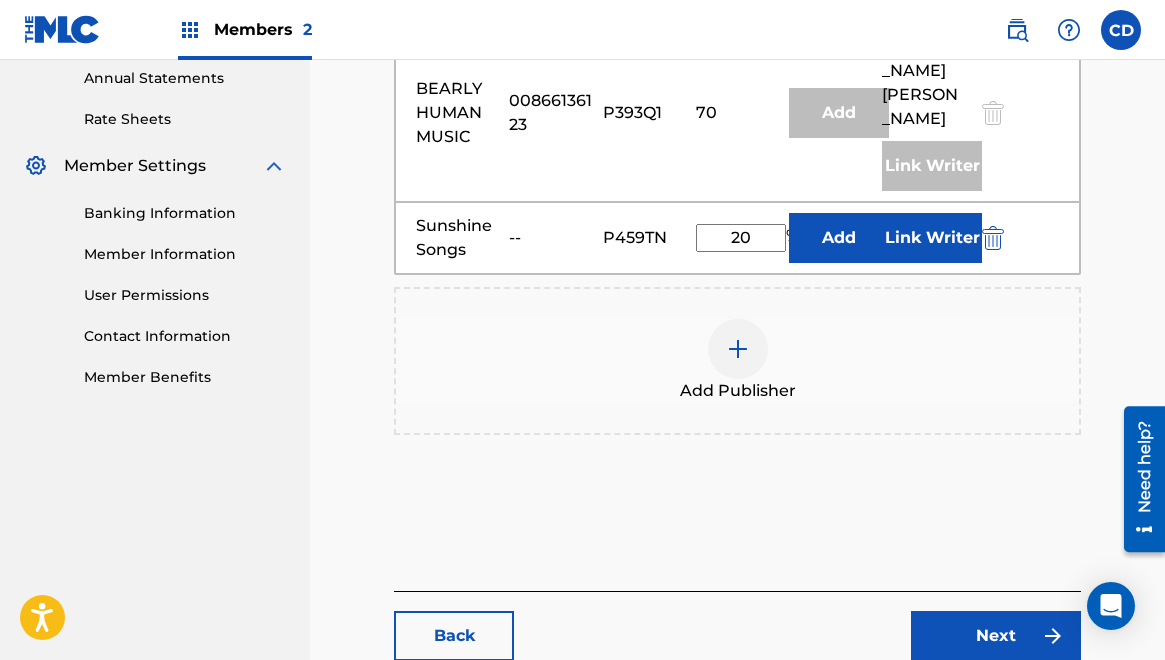 scroll, scrollTop: 752, scrollLeft: 0, axis: vertical 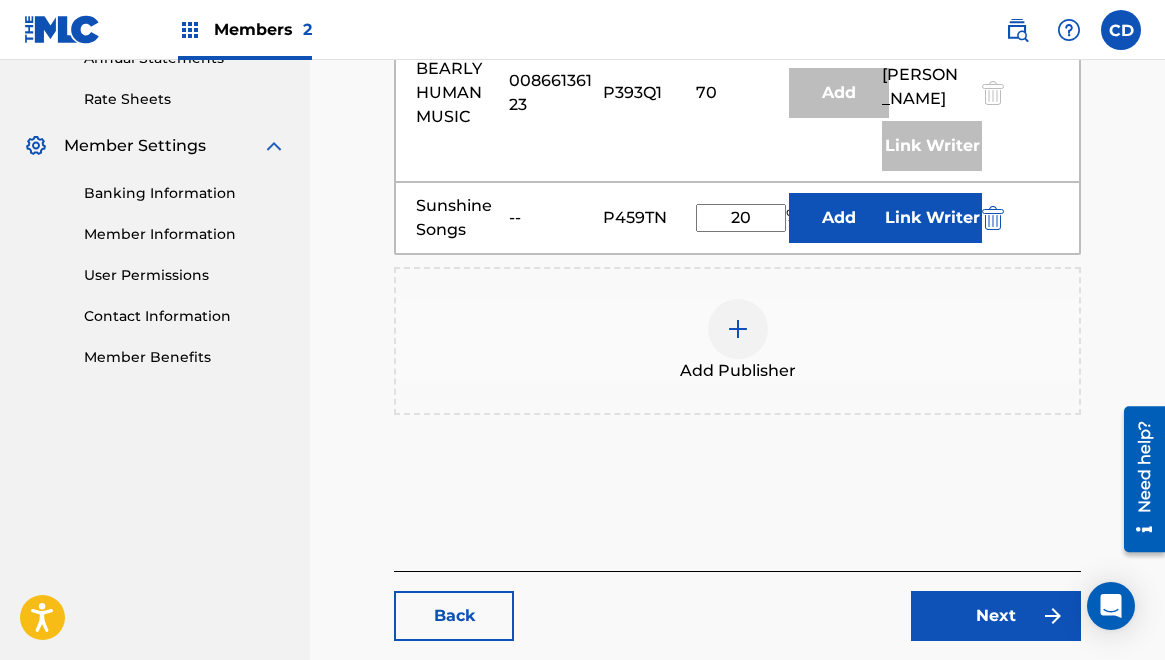 type on "20" 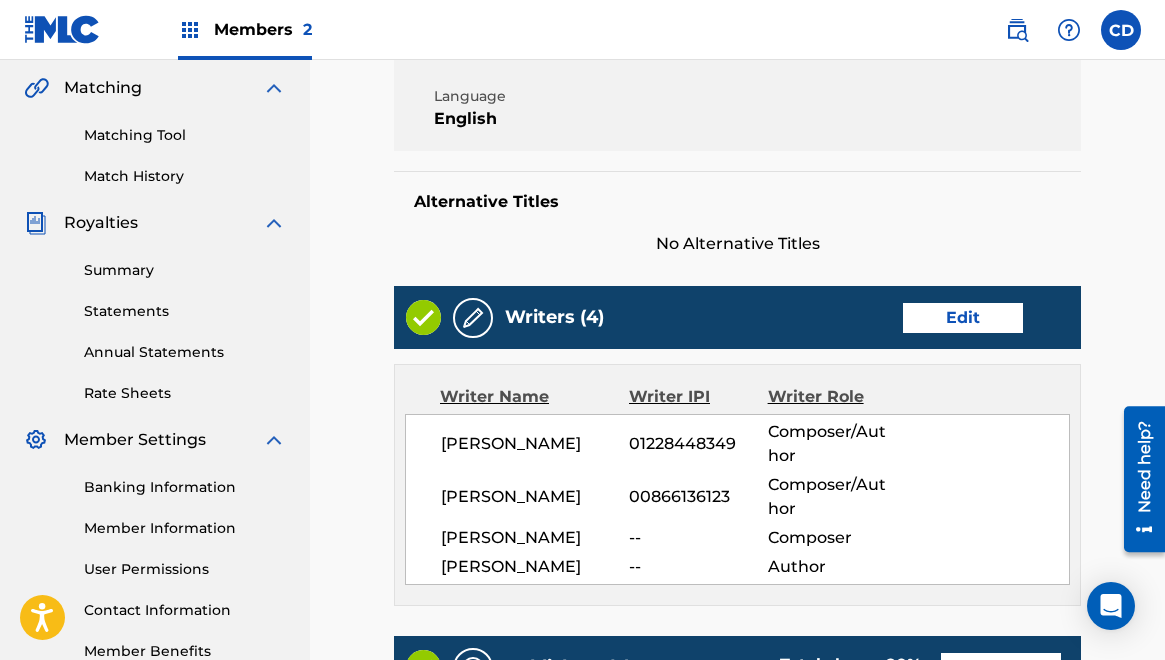 scroll, scrollTop: 495, scrollLeft: 0, axis: vertical 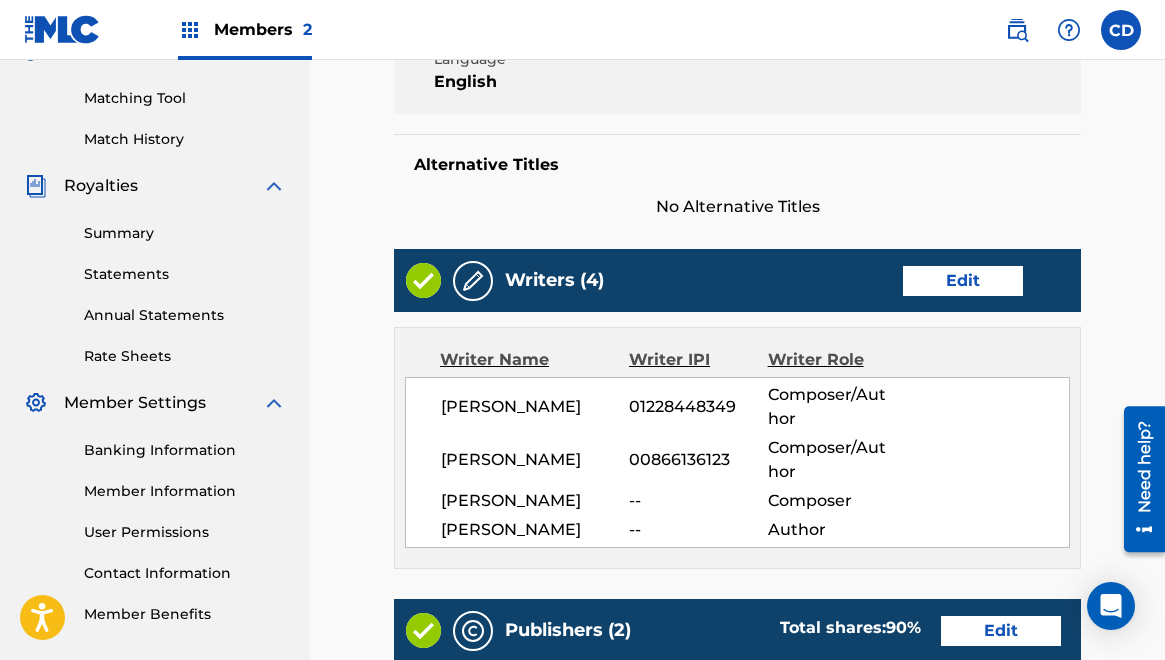click on "Edit" at bounding box center (963, 281) 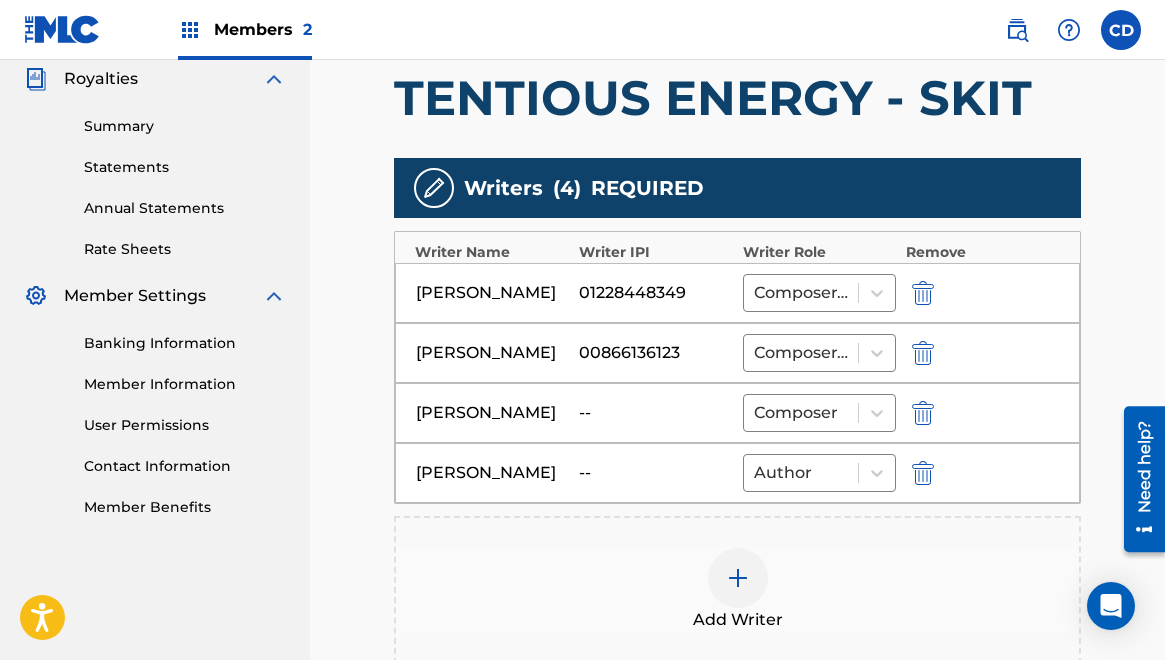 scroll, scrollTop: 604, scrollLeft: 0, axis: vertical 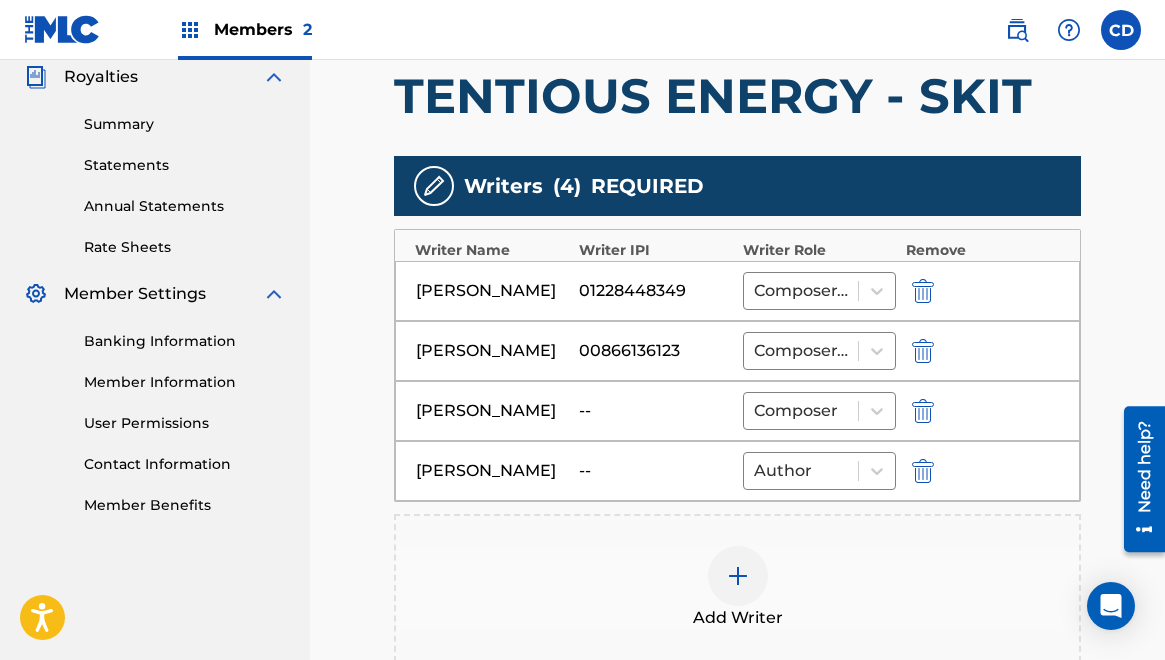 click at bounding box center [923, 411] 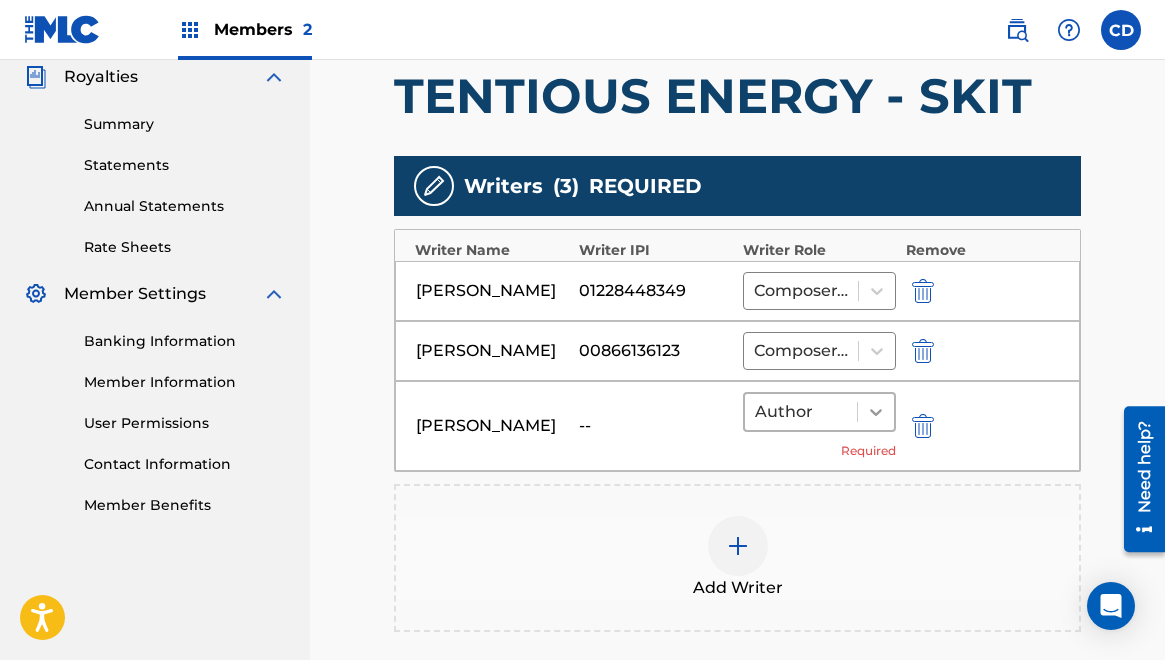 click 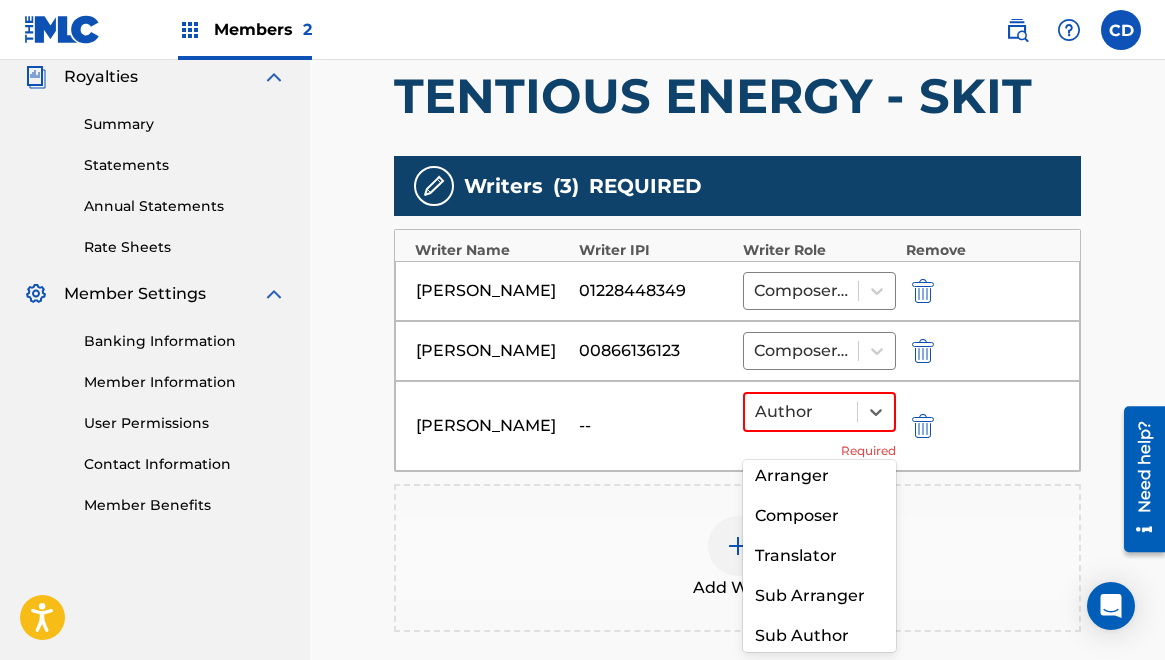 scroll, scrollTop: 159, scrollLeft: 0, axis: vertical 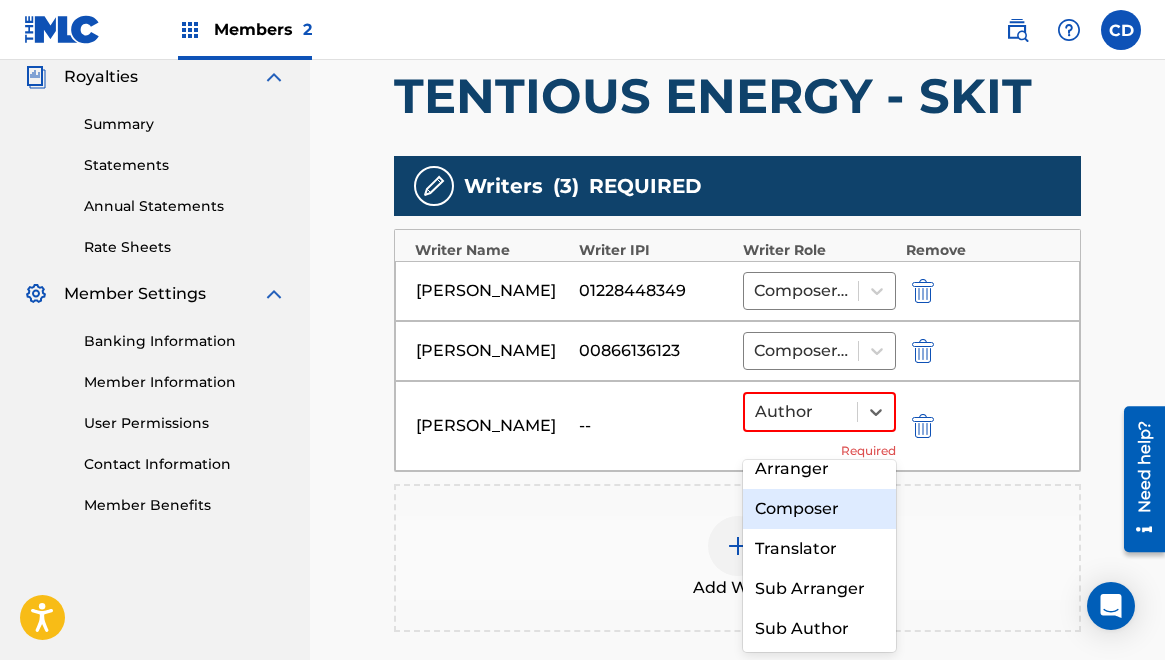 click on "Add Writer" at bounding box center (737, 558) 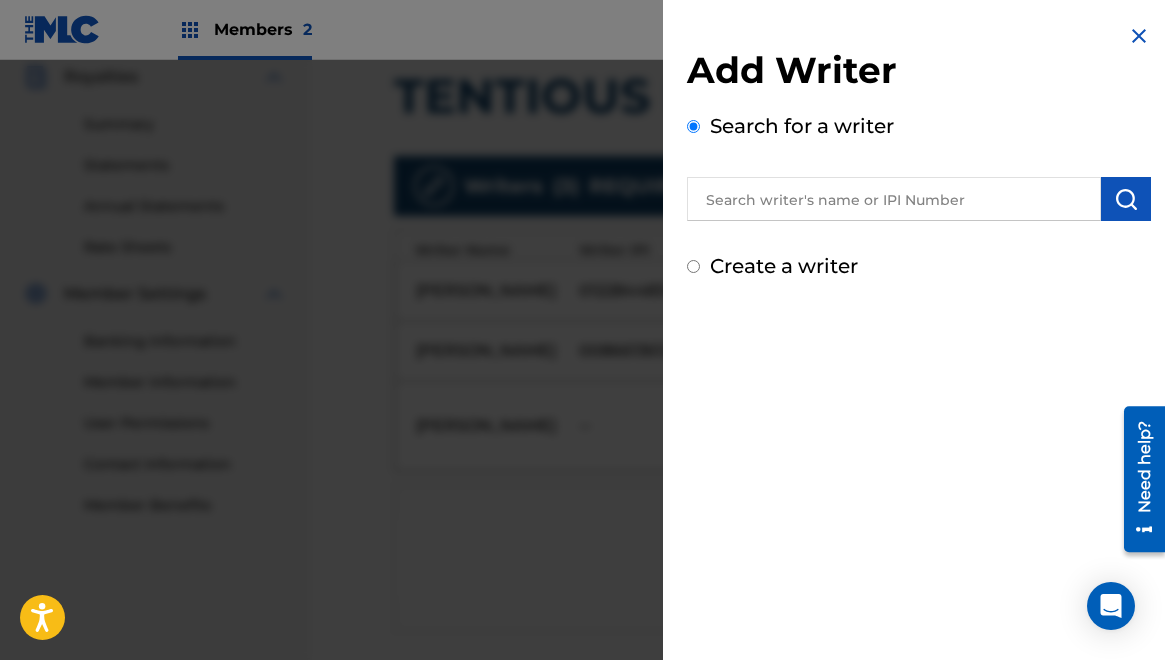 click at bounding box center (1139, 36) 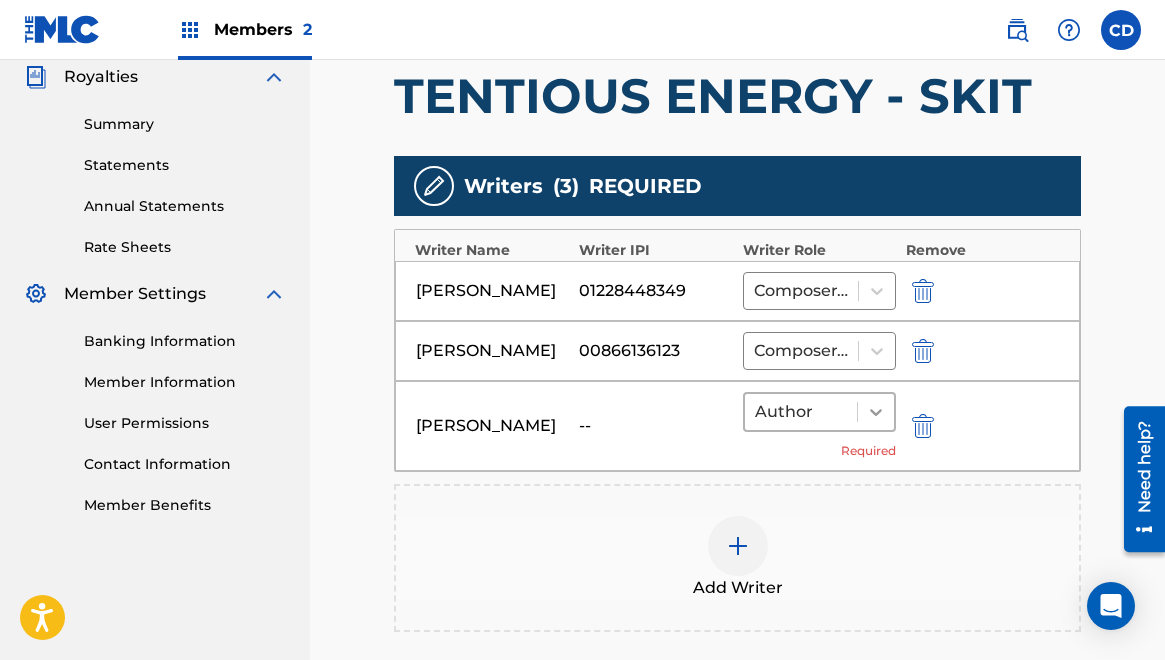 click 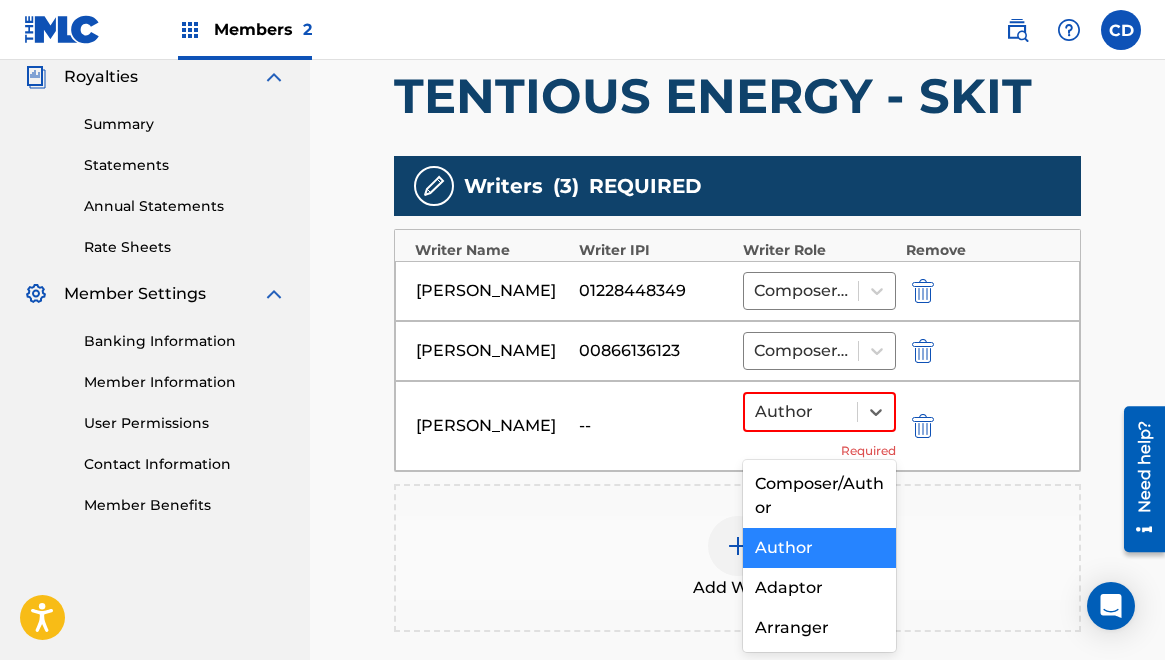click on "Author" at bounding box center [819, 548] 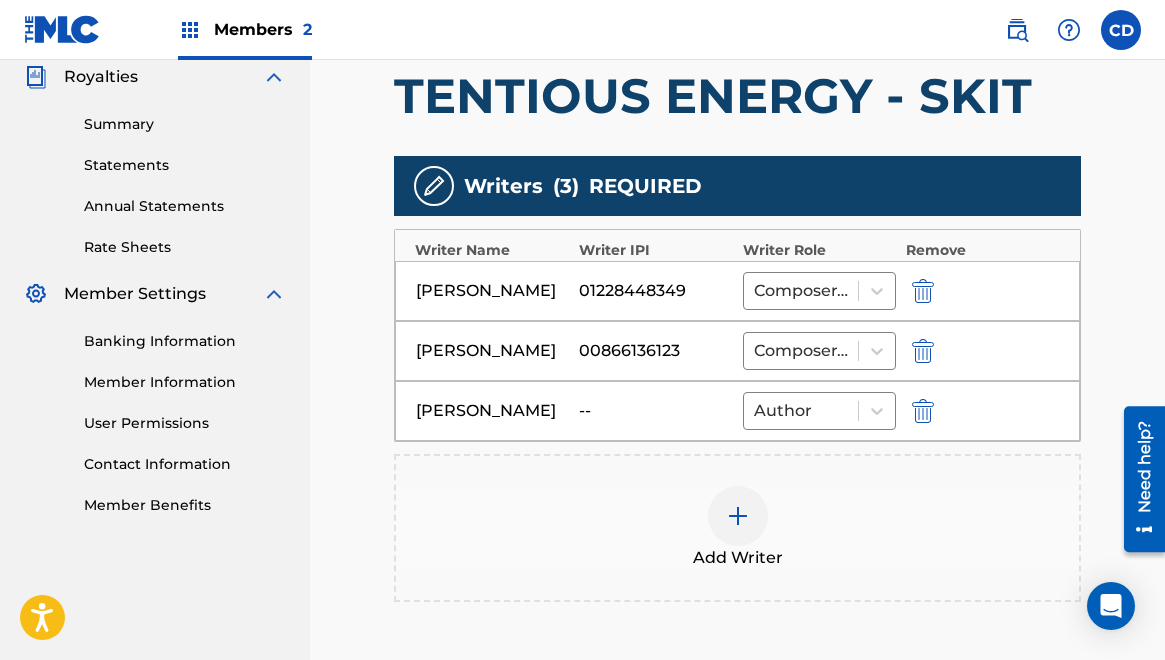 scroll, scrollTop: 858, scrollLeft: 0, axis: vertical 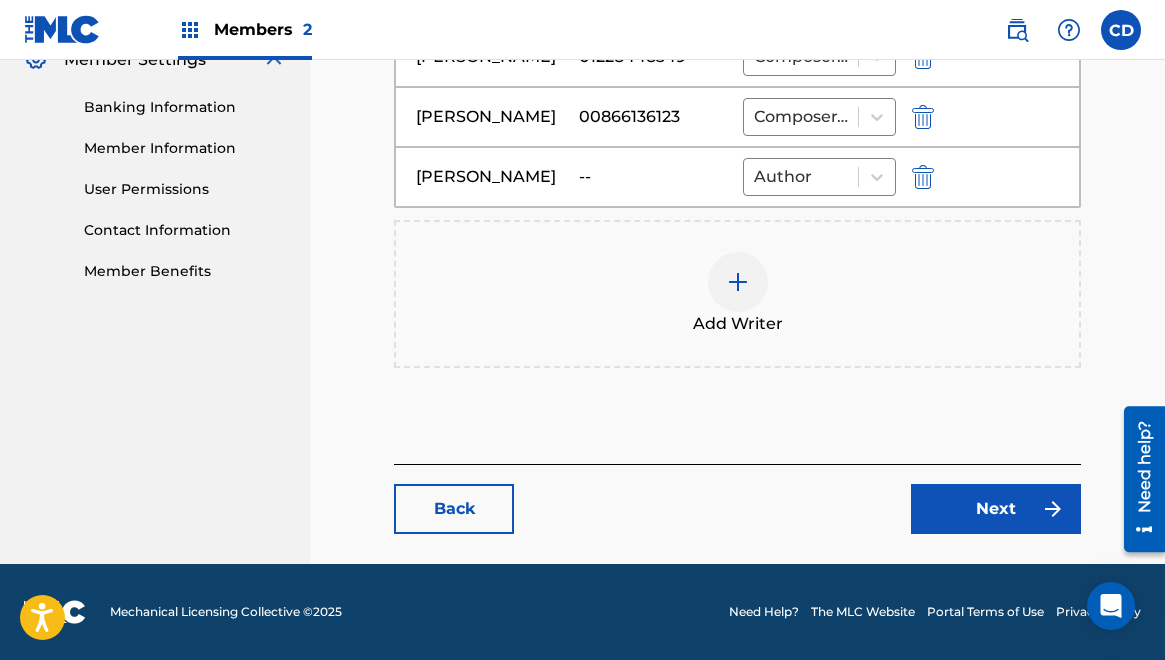 click on "Next" at bounding box center (996, 509) 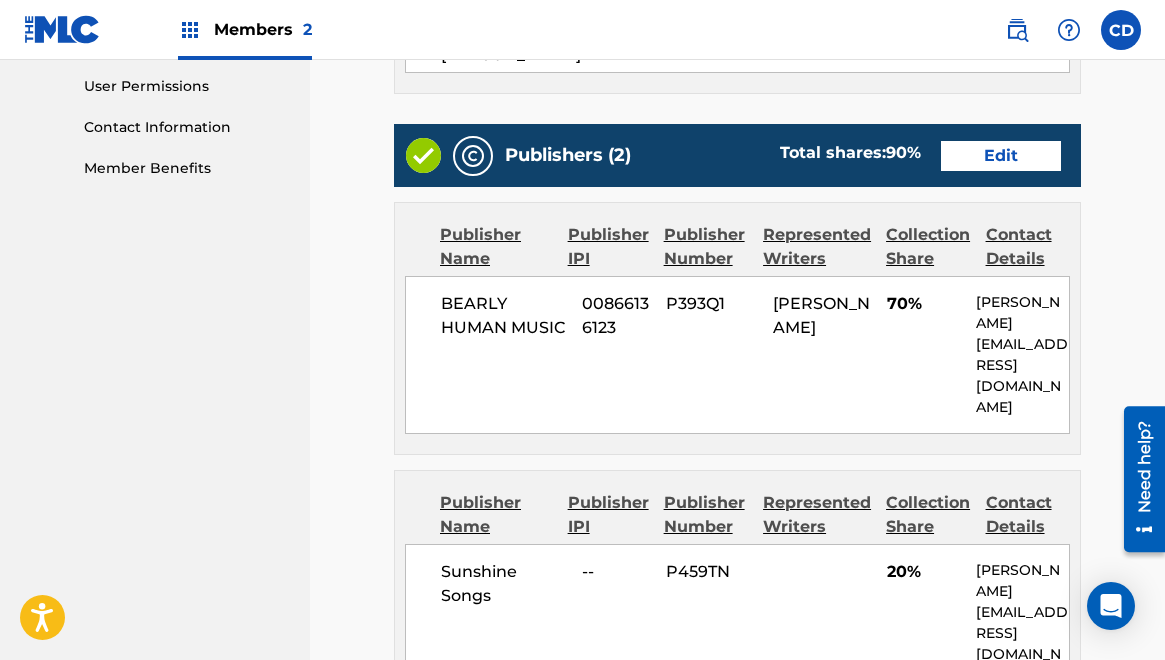 scroll, scrollTop: 1437, scrollLeft: 0, axis: vertical 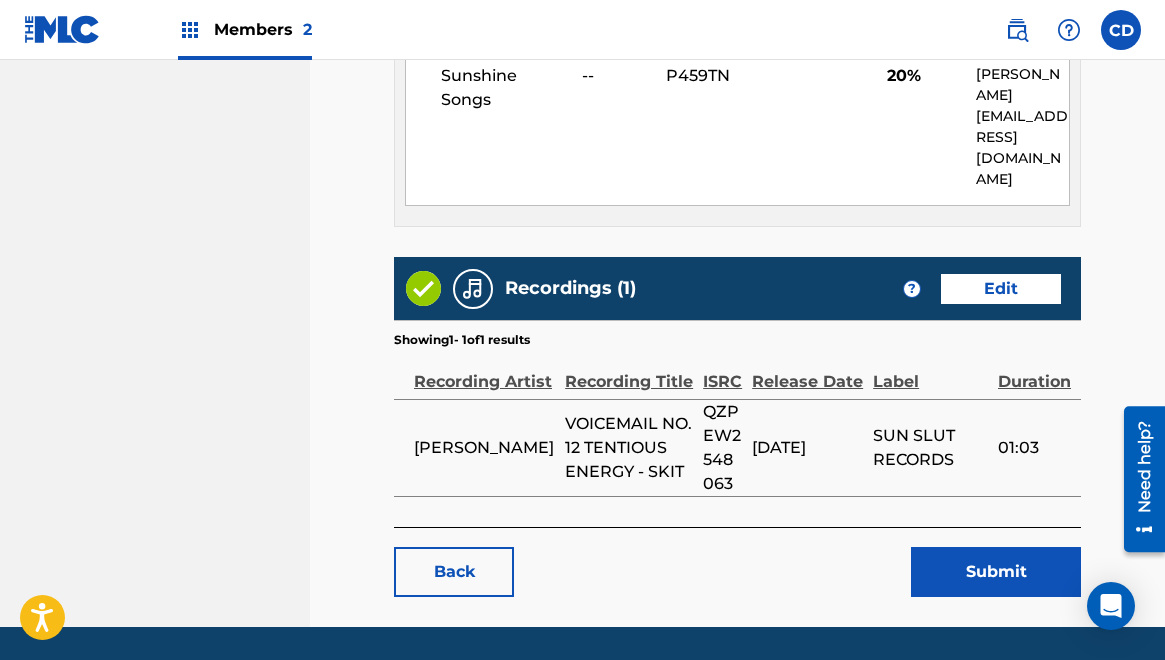 click on "Submit" at bounding box center (996, 572) 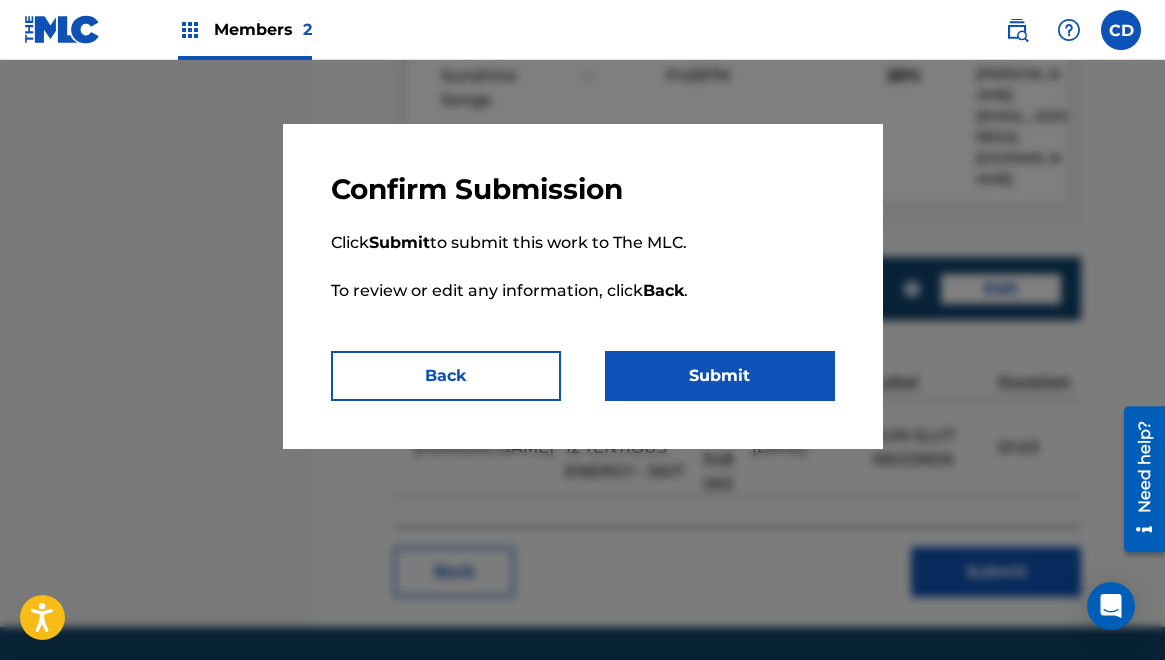 click on "Submit" at bounding box center [720, 376] 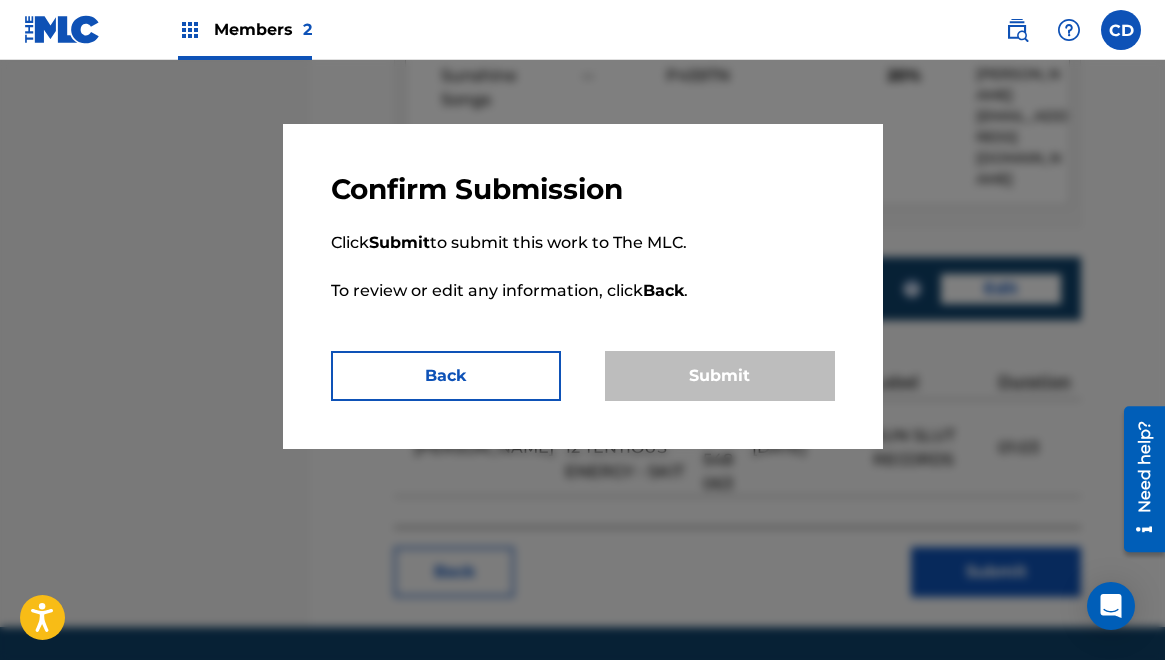 scroll, scrollTop: 0, scrollLeft: 0, axis: both 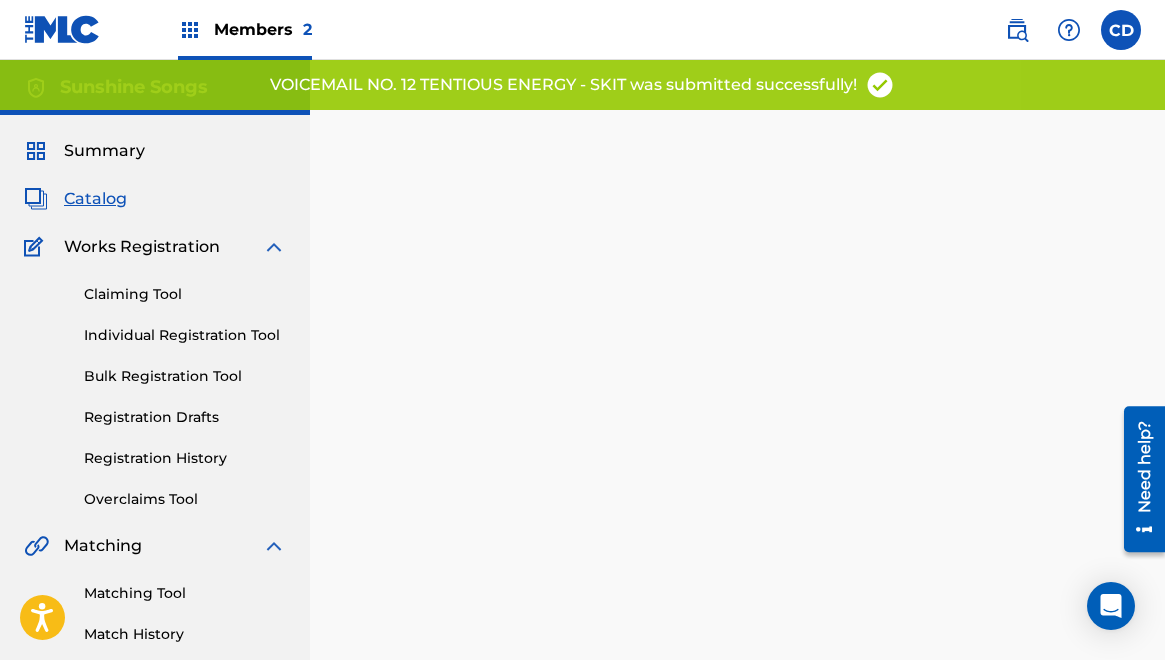 click on "Catalog" at bounding box center [95, 199] 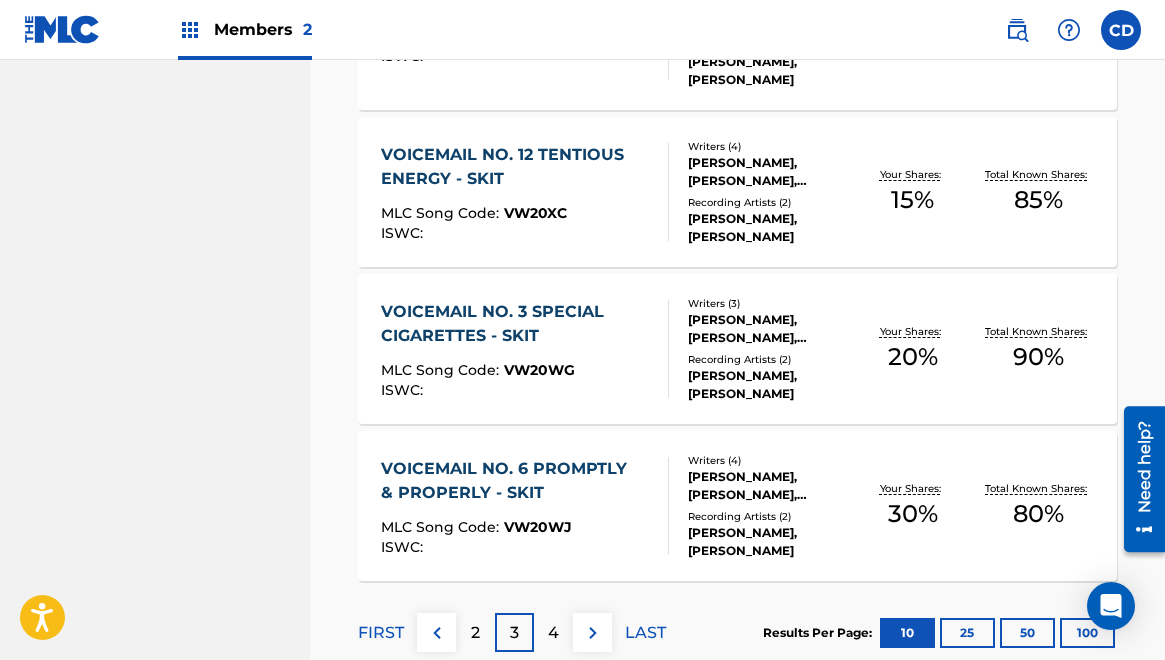 scroll, scrollTop: 1560, scrollLeft: 0, axis: vertical 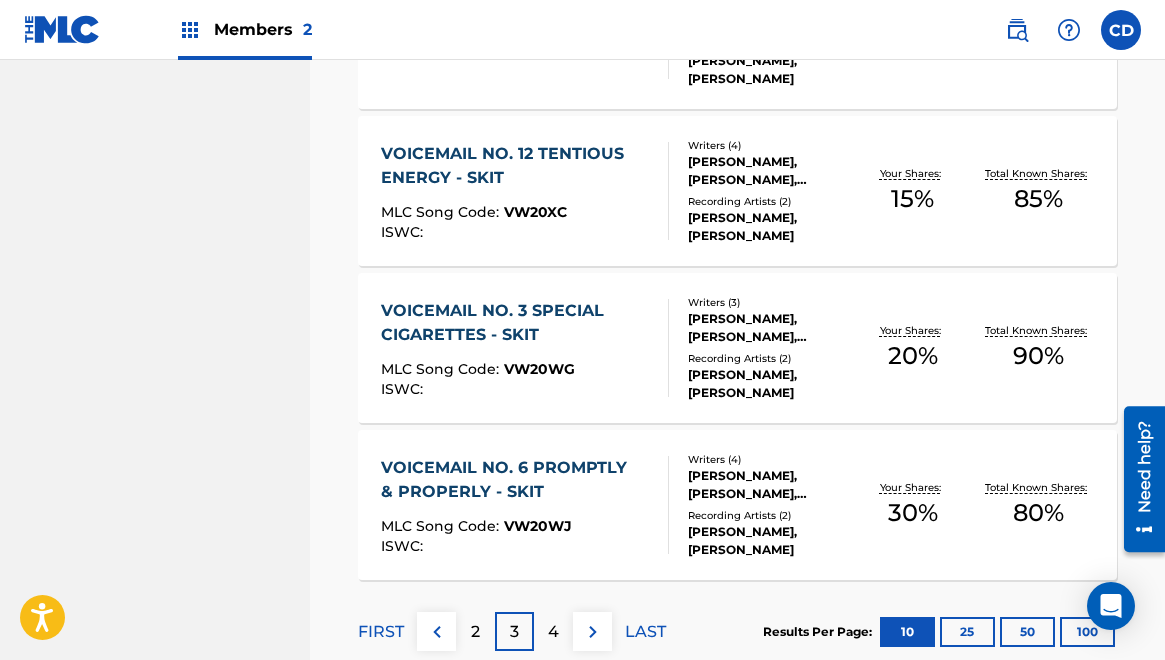 click on "VW20WJ" at bounding box center [538, 526] 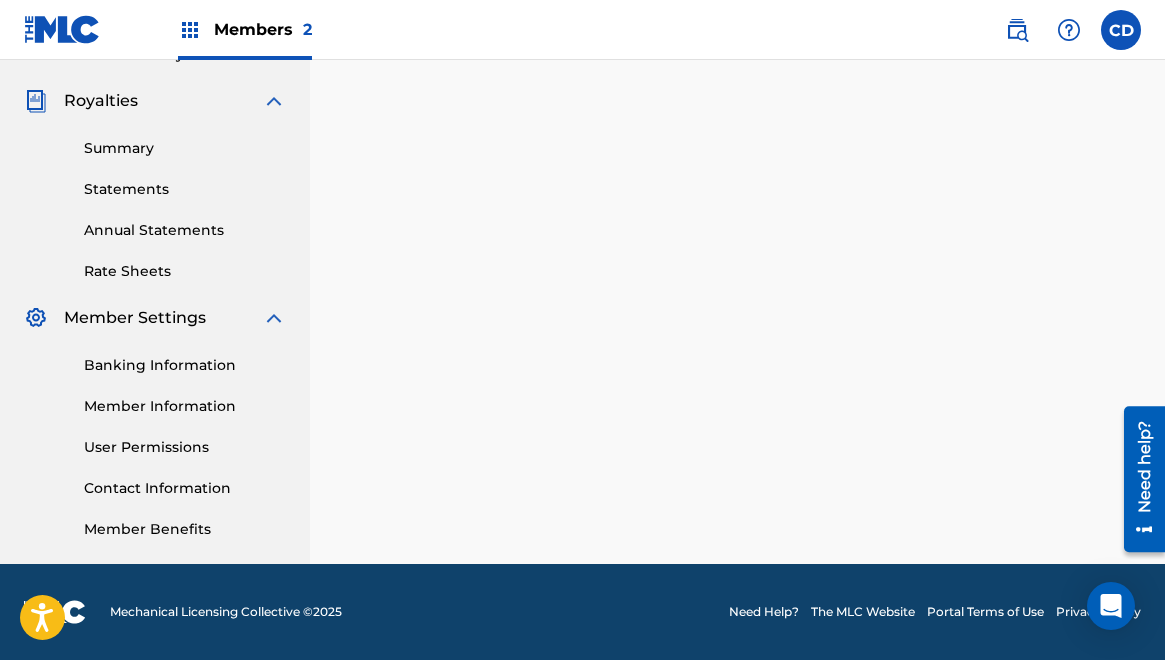scroll, scrollTop: 0, scrollLeft: 0, axis: both 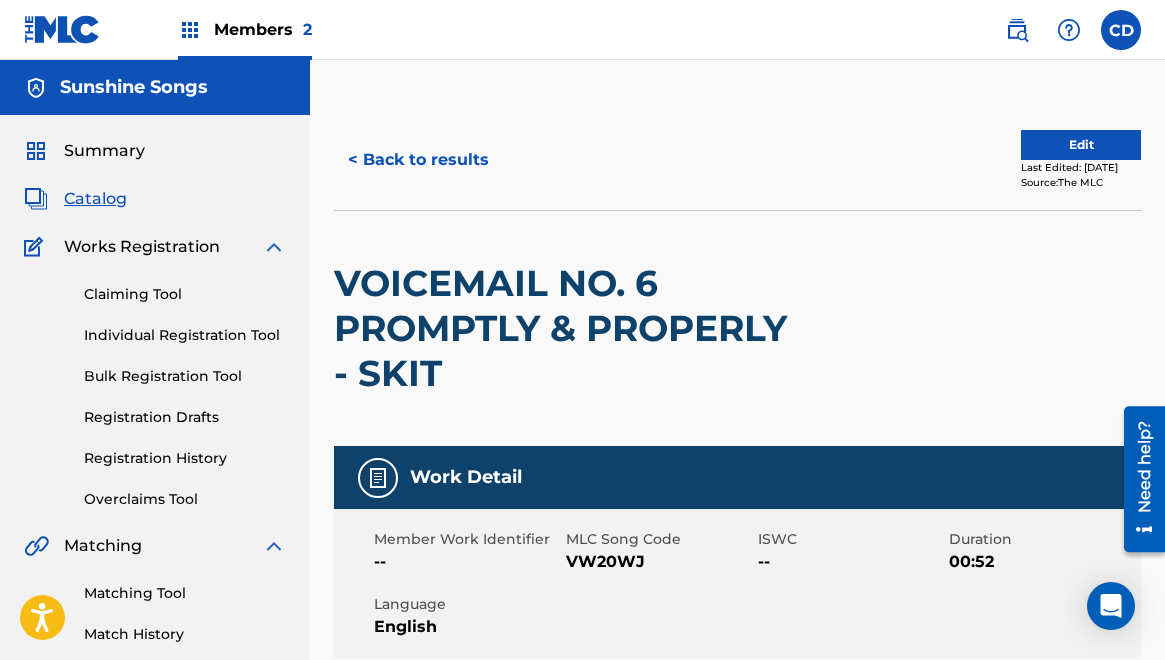 click on "Edit" at bounding box center [1081, 145] 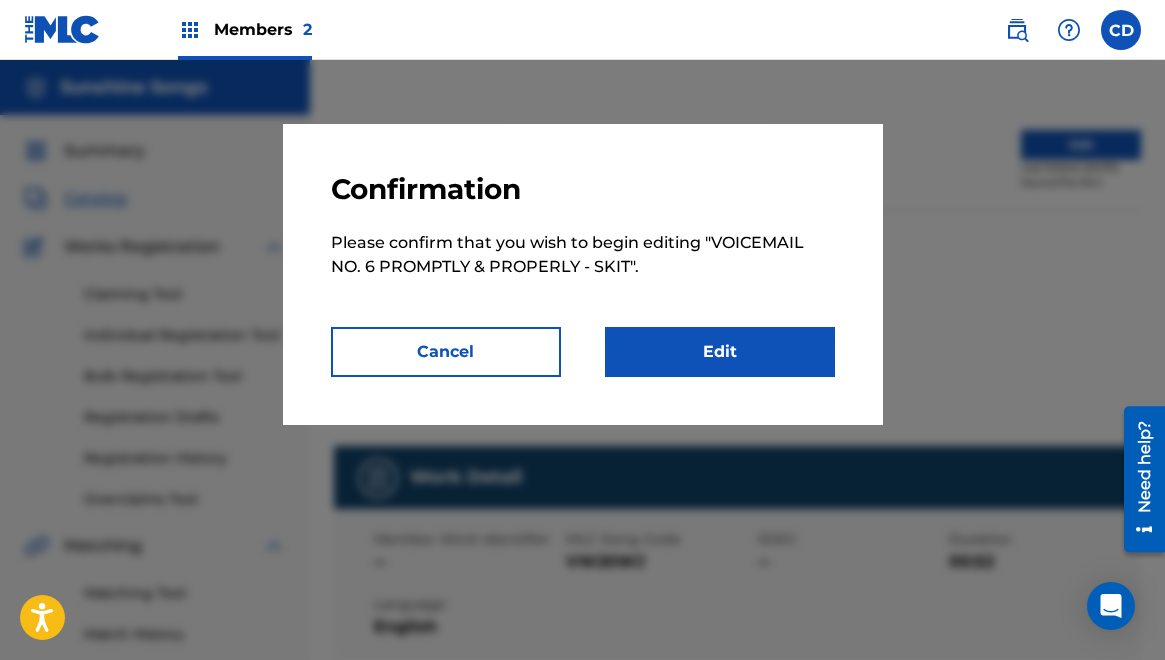 click on "Edit" at bounding box center (720, 352) 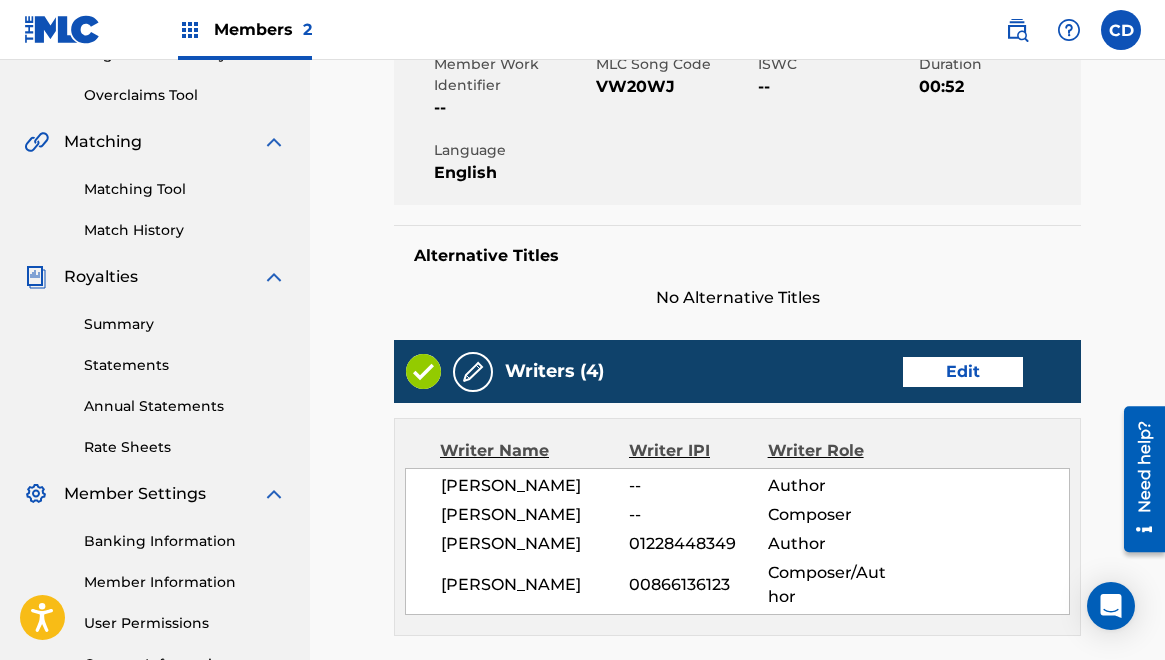 scroll, scrollTop: 405, scrollLeft: 0, axis: vertical 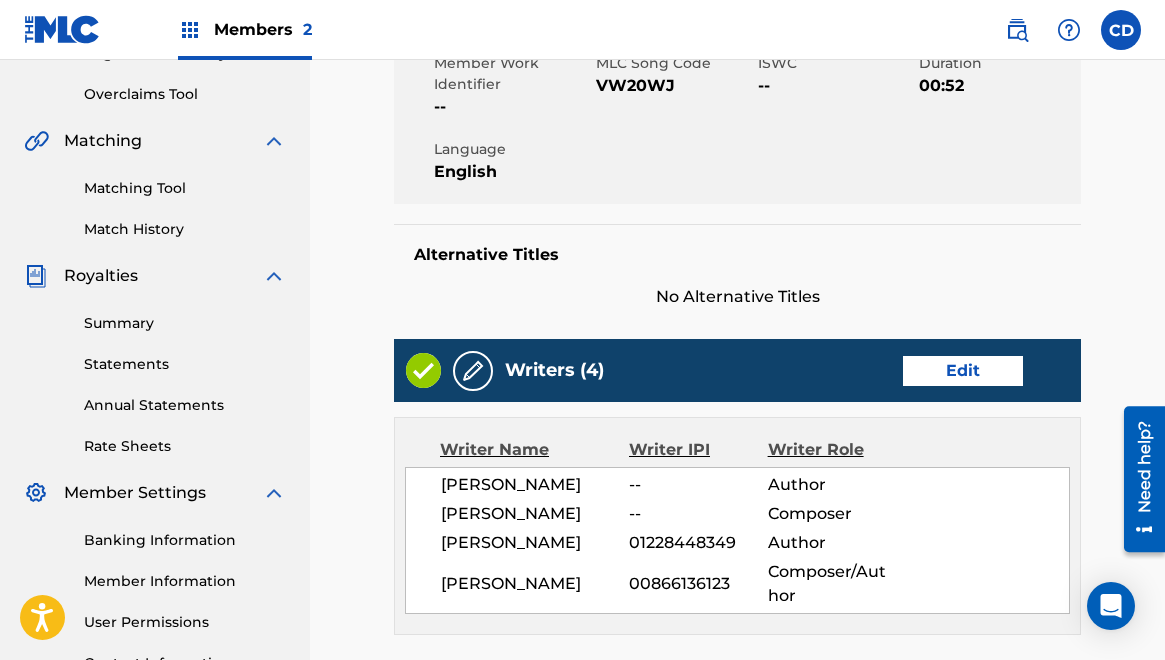 click on "Edit" at bounding box center (963, 371) 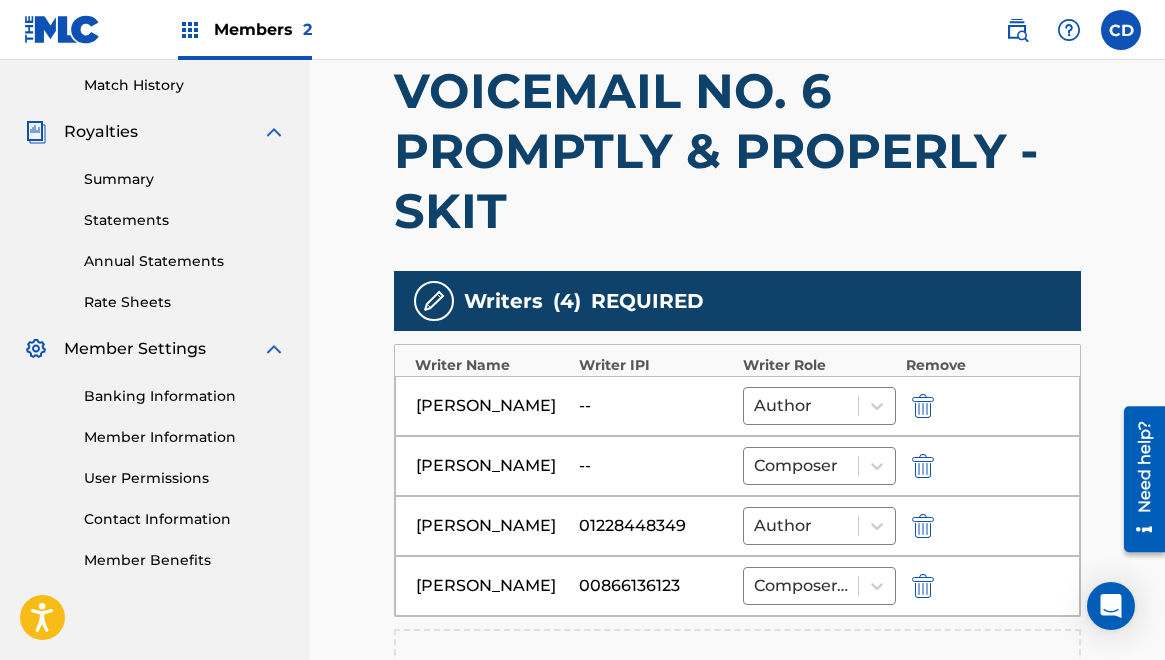 scroll, scrollTop: 563, scrollLeft: 0, axis: vertical 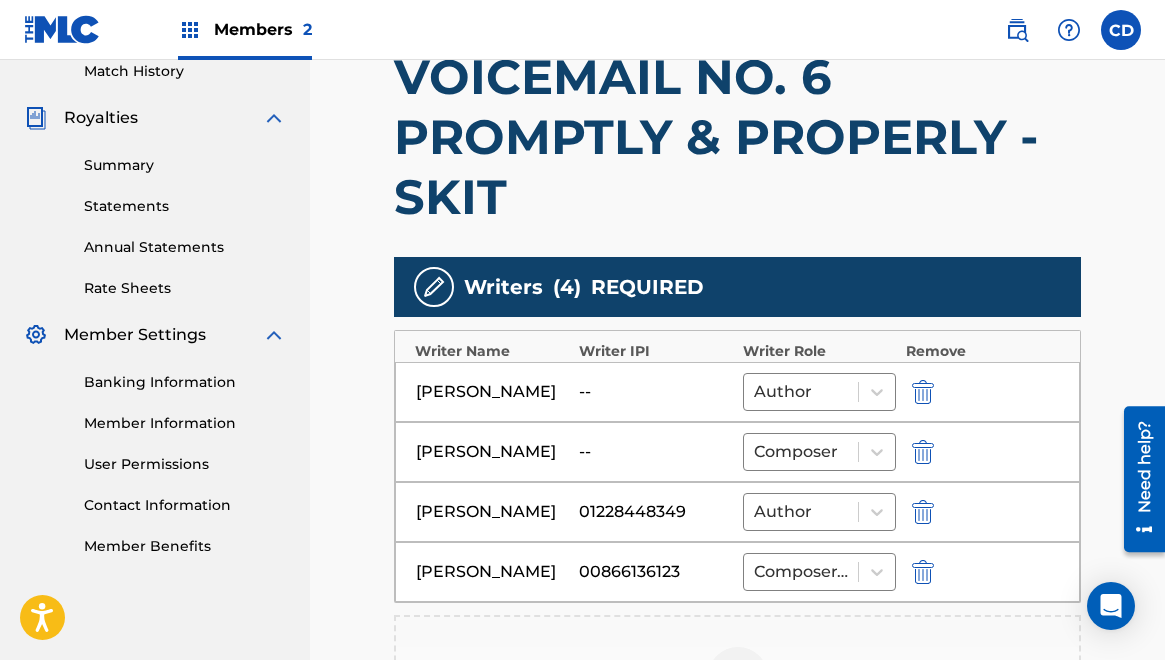 click at bounding box center (923, 452) 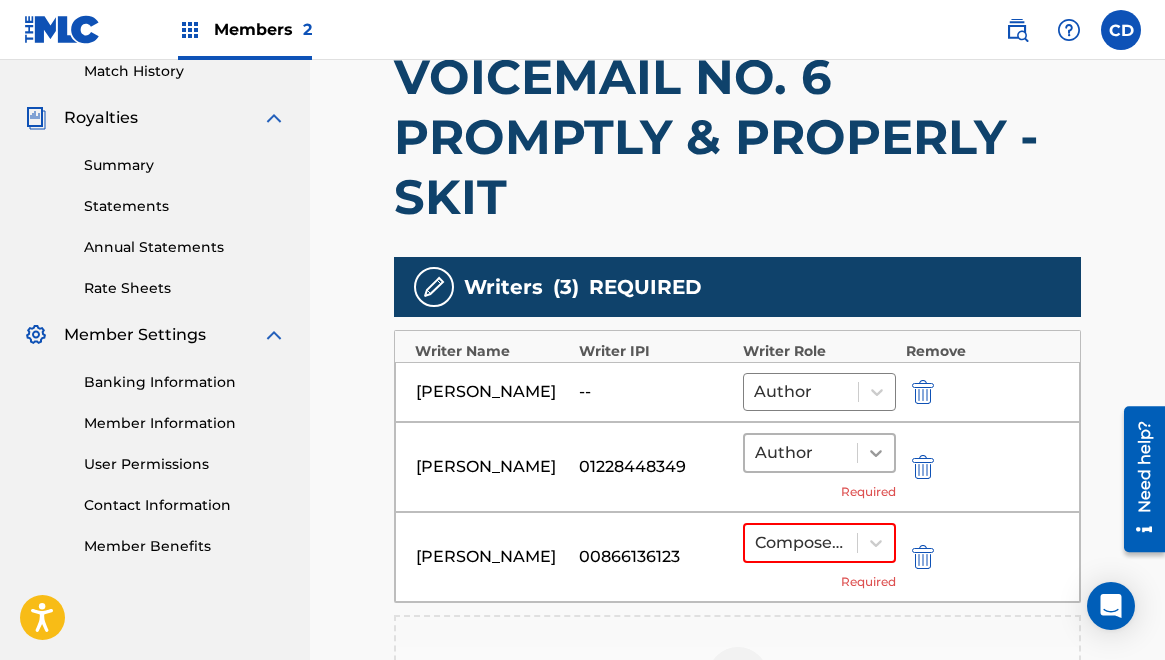 click at bounding box center [876, 453] 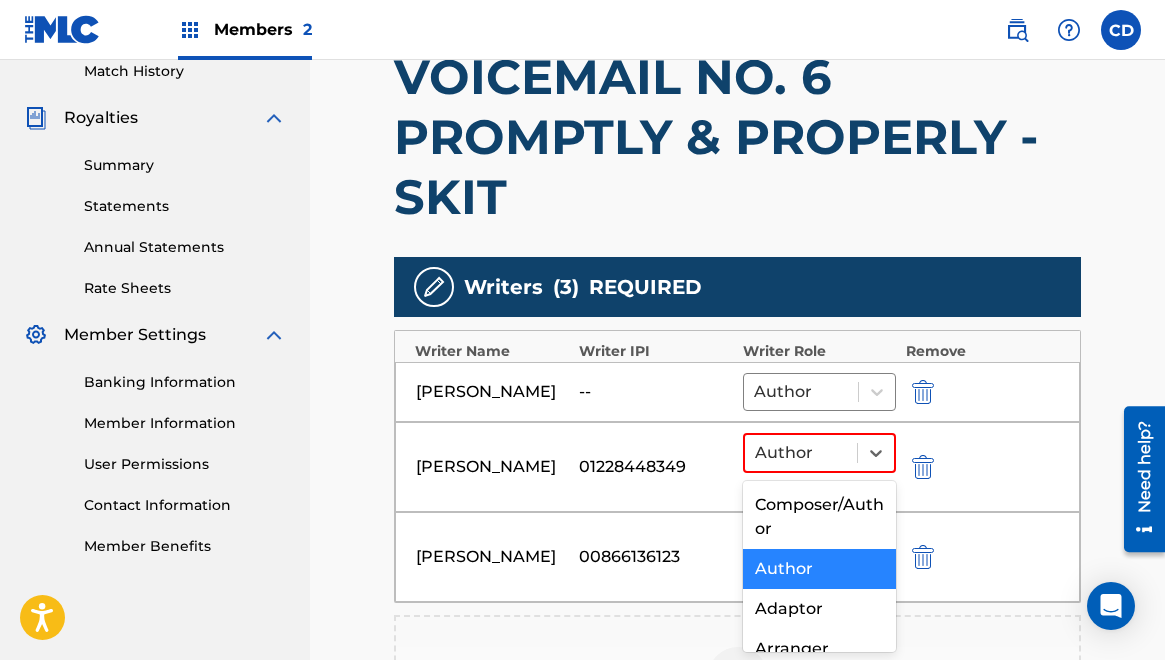 click on "Author" at bounding box center [819, 569] 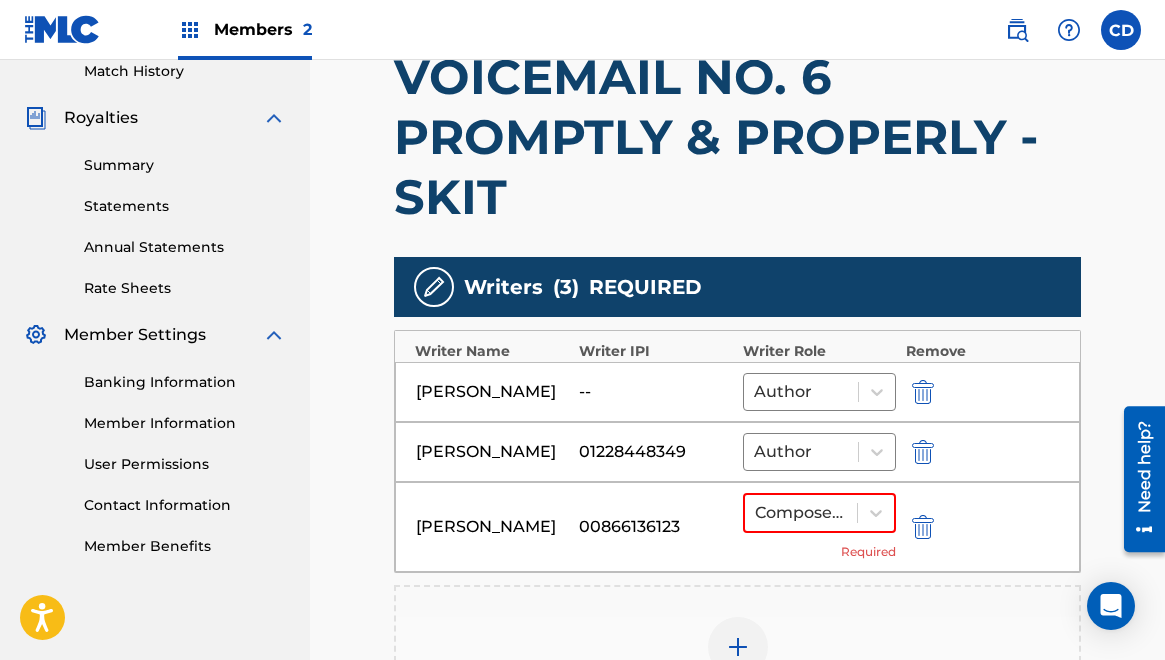 click on "Composer/Author Required" at bounding box center [819, 527] 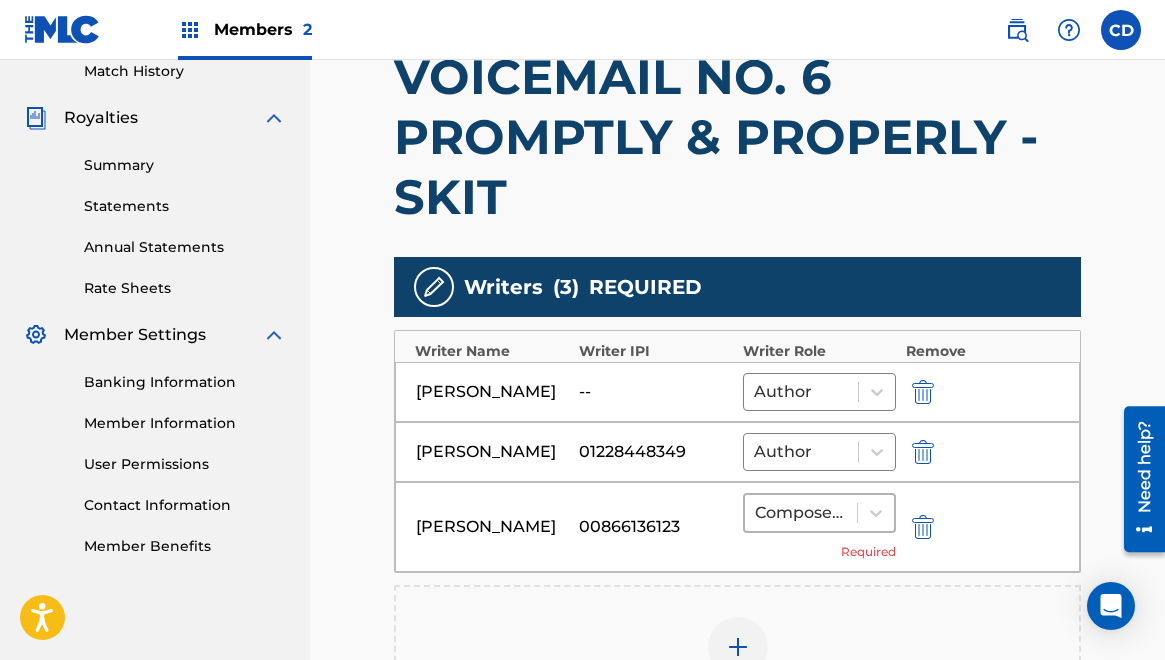 click at bounding box center (801, 513) 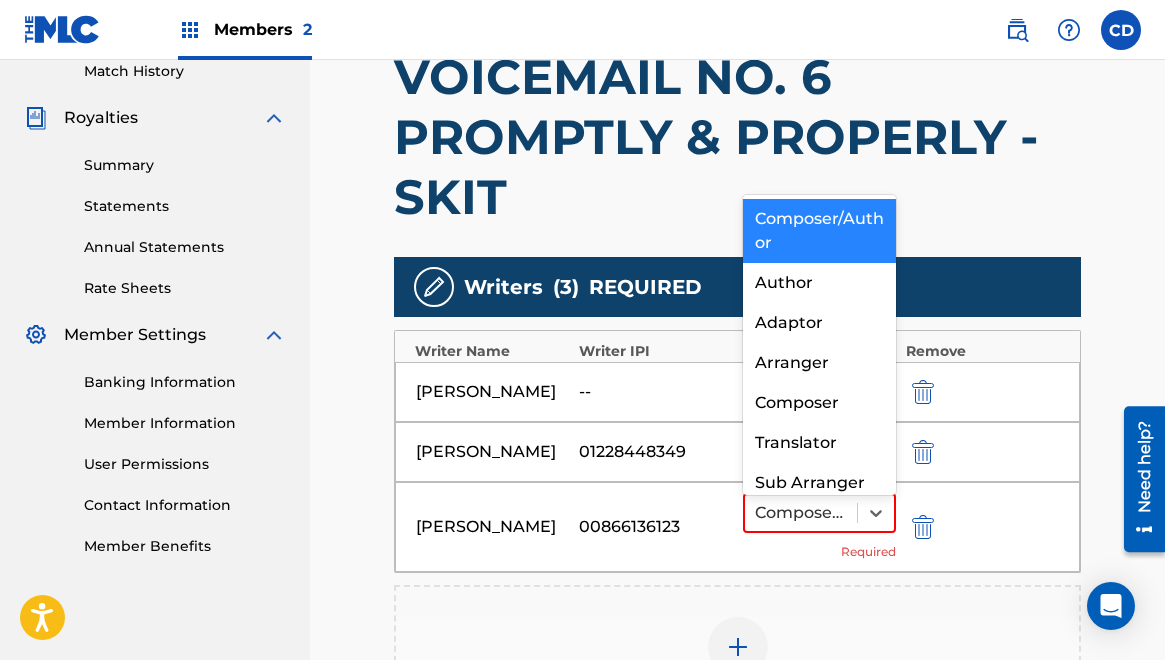 scroll, scrollTop: 21, scrollLeft: 0, axis: vertical 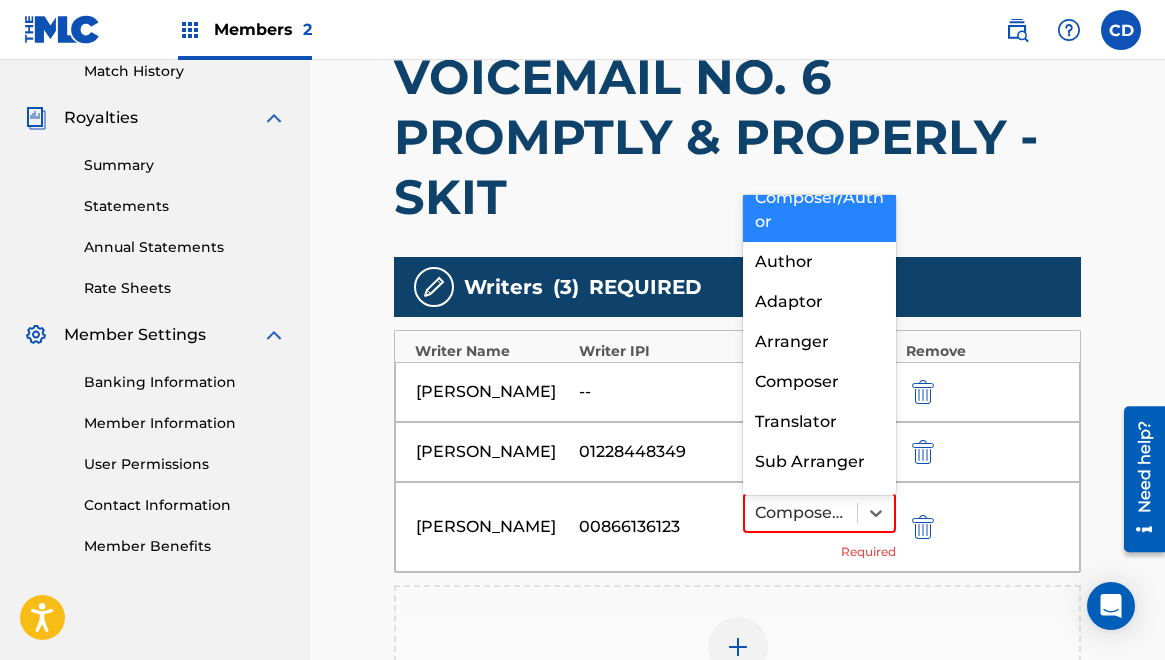 click on "Composer/Author" at bounding box center [819, 210] 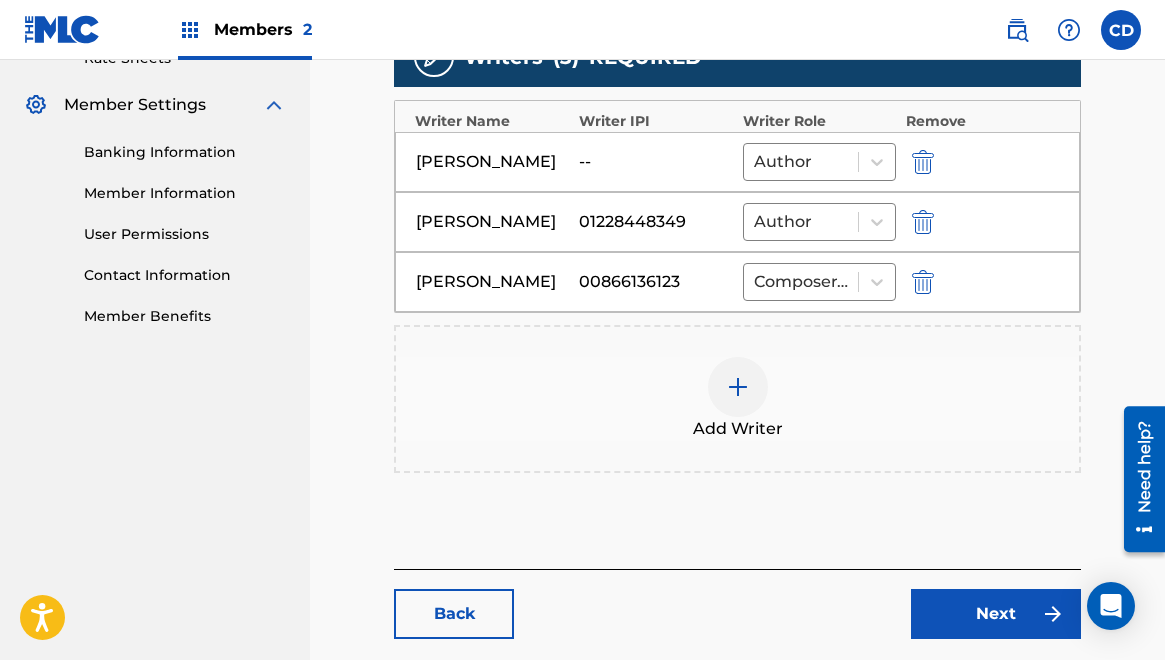 scroll, scrollTop: 918, scrollLeft: 0, axis: vertical 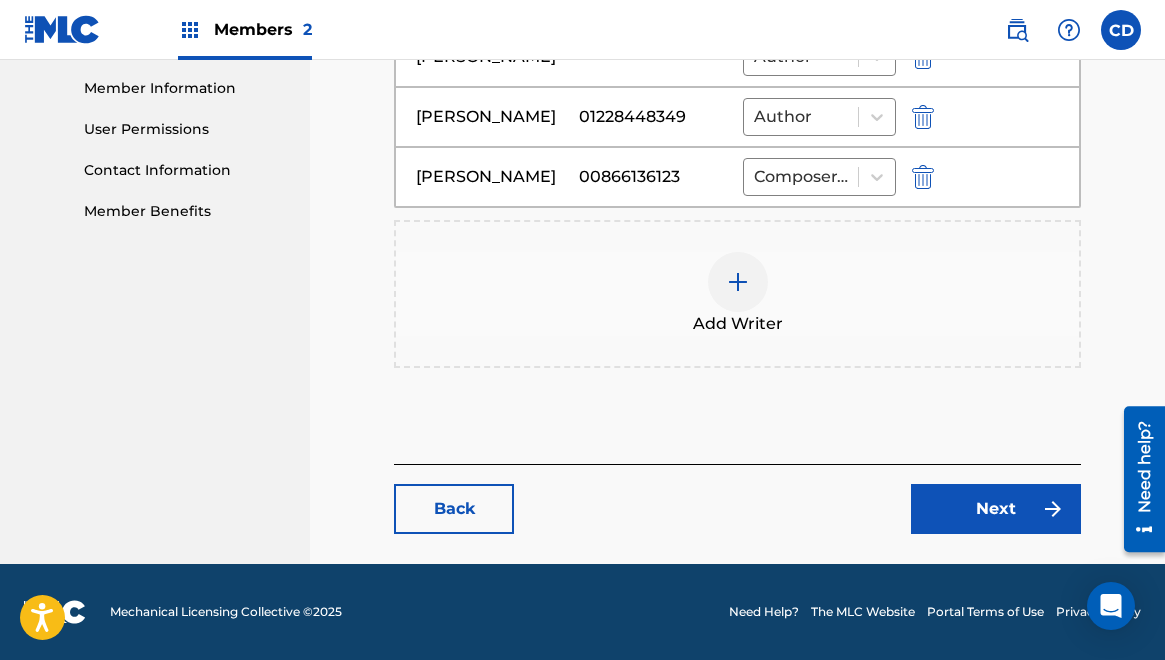 click on "Next" at bounding box center (996, 509) 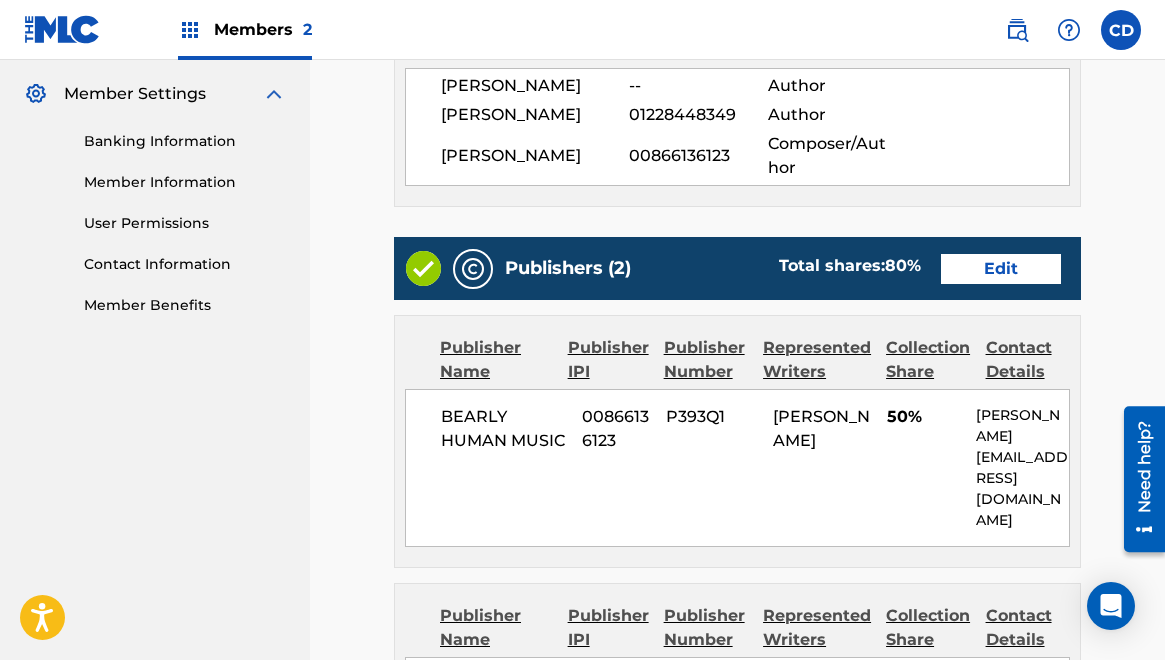 scroll, scrollTop: 823, scrollLeft: 0, axis: vertical 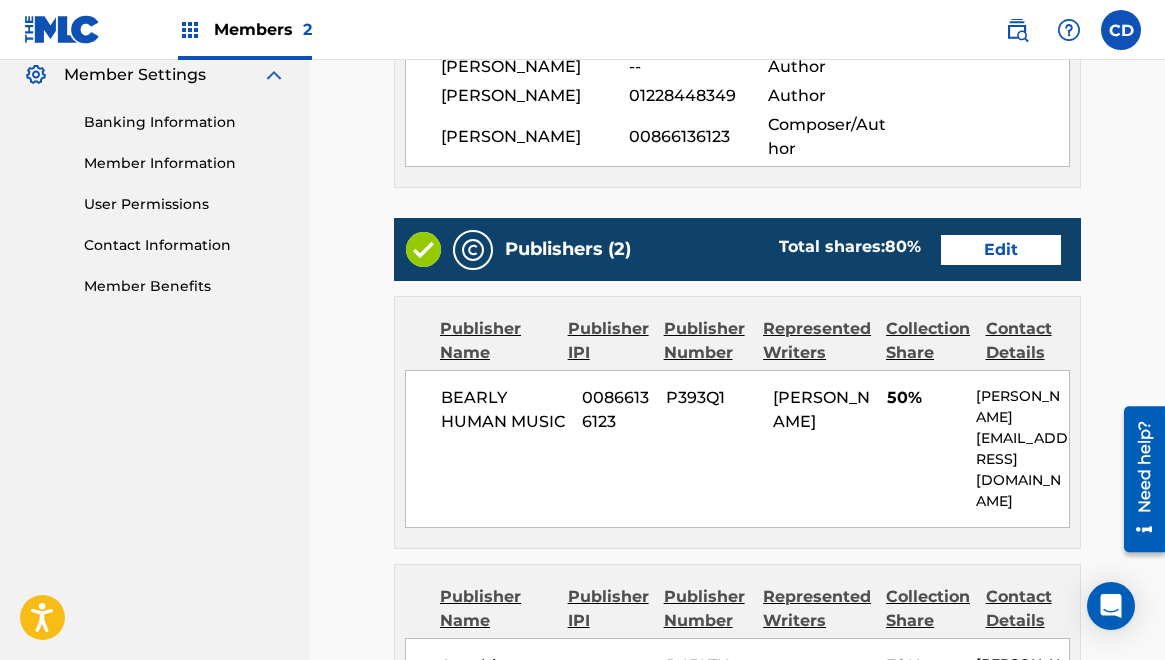 click on "Edit" at bounding box center [1001, 250] 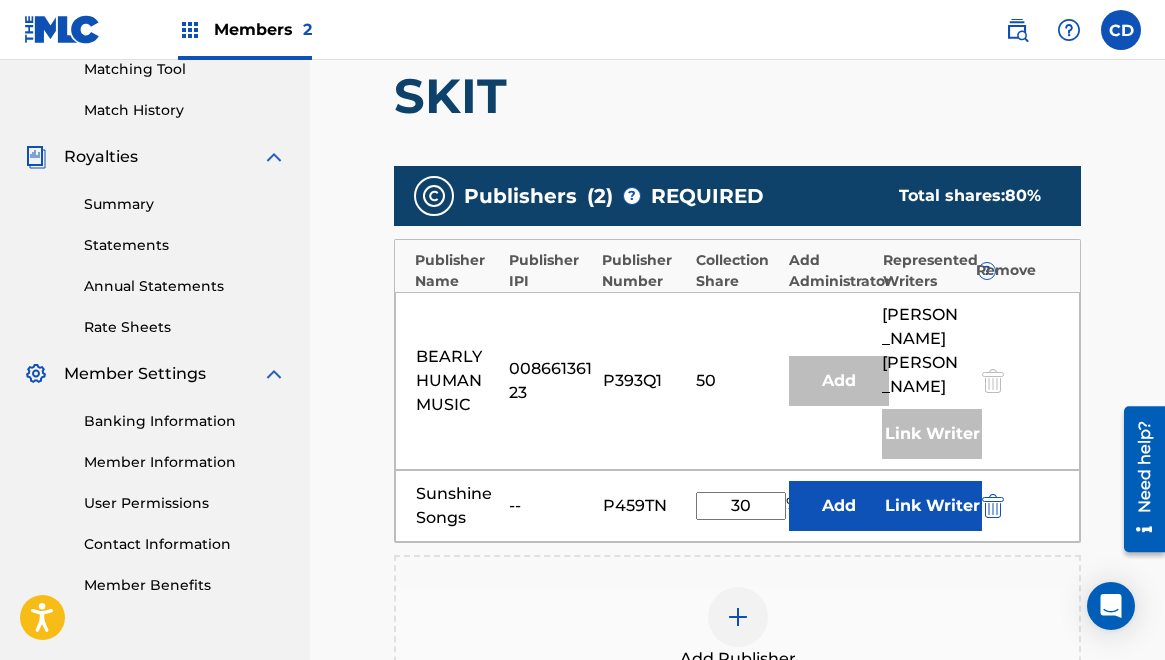 scroll, scrollTop: 525, scrollLeft: 0, axis: vertical 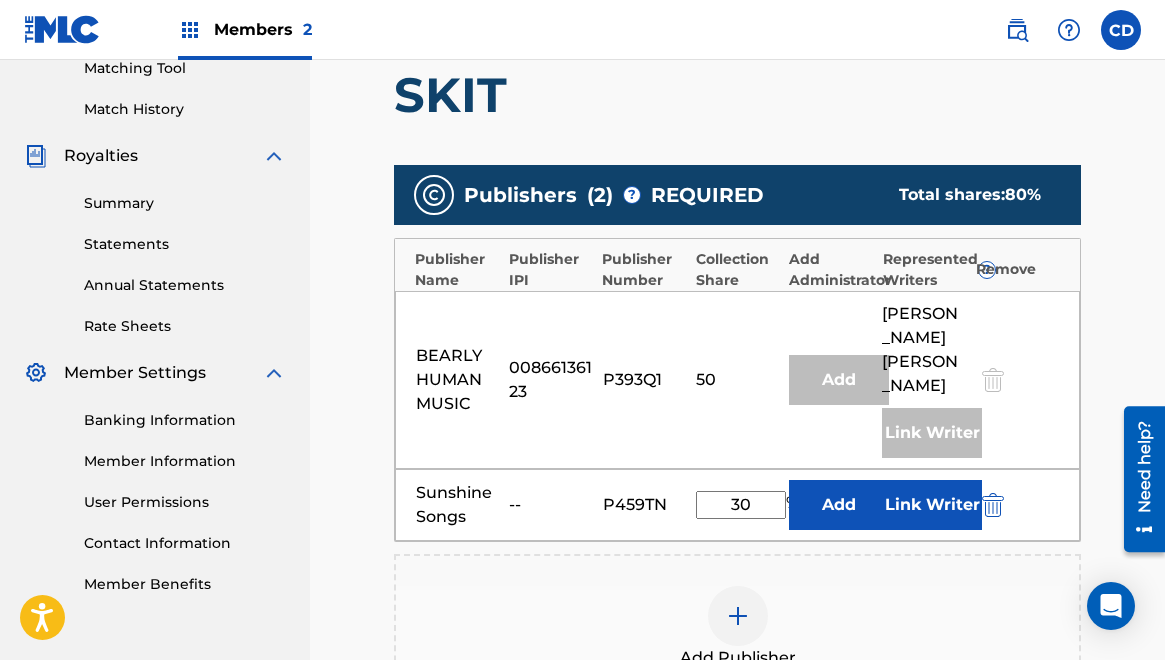 click on "30" at bounding box center [741, 505] 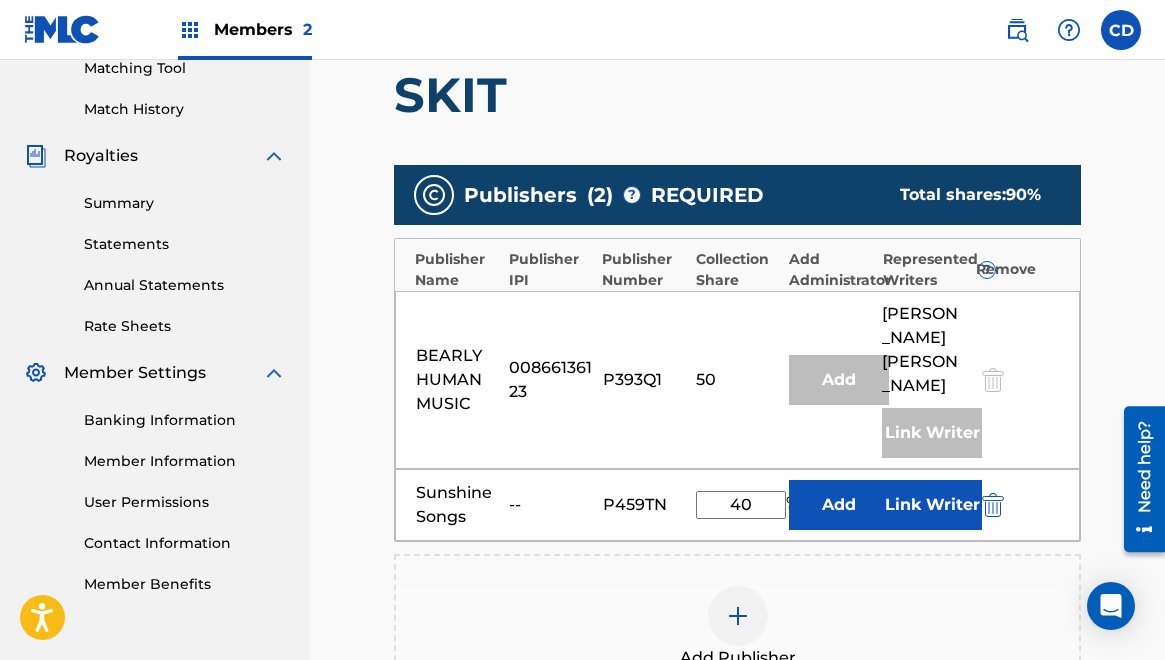 type on "40" 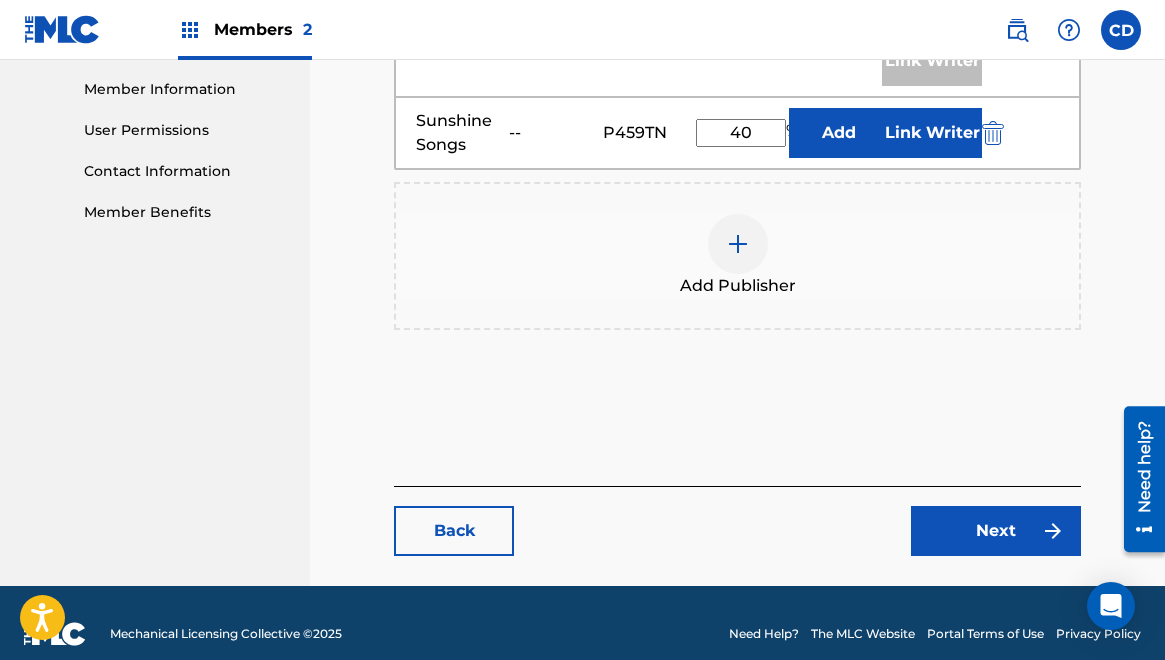 scroll, scrollTop: 919, scrollLeft: 0, axis: vertical 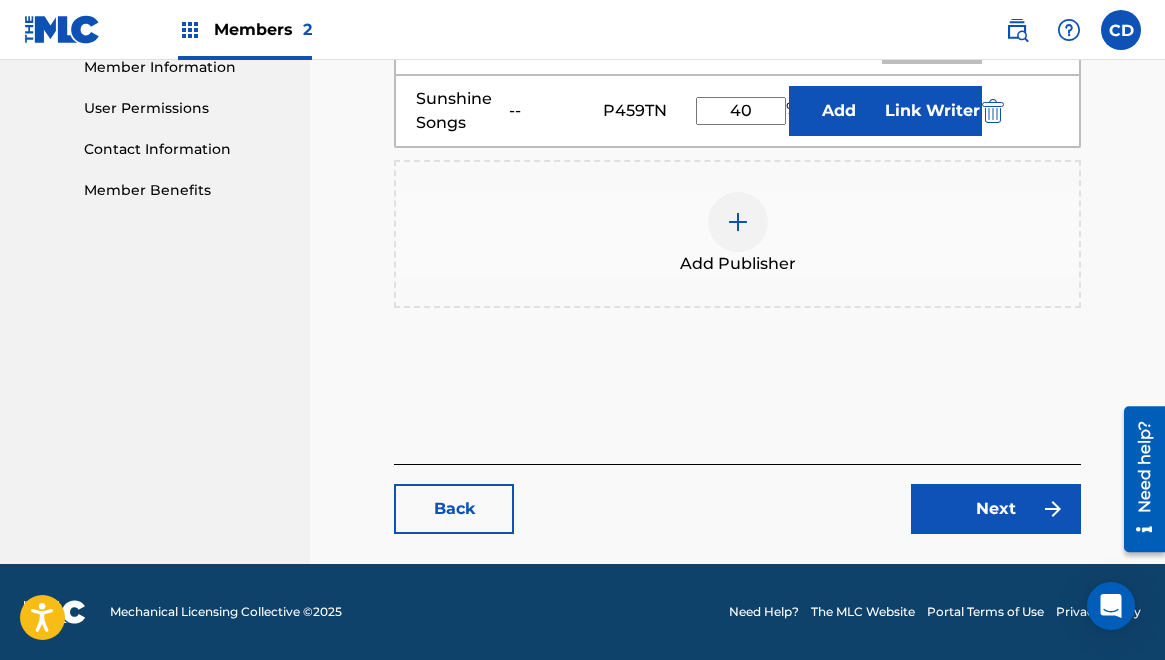 click on "Next" at bounding box center [996, 509] 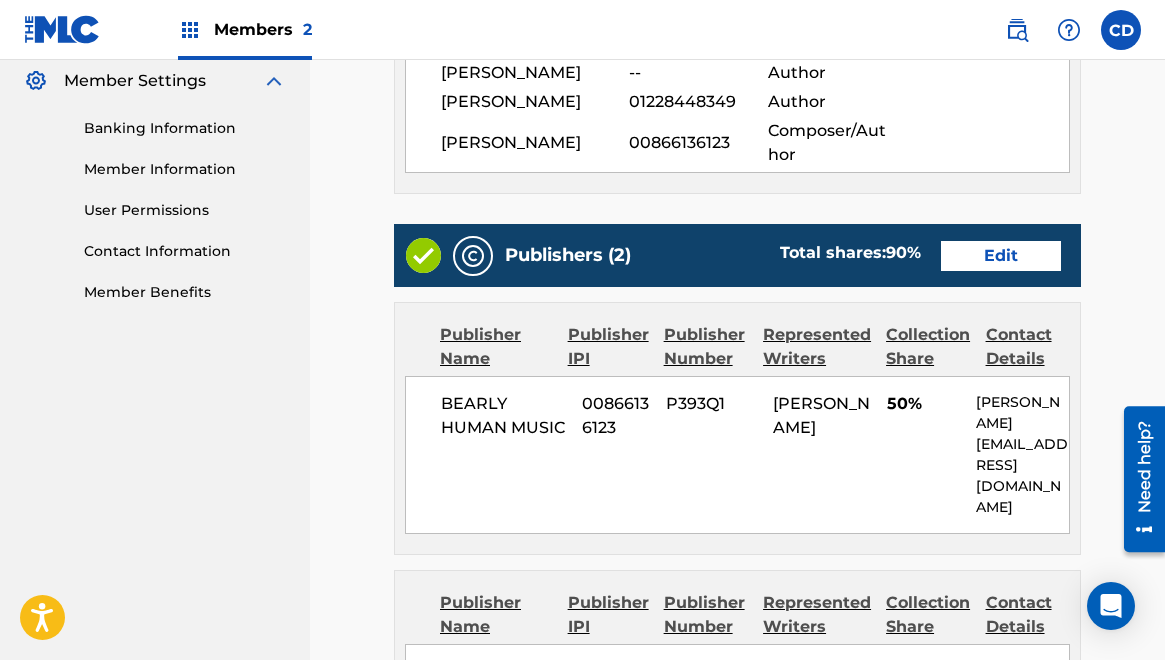 scroll, scrollTop: 1437, scrollLeft: 0, axis: vertical 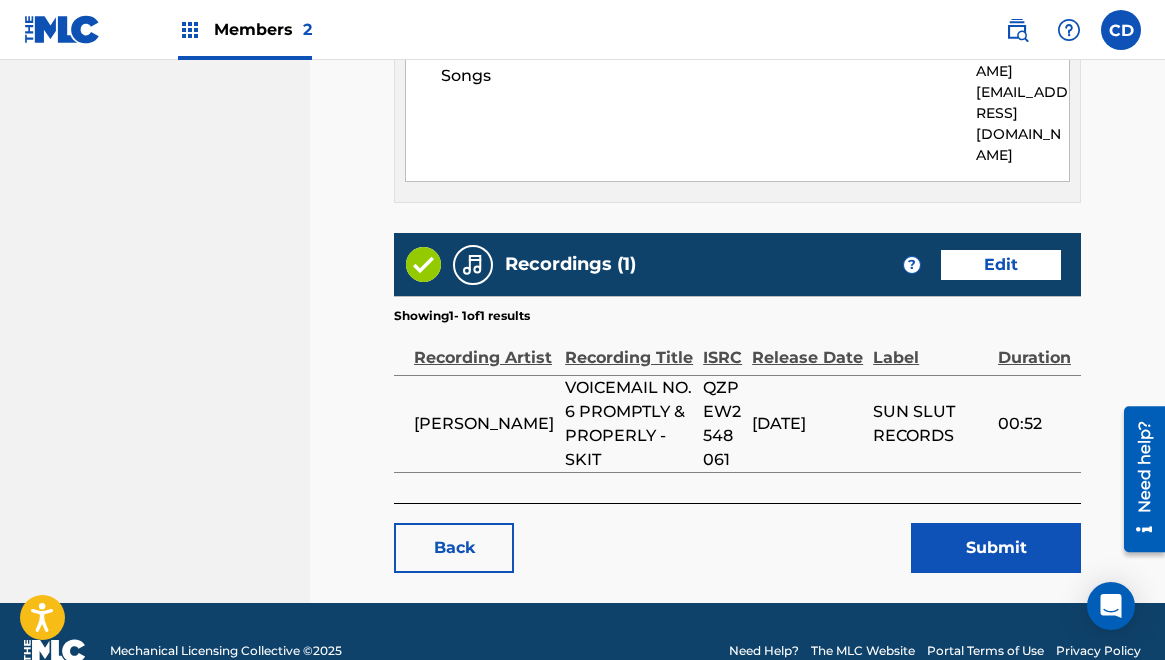 click on "Submit" at bounding box center [996, 548] 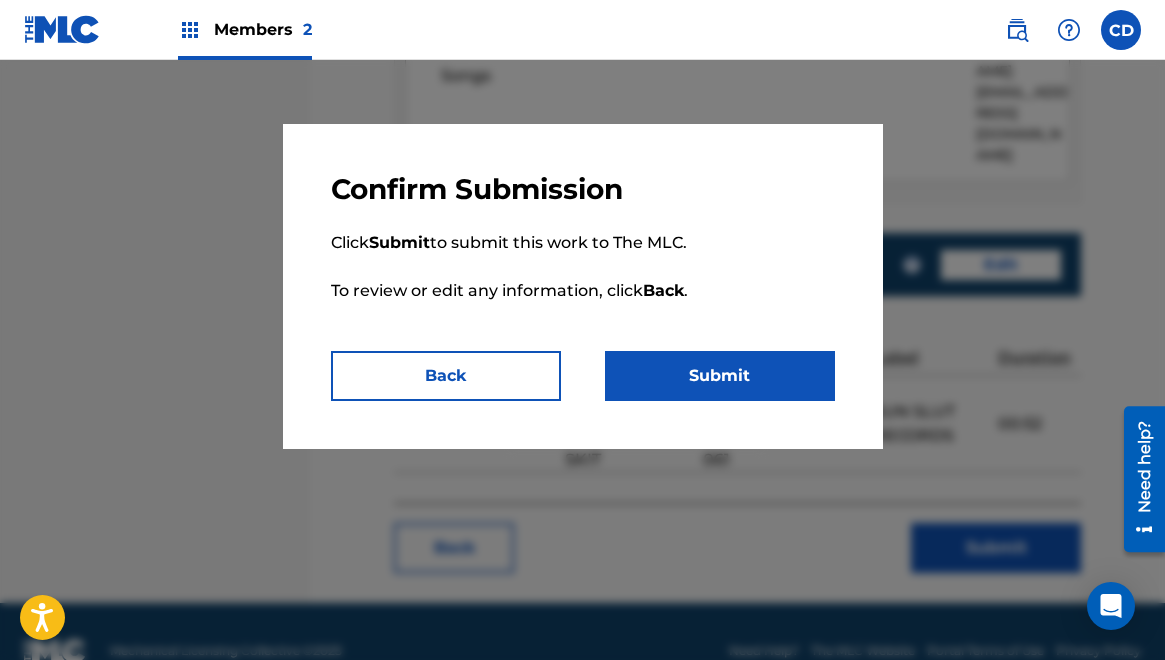 click on "Submit" at bounding box center [720, 376] 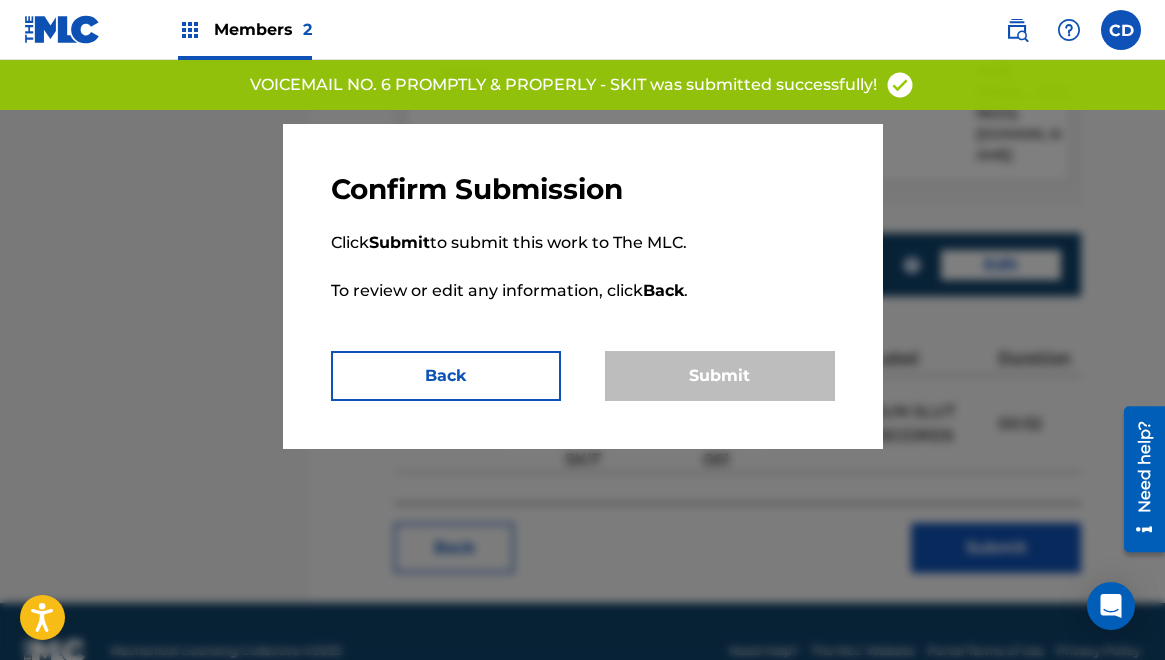 scroll, scrollTop: 0, scrollLeft: 0, axis: both 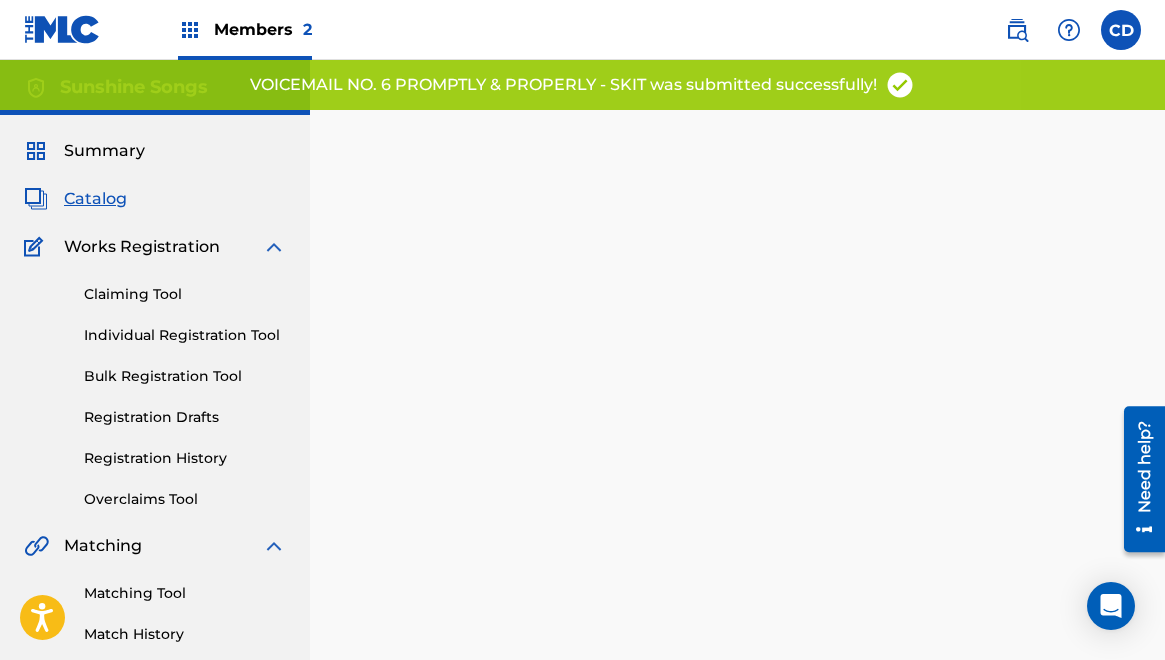 click on "Catalog" at bounding box center [95, 199] 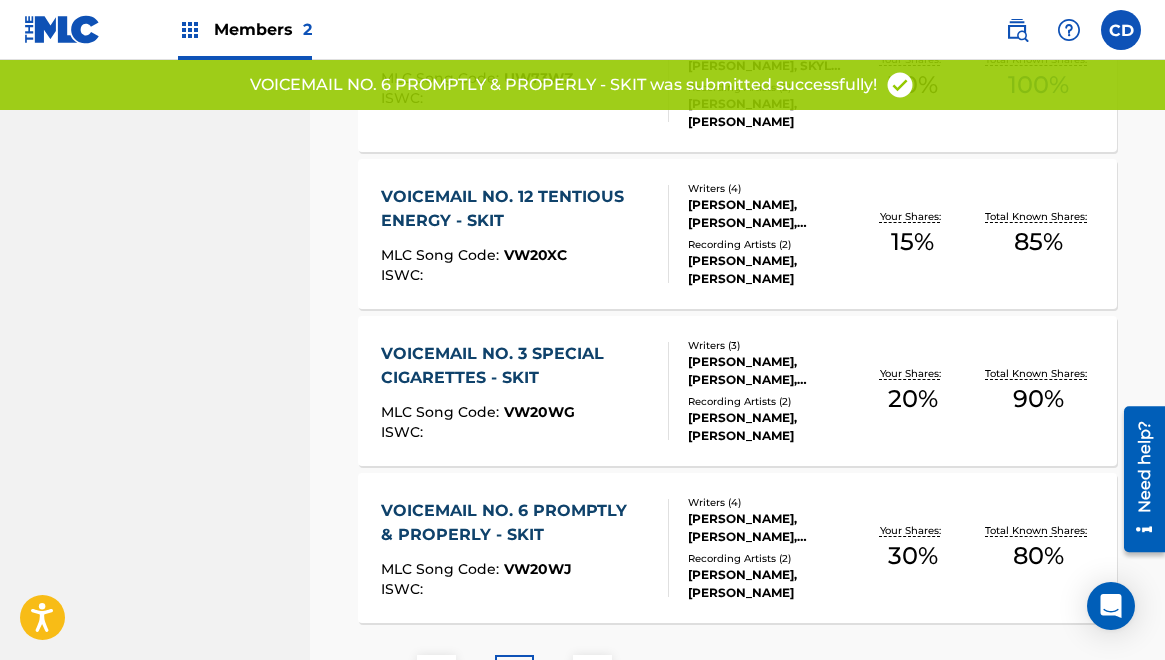scroll, scrollTop: 1518, scrollLeft: 0, axis: vertical 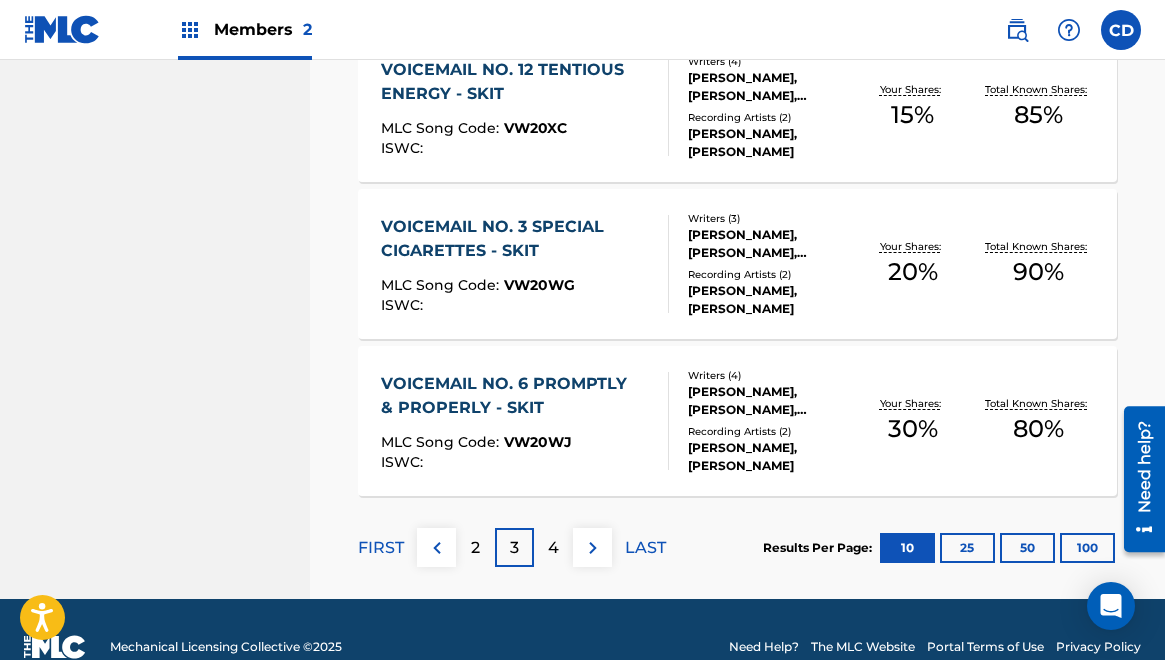 click on "4" at bounding box center [553, 547] 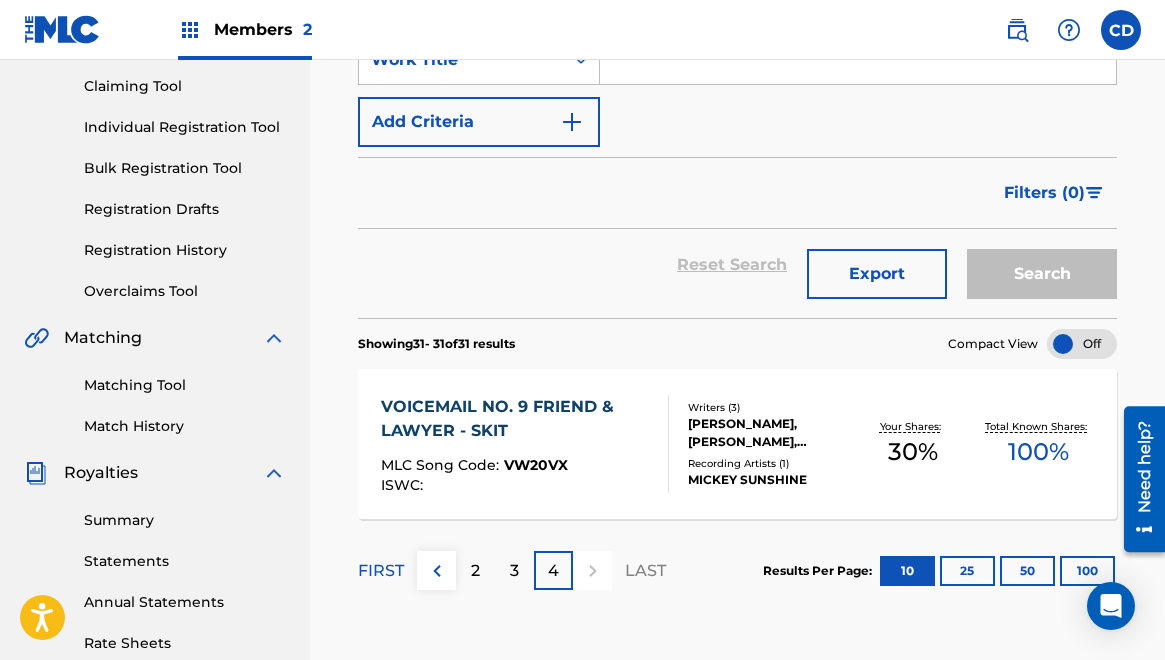 scroll, scrollTop: 218, scrollLeft: 0, axis: vertical 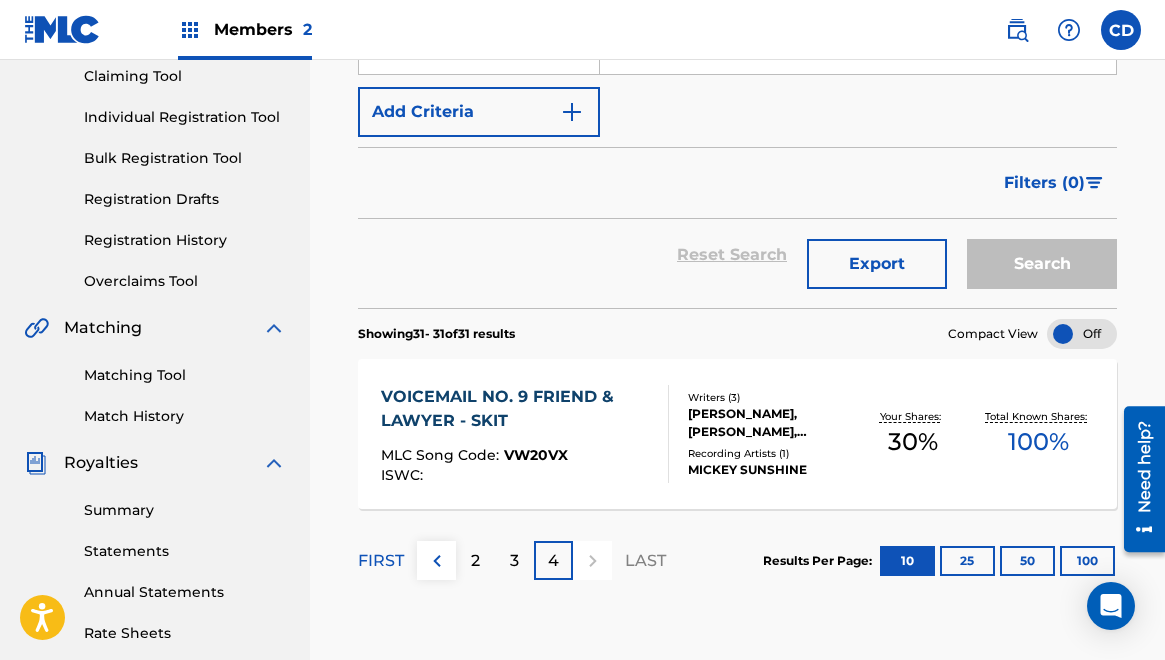 click on "VOICEMAIL NO. 9 FRIEND & LAWYER - SKIT MLC Song Code : VW20VX ISWC :" at bounding box center (516, 434) 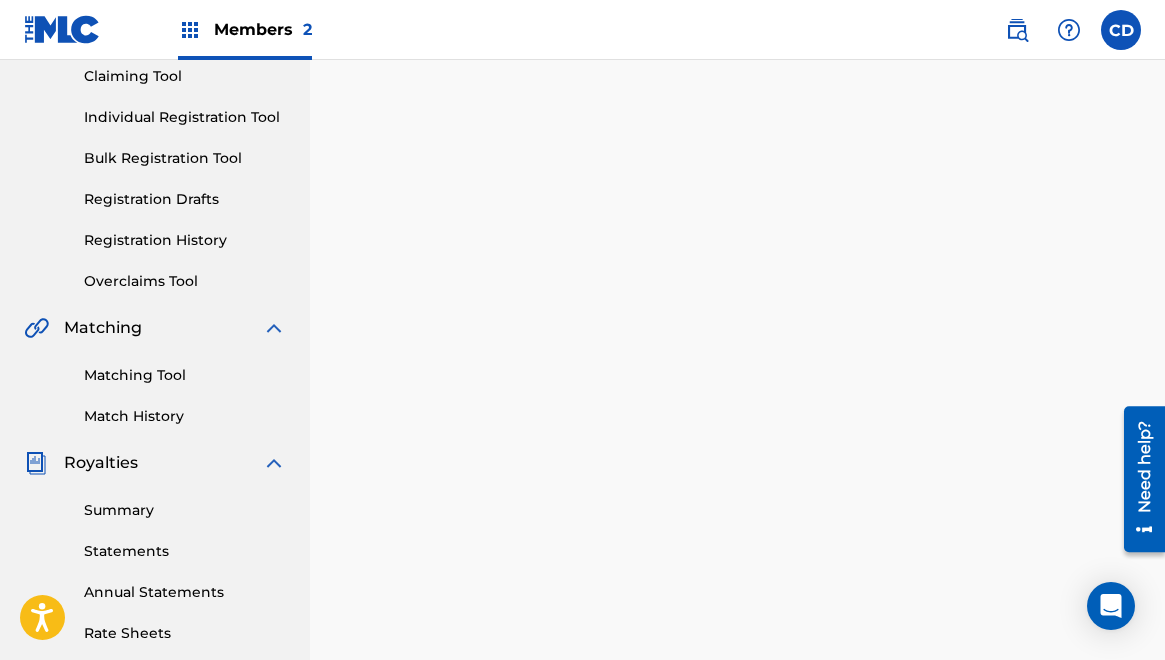 scroll, scrollTop: 0, scrollLeft: 0, axis: both 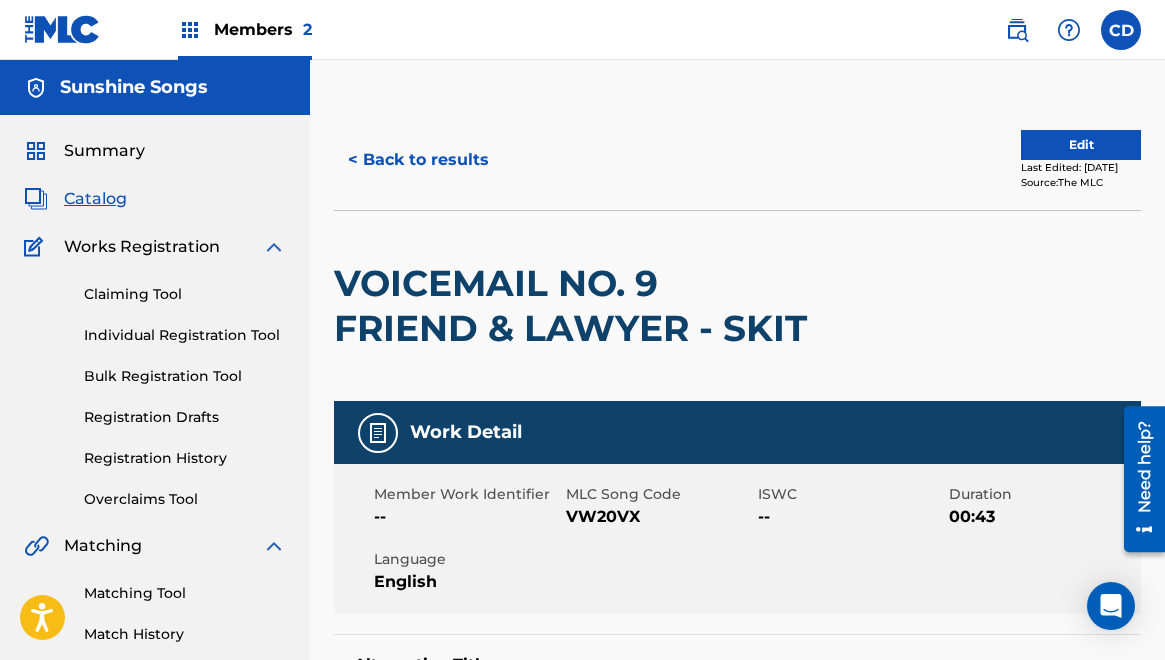 click on "Edit" at bounding box center [1081, 145] 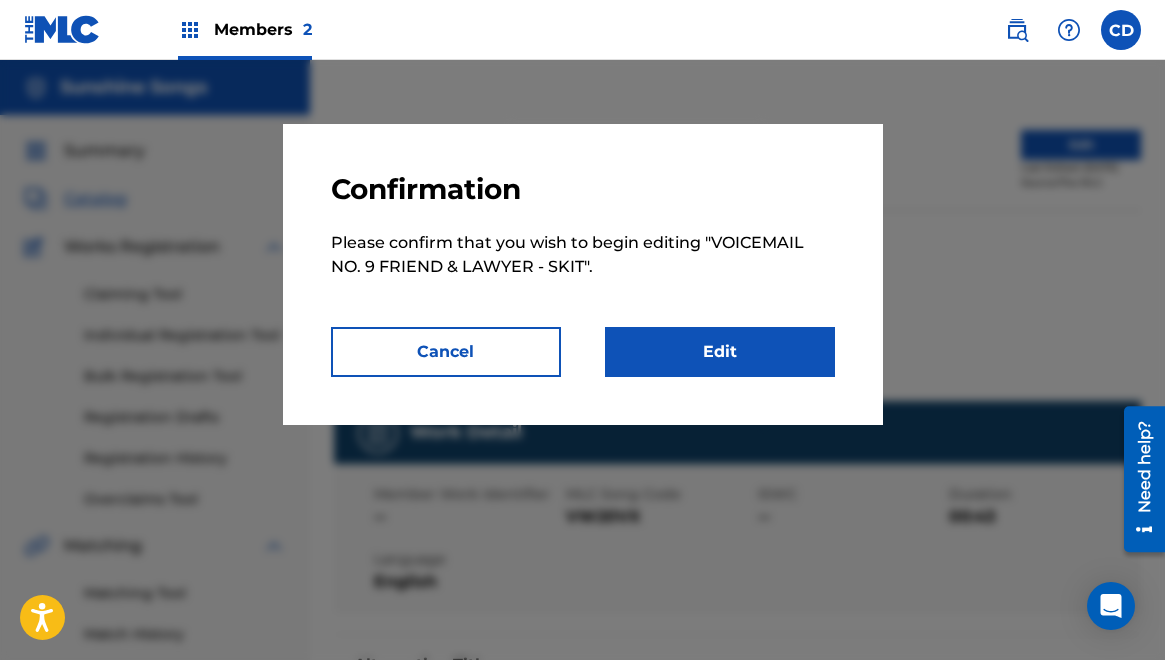 click on "Edit" at bounding box center [720, 352] 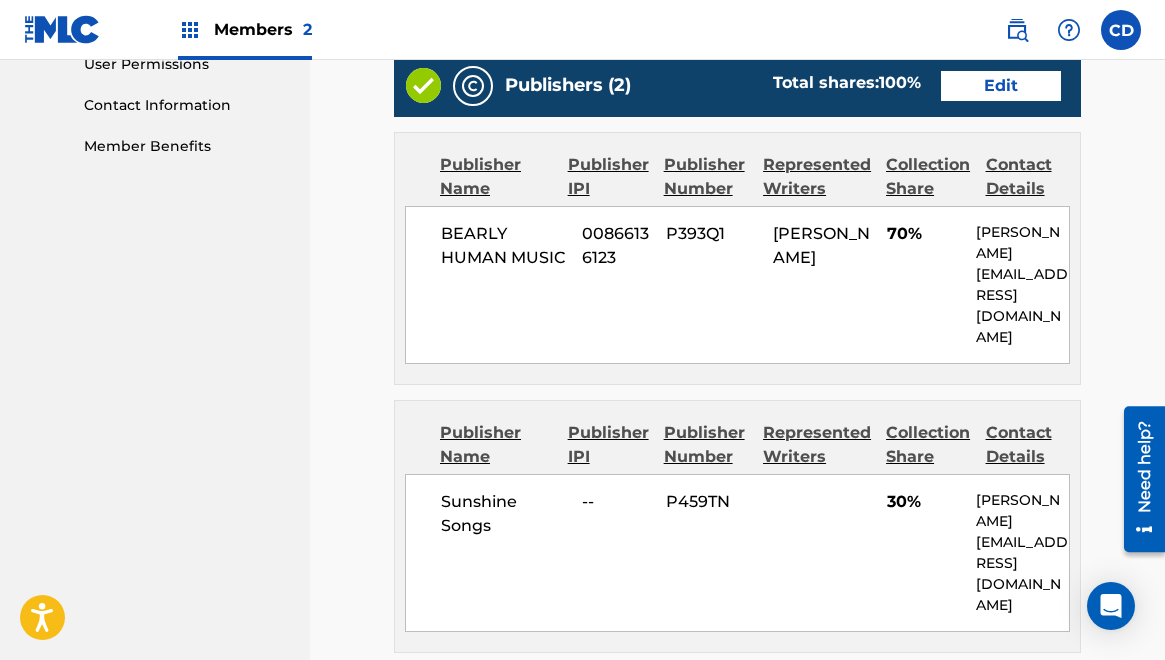 scroll, scrollTop: 964, scrollLeft: 0, axis: vertical 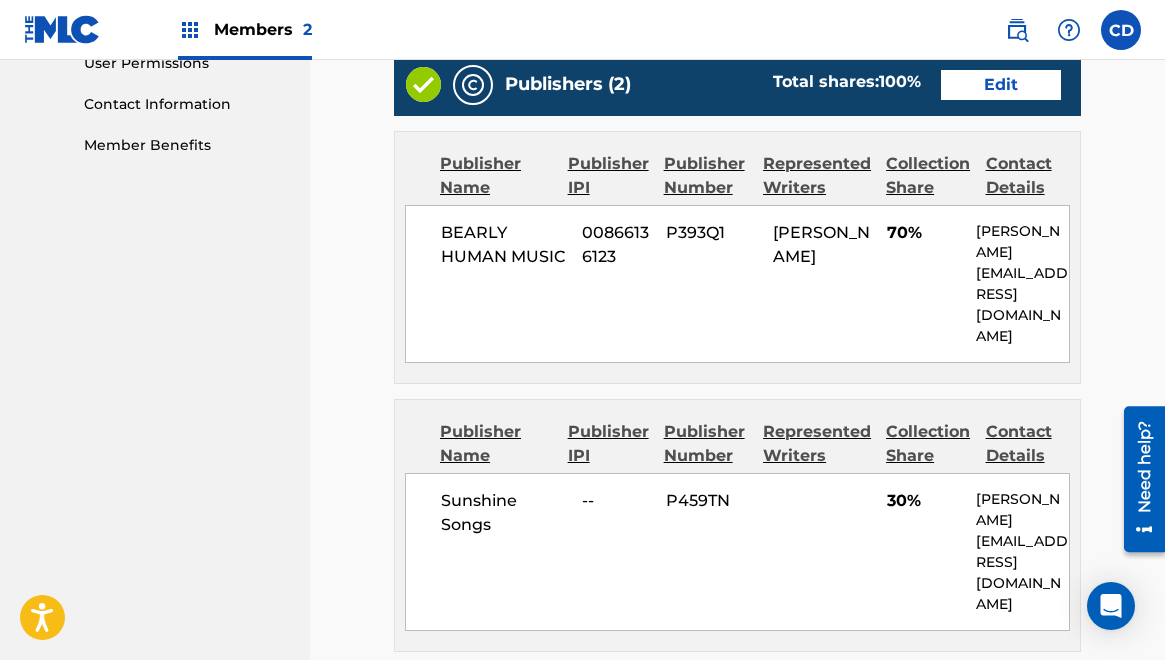 click on "Edit" at bounding box center [1001, 85] 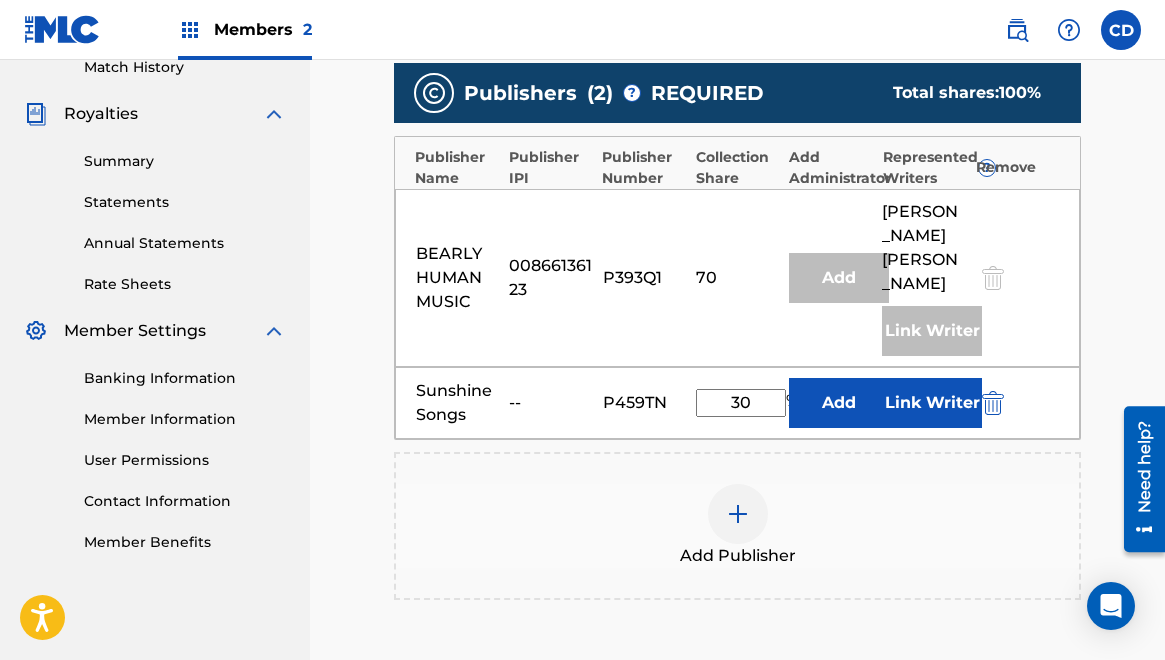scroll, scrollTop: 565, scrollLeft: 0, axis: vertical 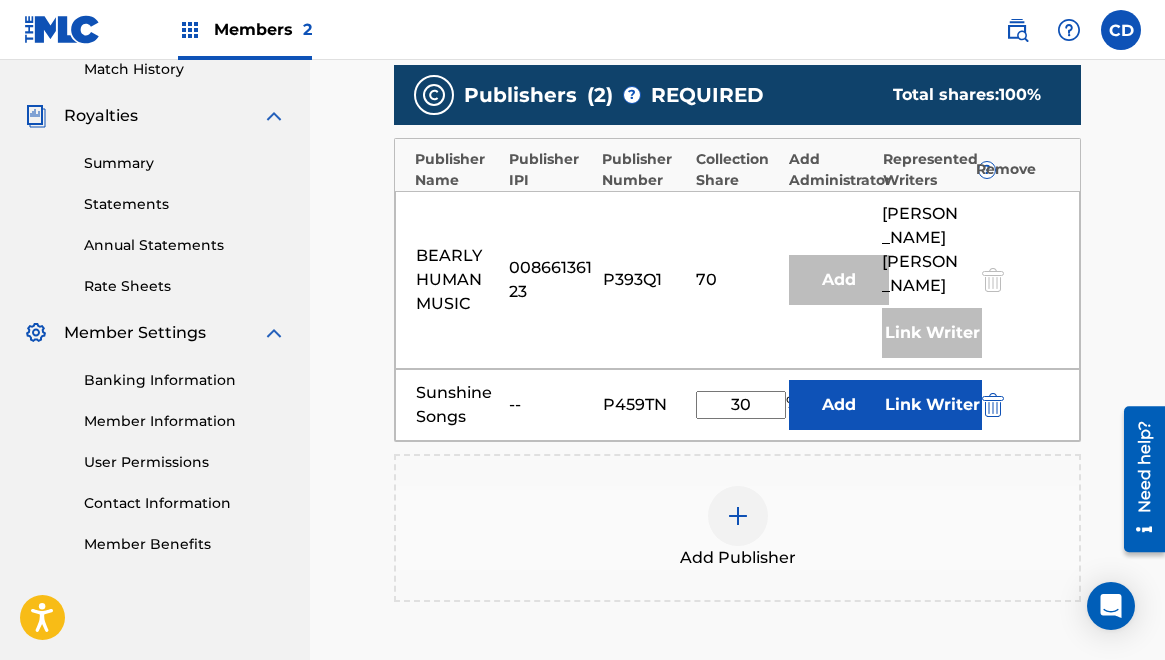 click on "30" at bounding box center [741, 405] 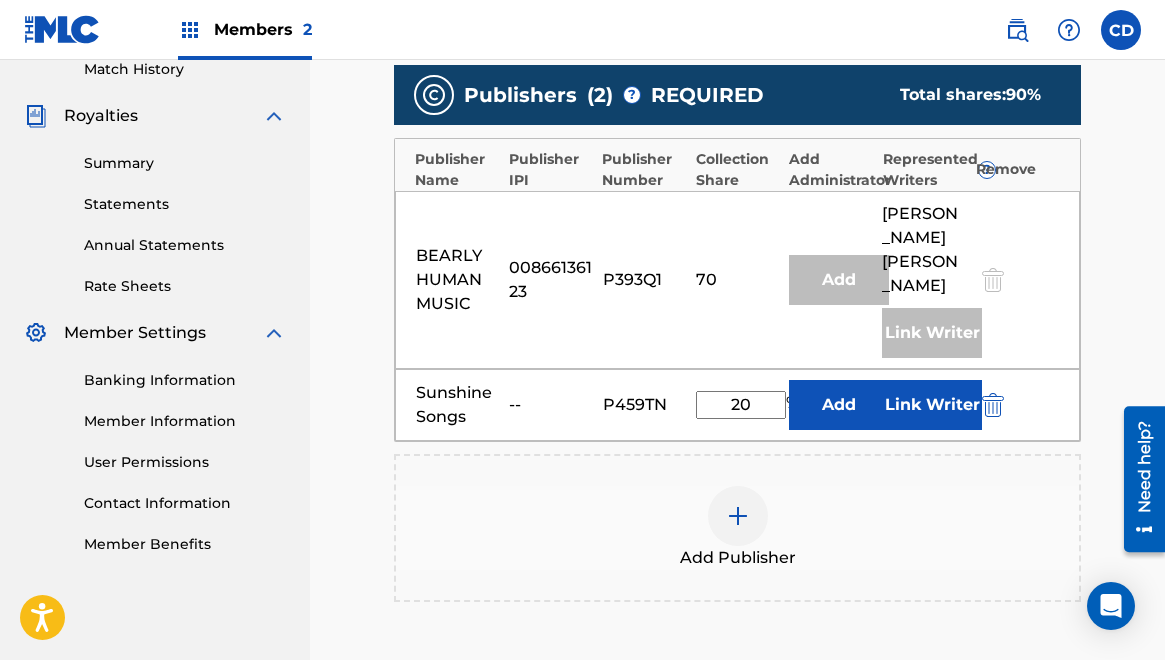type on "20" 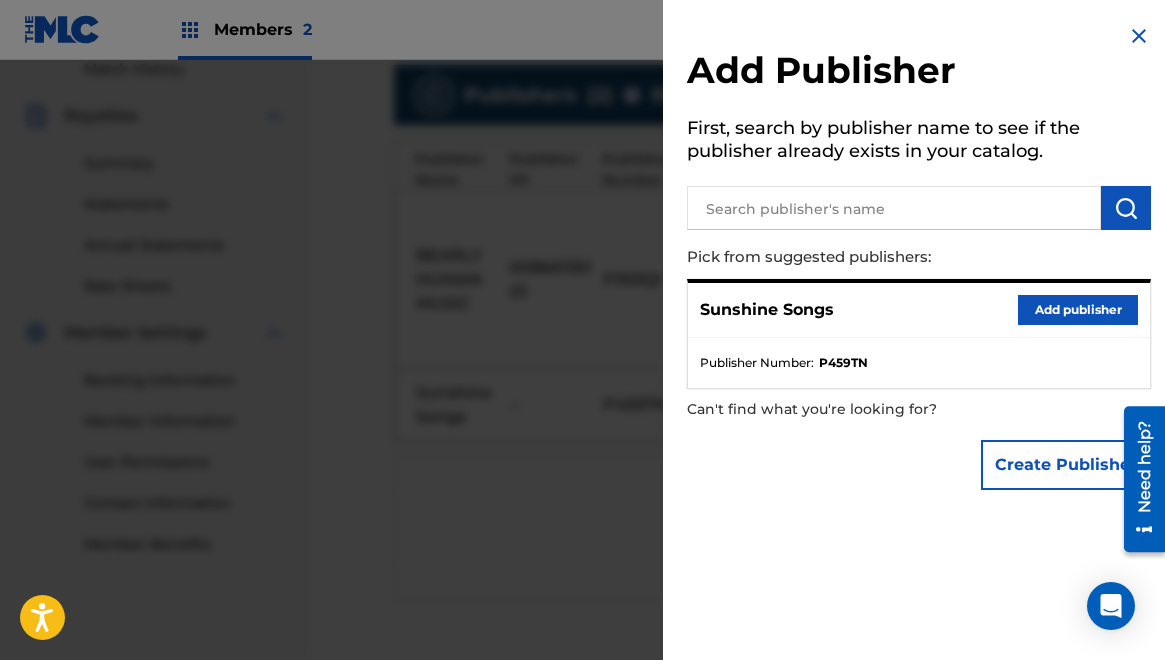 click at bounding box center [1139, 36] 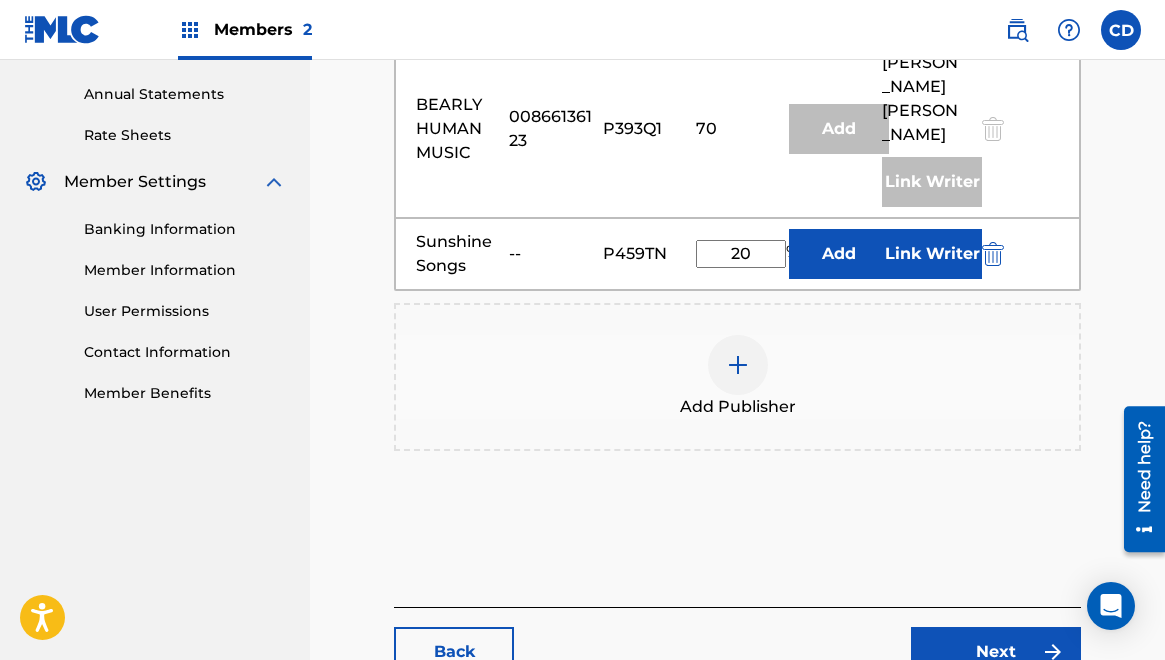 scroll, scrollTop: 720, scrollLeft: 0, axis: vertical 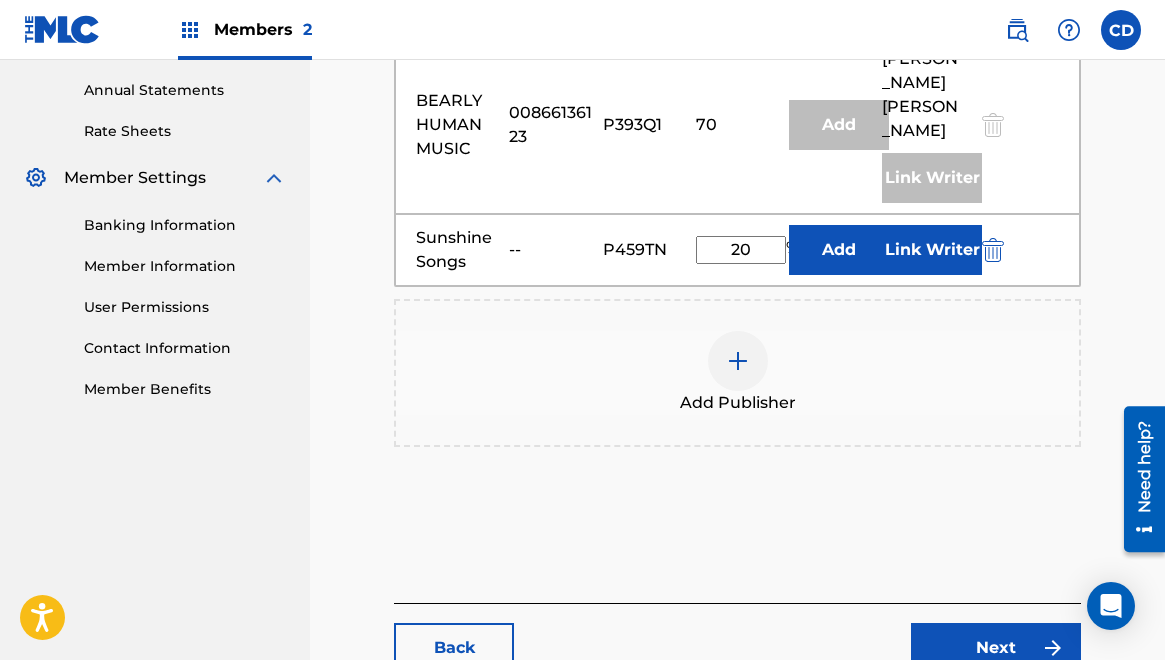 click on "Next" at bounding box center [996, 648] 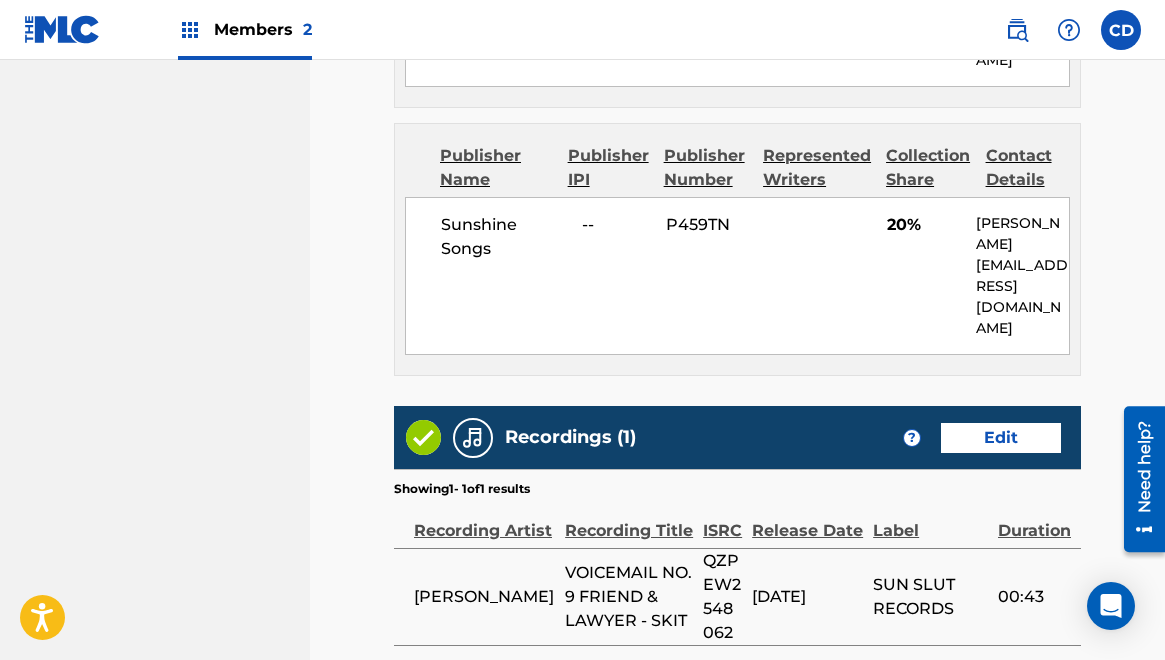 scroll, scrollTop: 1330, scrollLeft: 0, axis: vertical 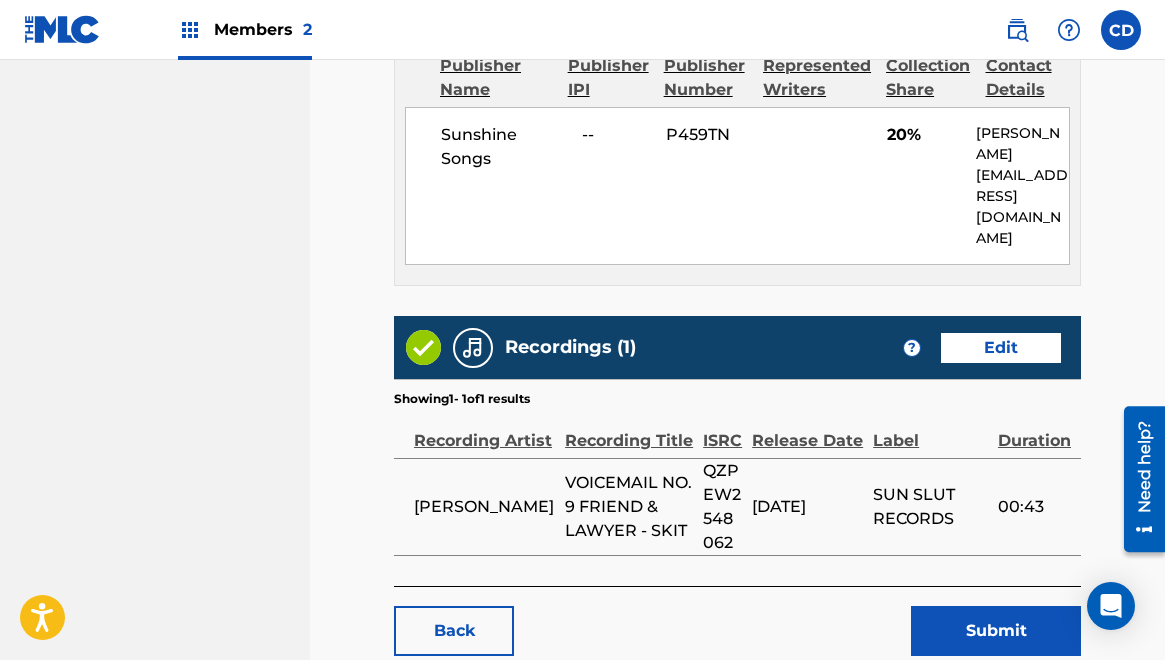 click on "Submit" at bounding box center [996, 631] 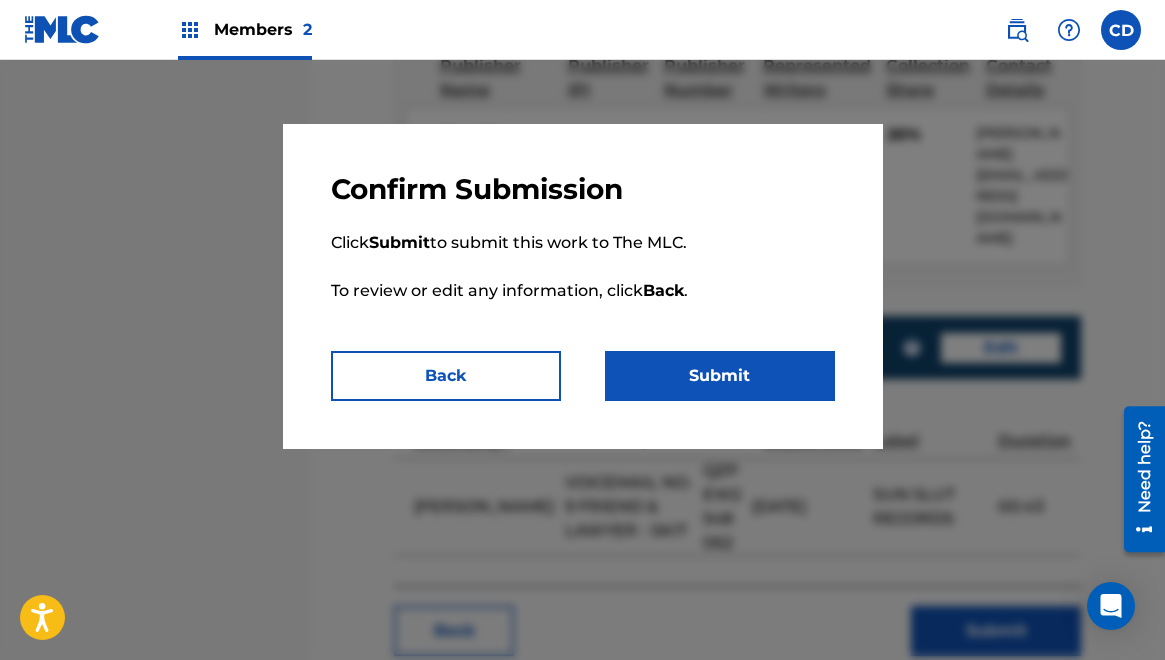 click on "Submit" at bounding box center (720, 376) 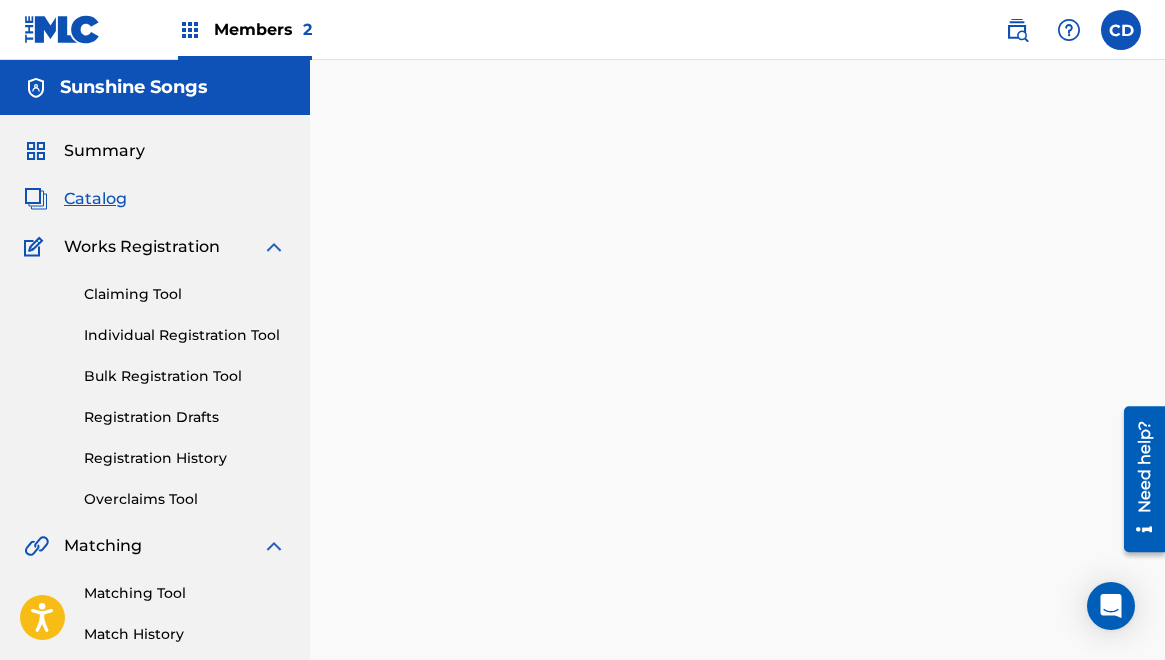 scroll, scrollTop: 337, scrollLeft: 0, axis: vertical 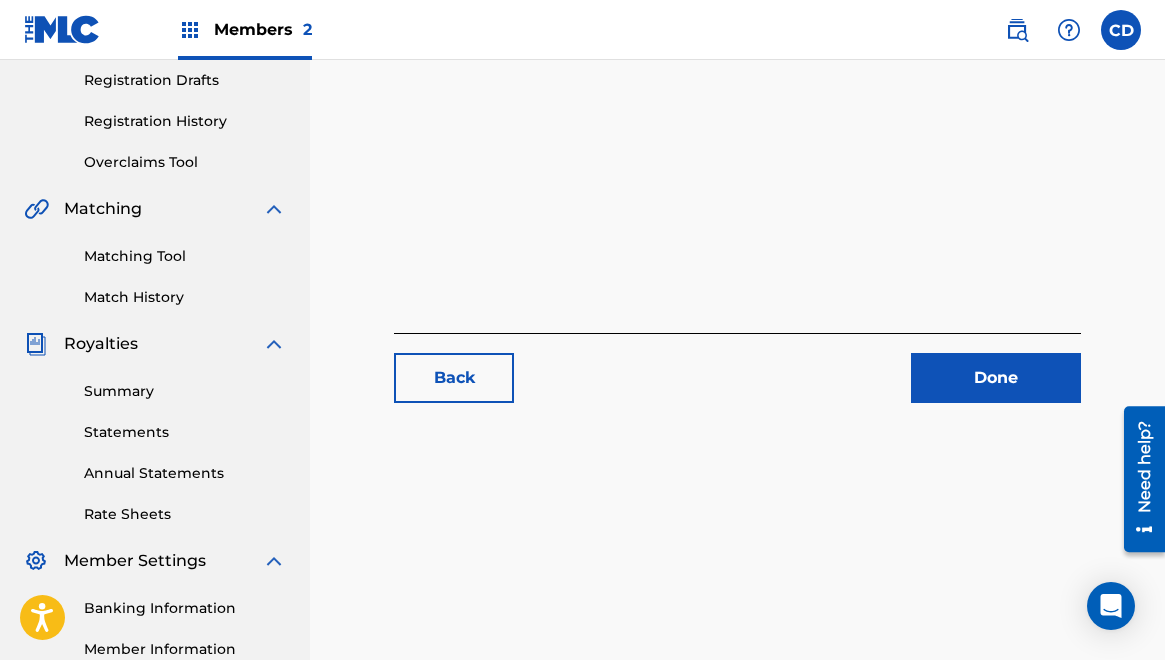 click on "Done" at bounding box center (996, 378) 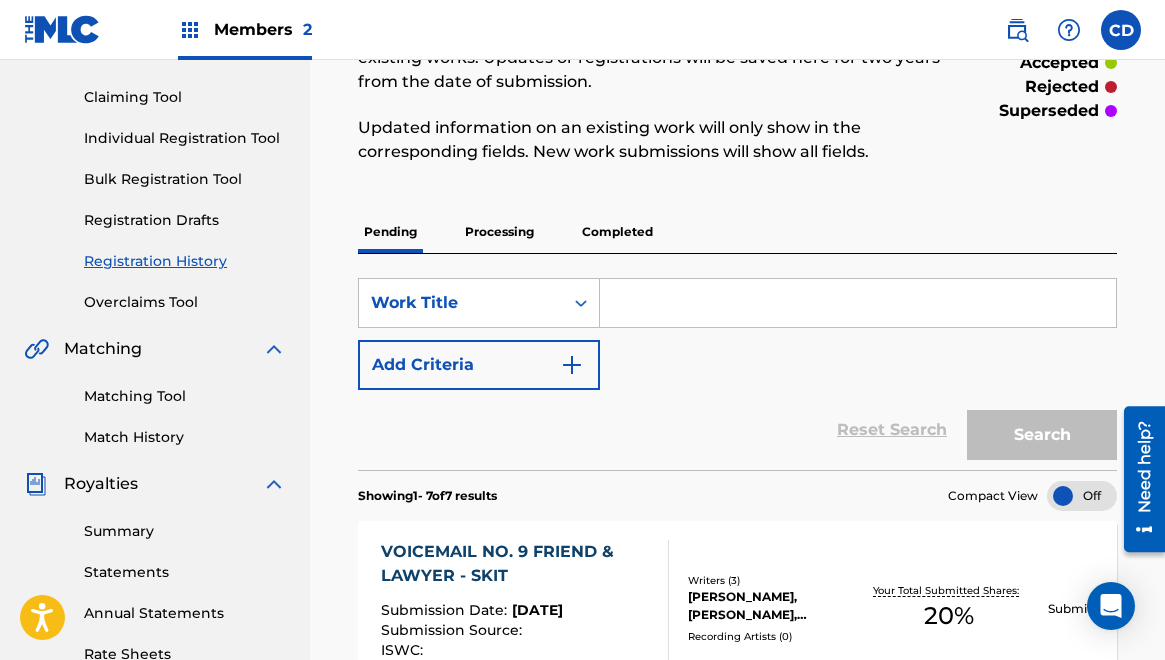 scroll, scrollTop: 0, scrollLeft: 0, axis: both 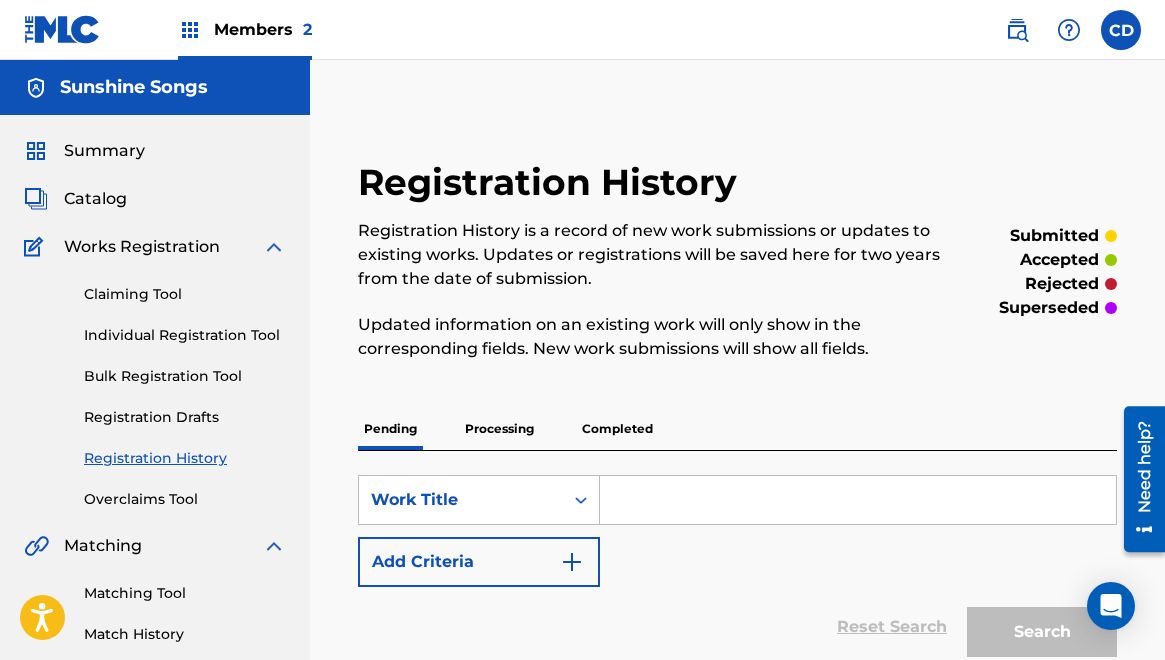 click on "Members    2" at bounding box center (263, 29) 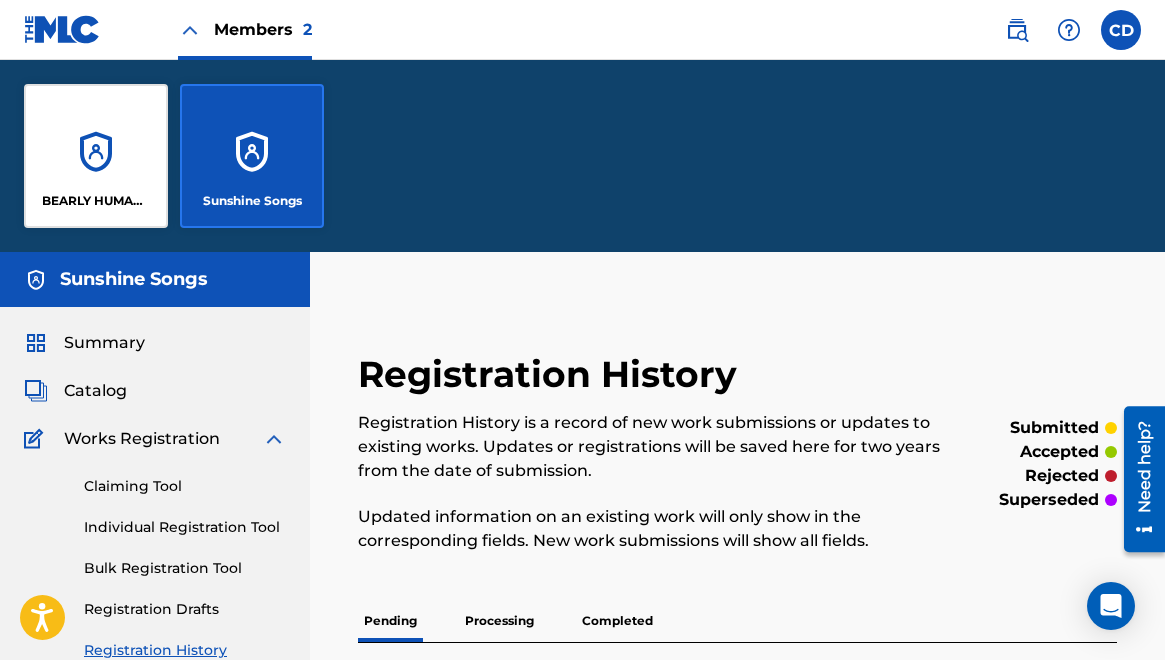 click on "BEARLY HUMAN MUSIC" at bounding box center (96, 156) 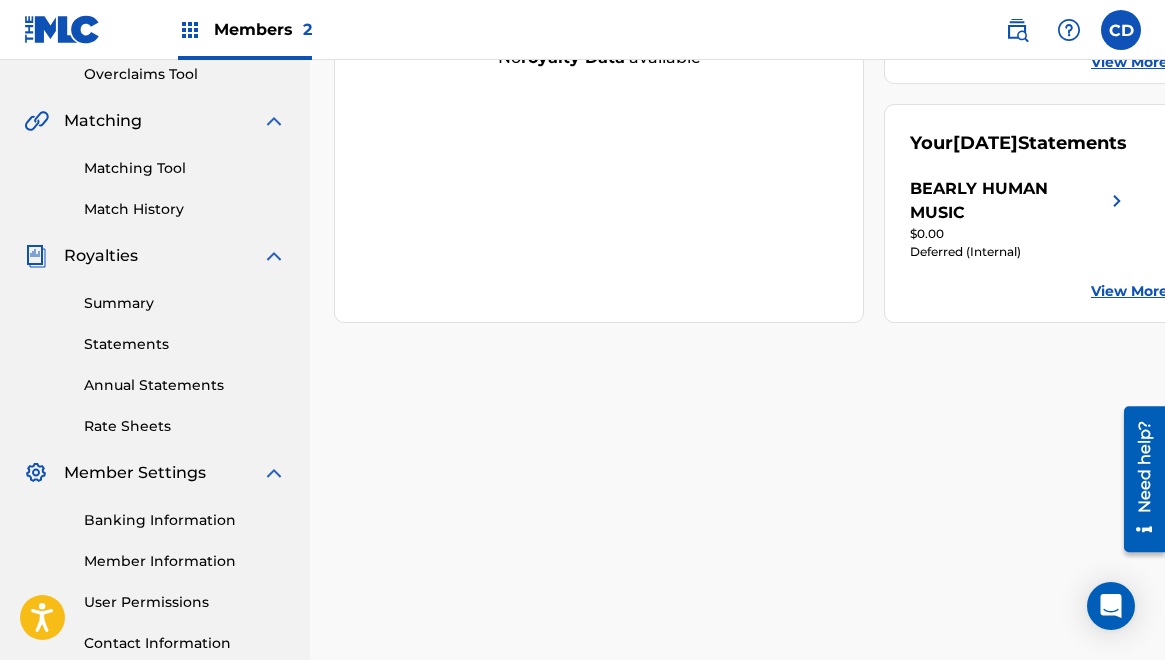 scroll, scrollTop: 0, scrollLeft: 0, axis: both 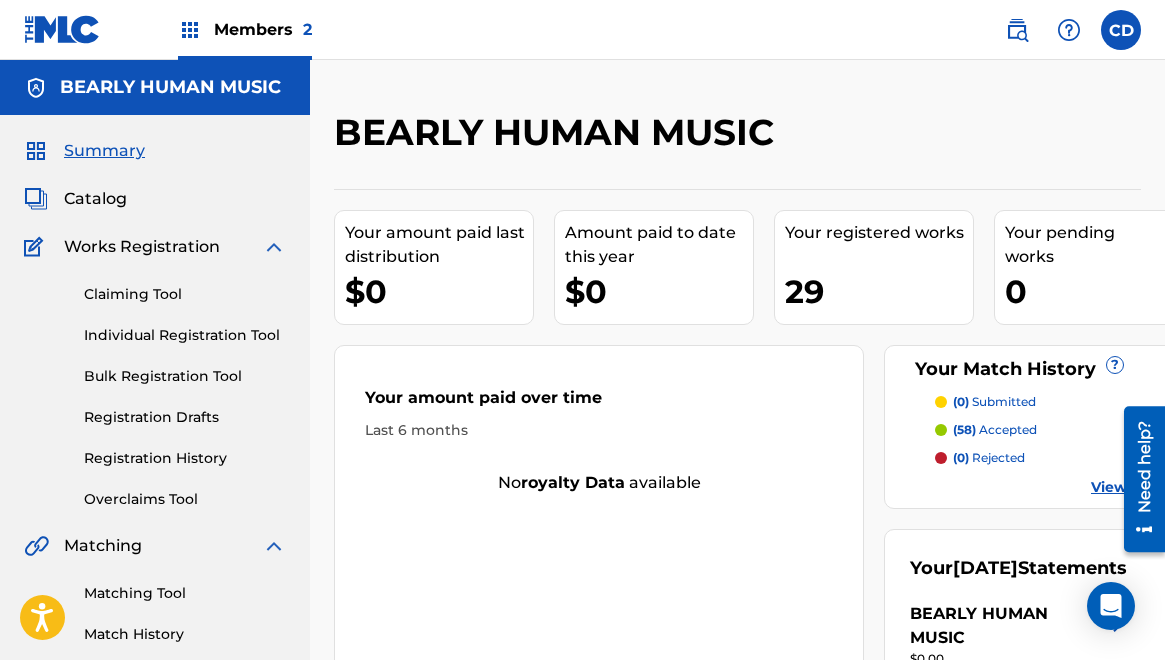 click on "Catalog" at bounding box center (95, 199) 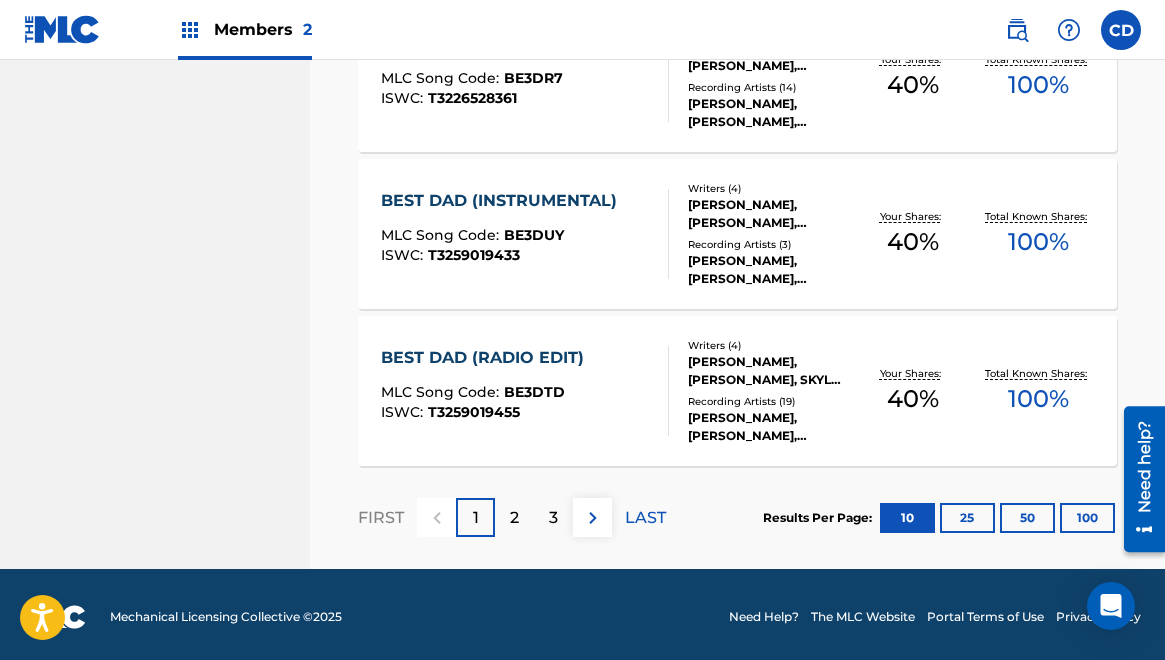 scroll, scrollTop: 1679, scrollLeft: 0, axis: vertical 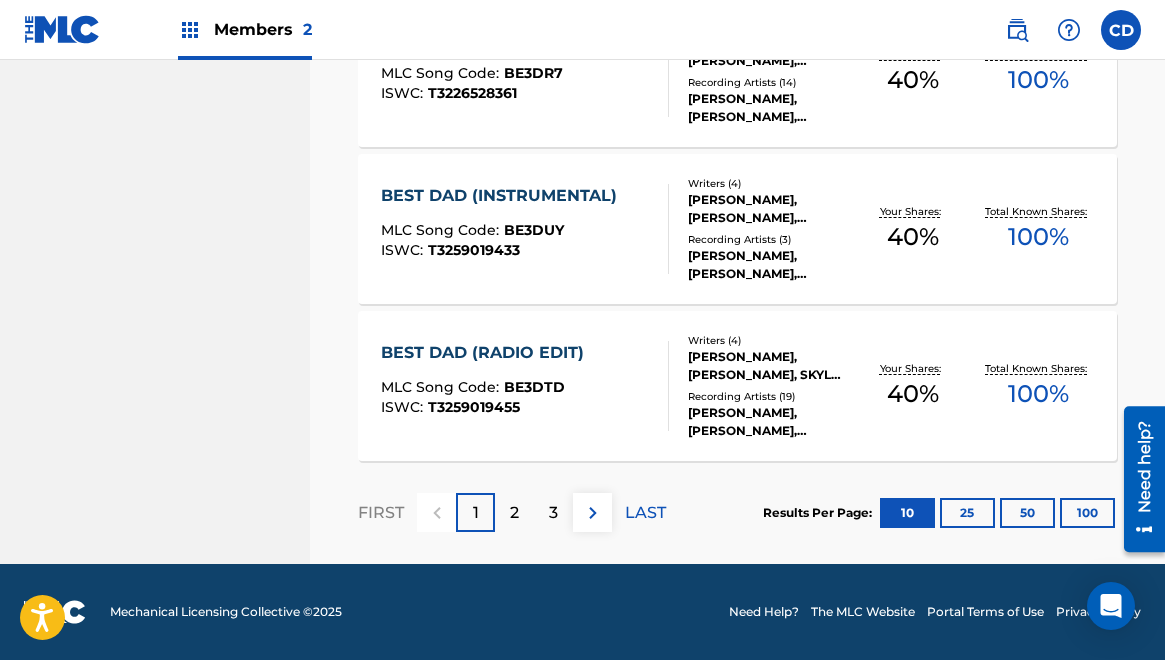 click on "2" at bounding box center [514, 512] 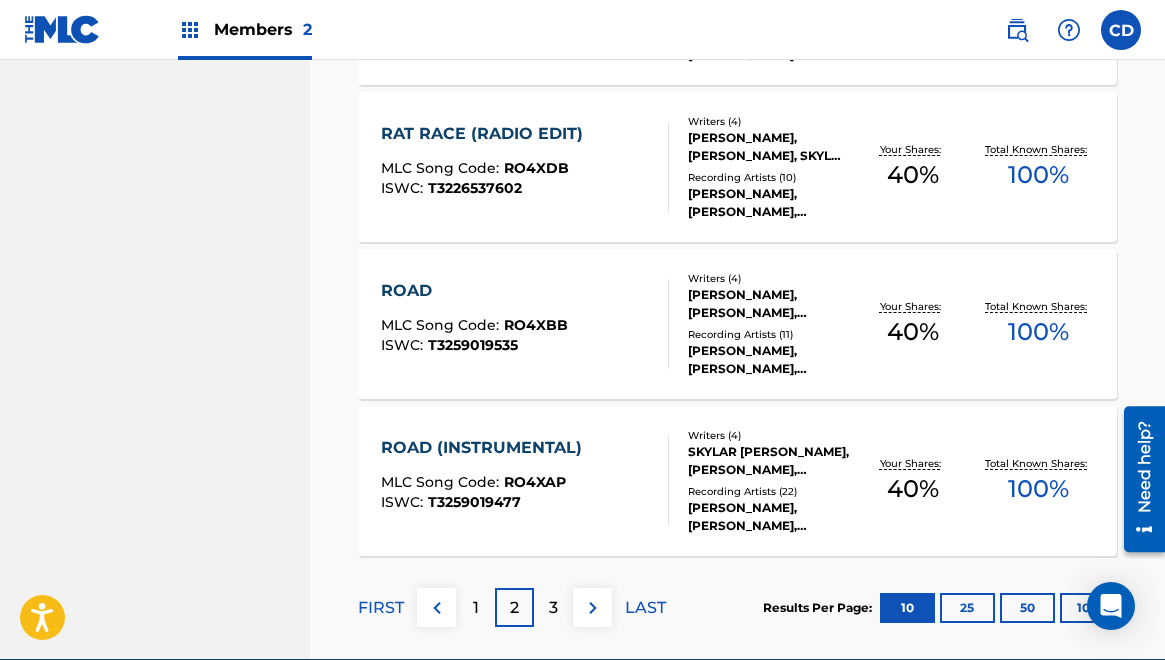 scroll, scrollTop: 1679, scrollLeft: 0, axis: vertical 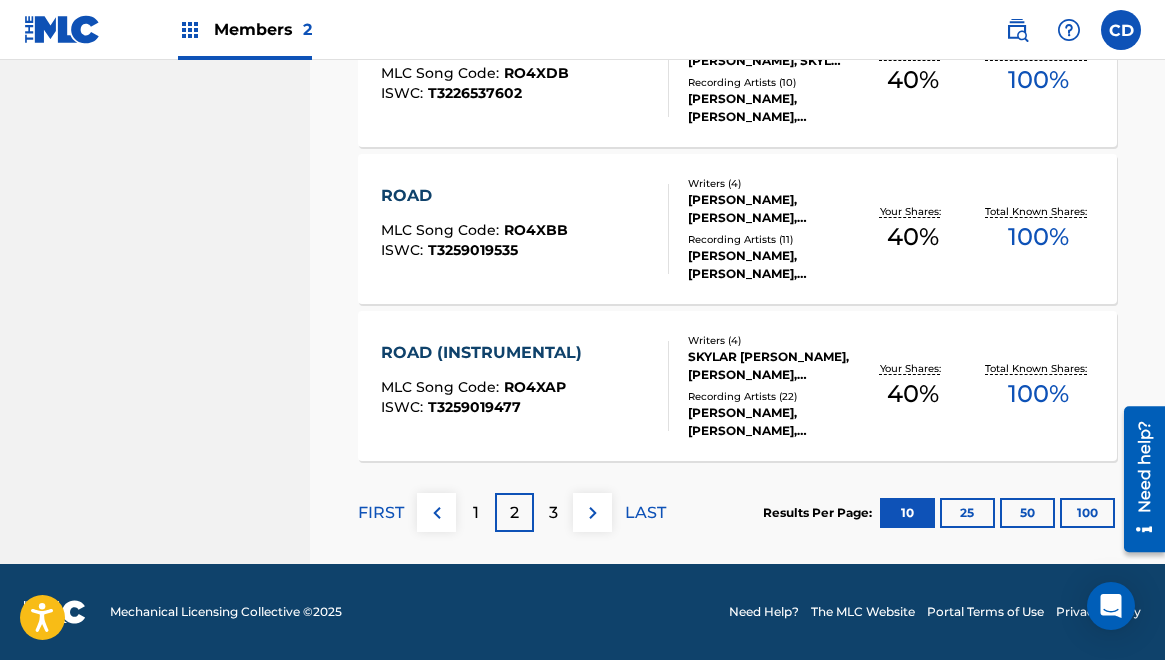 click on "3" at bounding box center (553, 513) 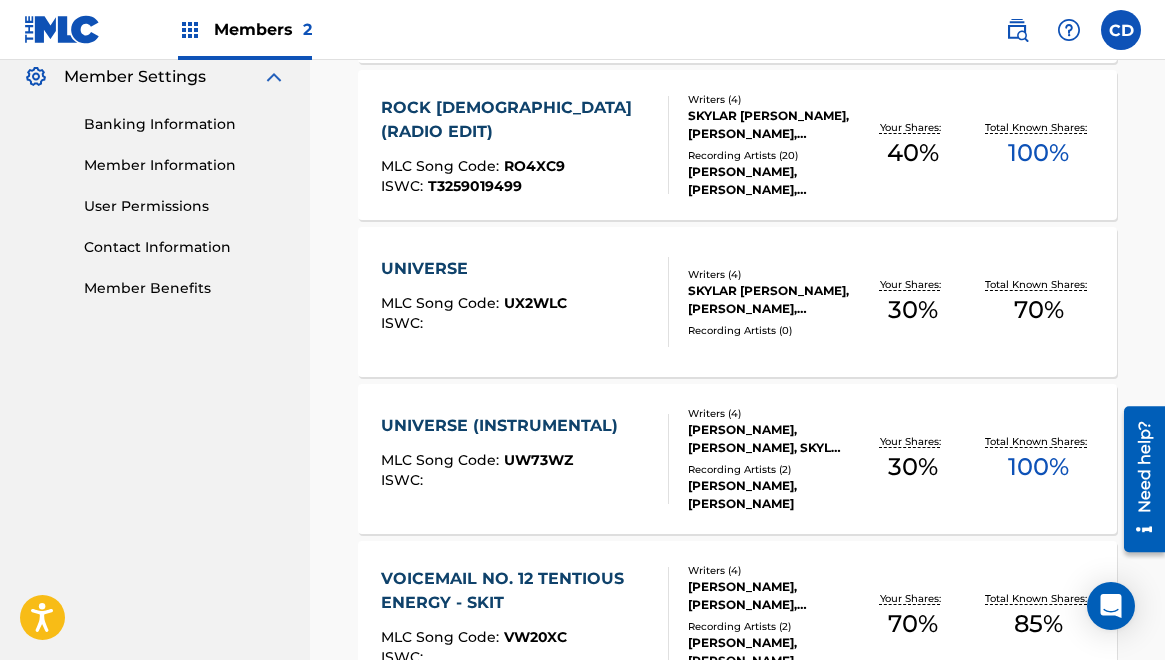 scroll, scrollTop: 1522, scrollLeft: 0, axis: vertical 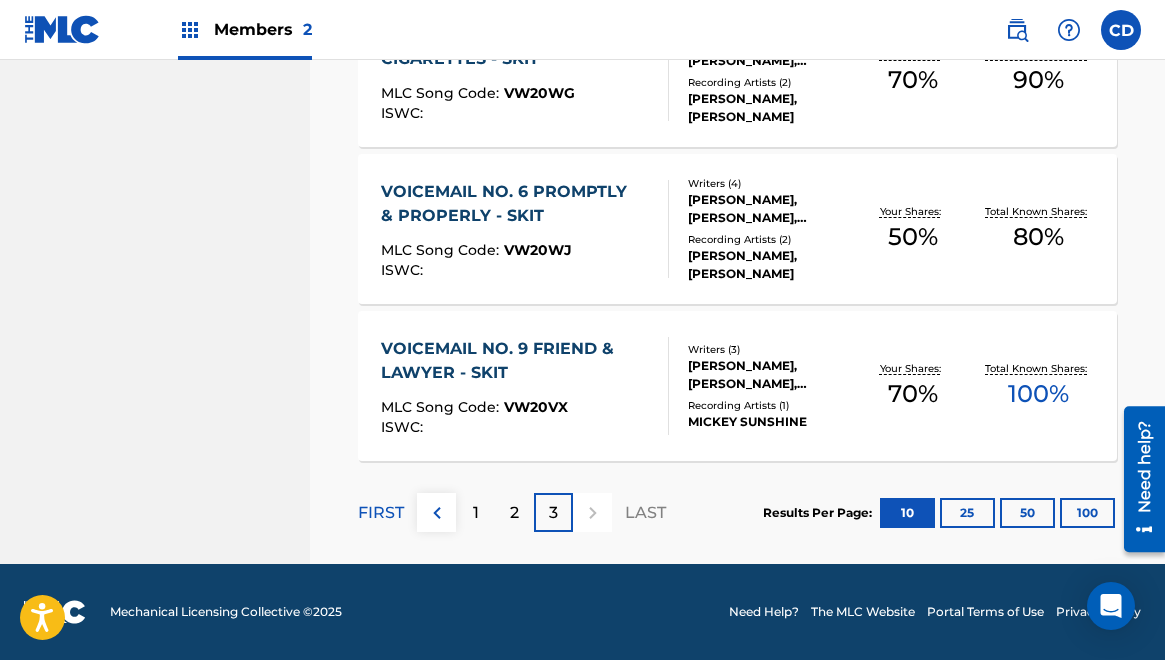 click on "2" at bounding box center (514, 512) 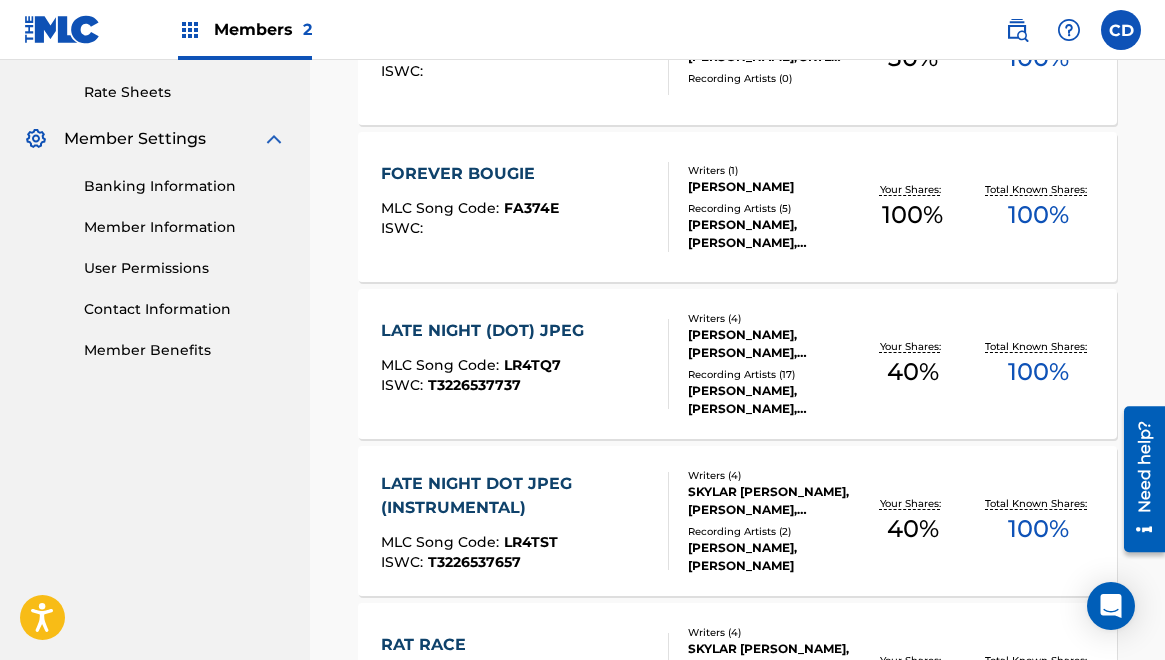 scroll, scrollTop: 768, scrollLeft: 0, axis: vertical 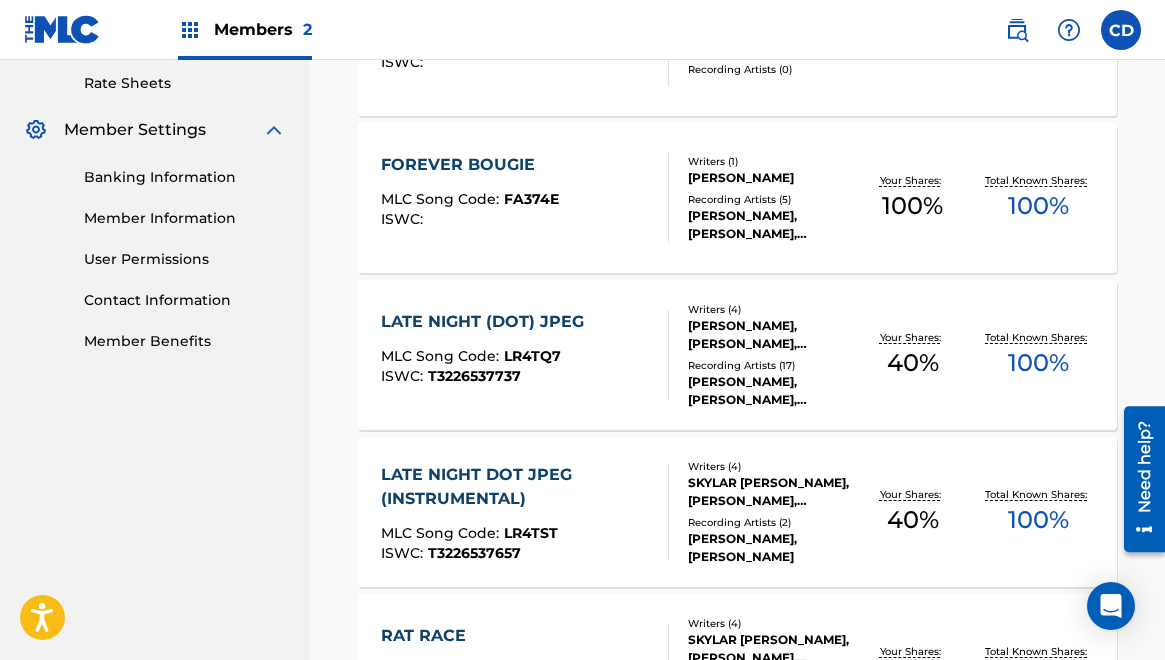 click on "FOREVER BOUGIE MLC Song Code : FA374E ISWC :" at bounding box center [525, 198] 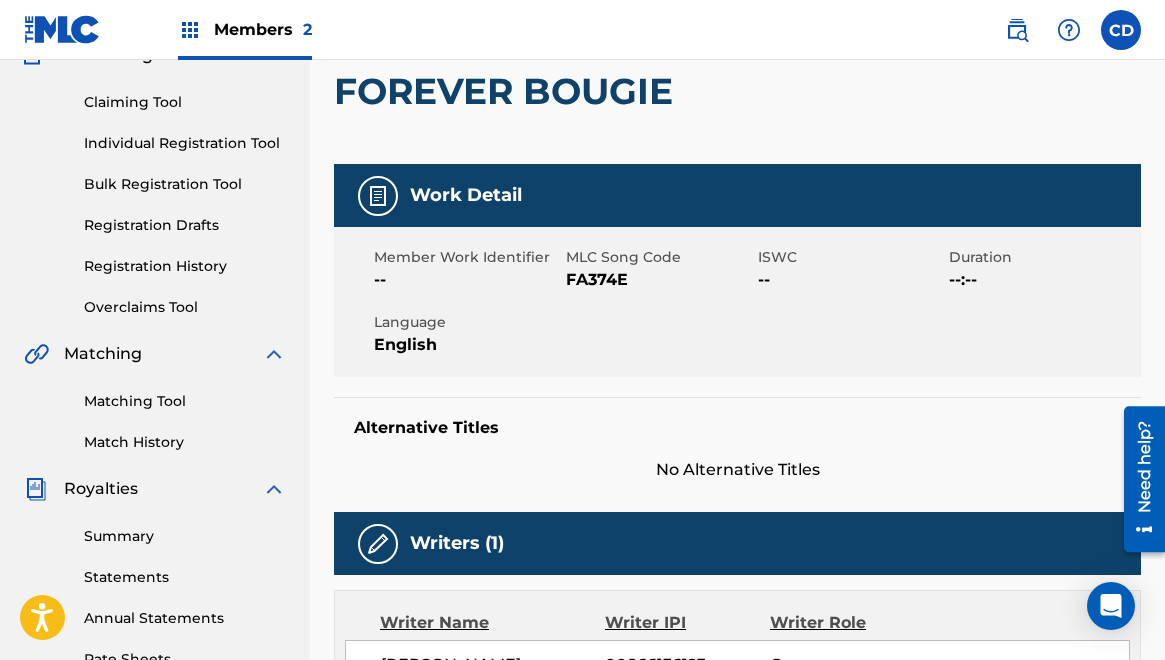 scroll, scrollTop: 0, scrollLeft: 0, axis: both 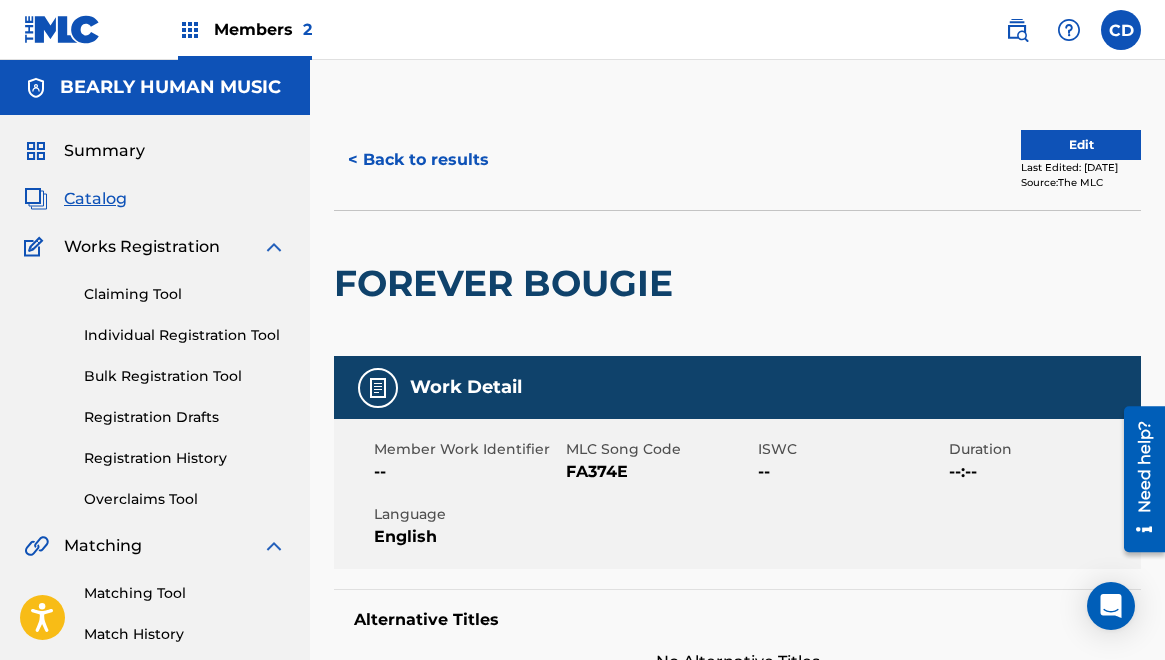 click on "Members    2" at bounding box center [245, 29] 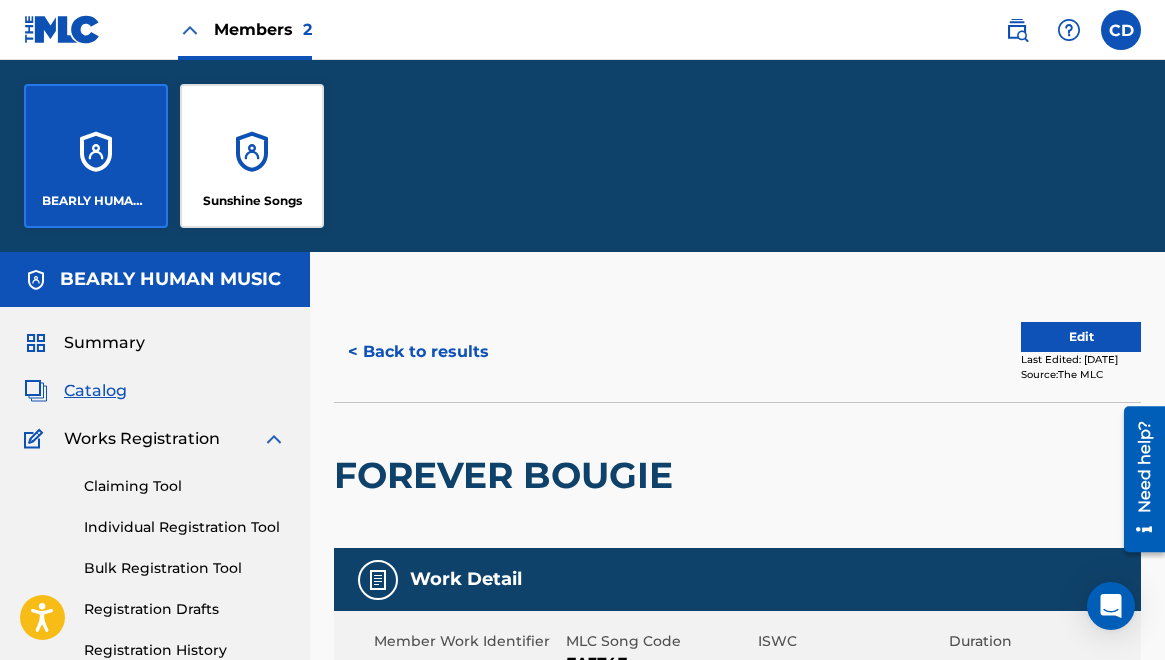 click on "Sunshine Songs" at bounding box center (252, 156) 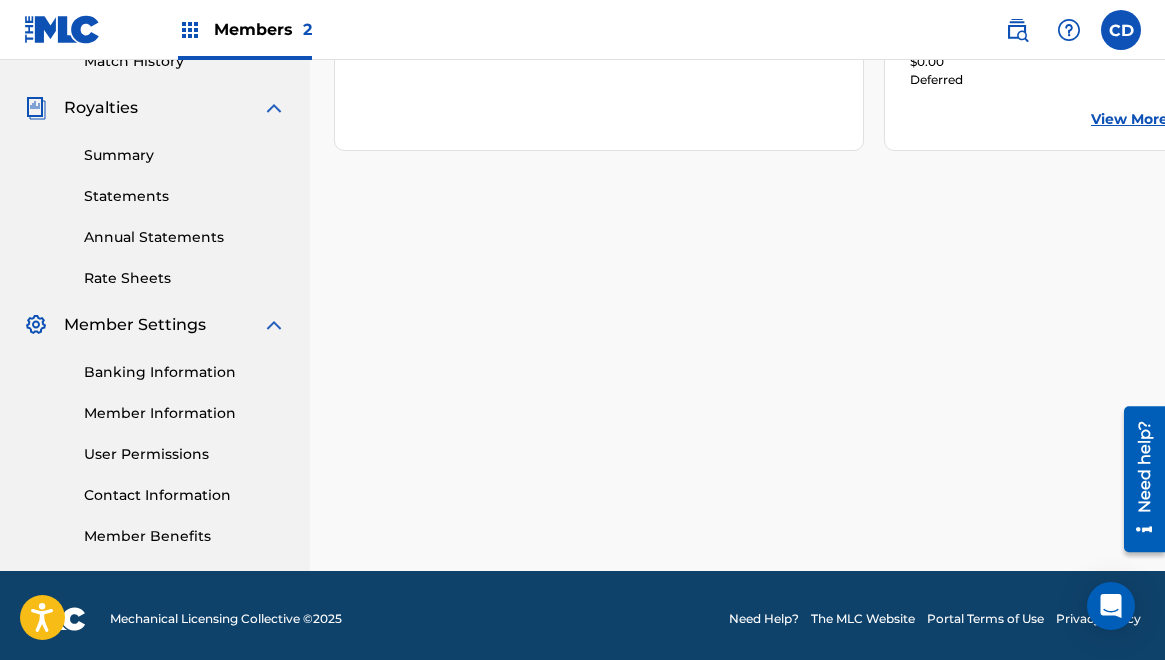 scroll, scrollTop: 576, scrollLeft: 0, axis: vertical 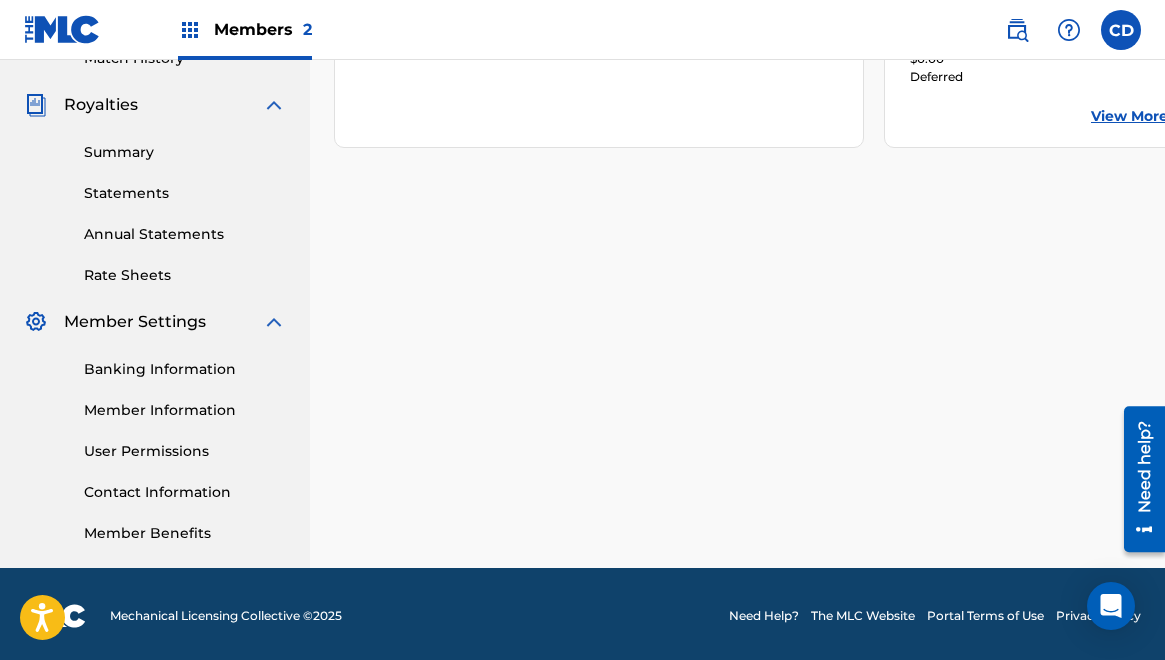 click on "User Permissions" at bounding box center [185, 451] 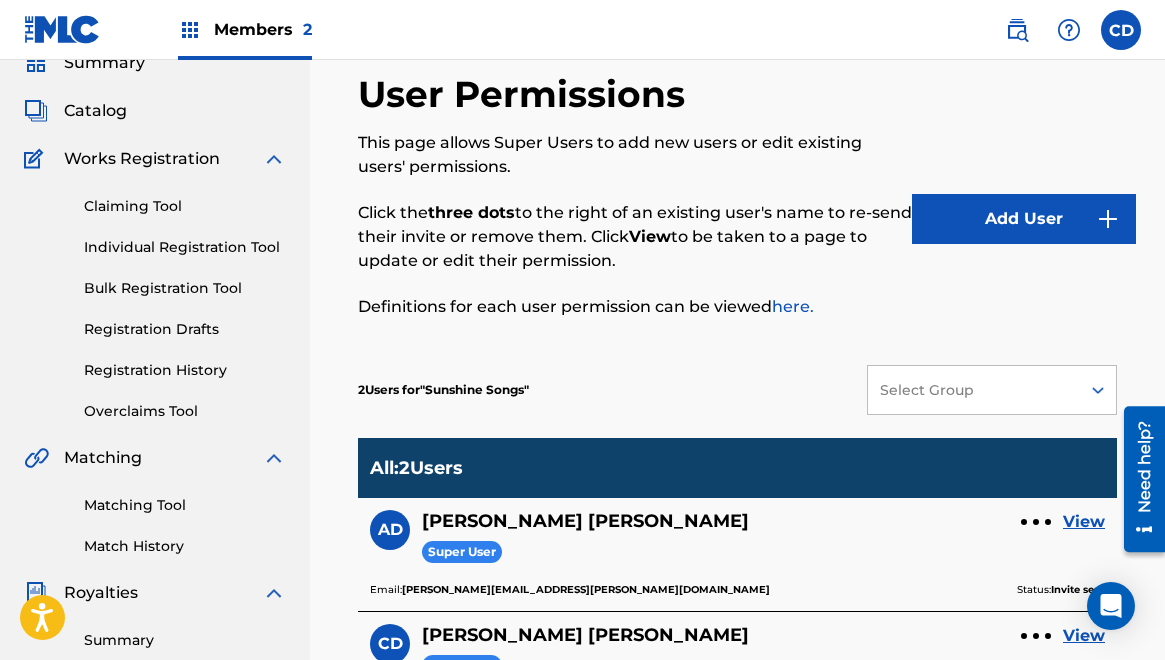 scroll, scrollTop: 30, scrollLeft: 0, axis: vertical 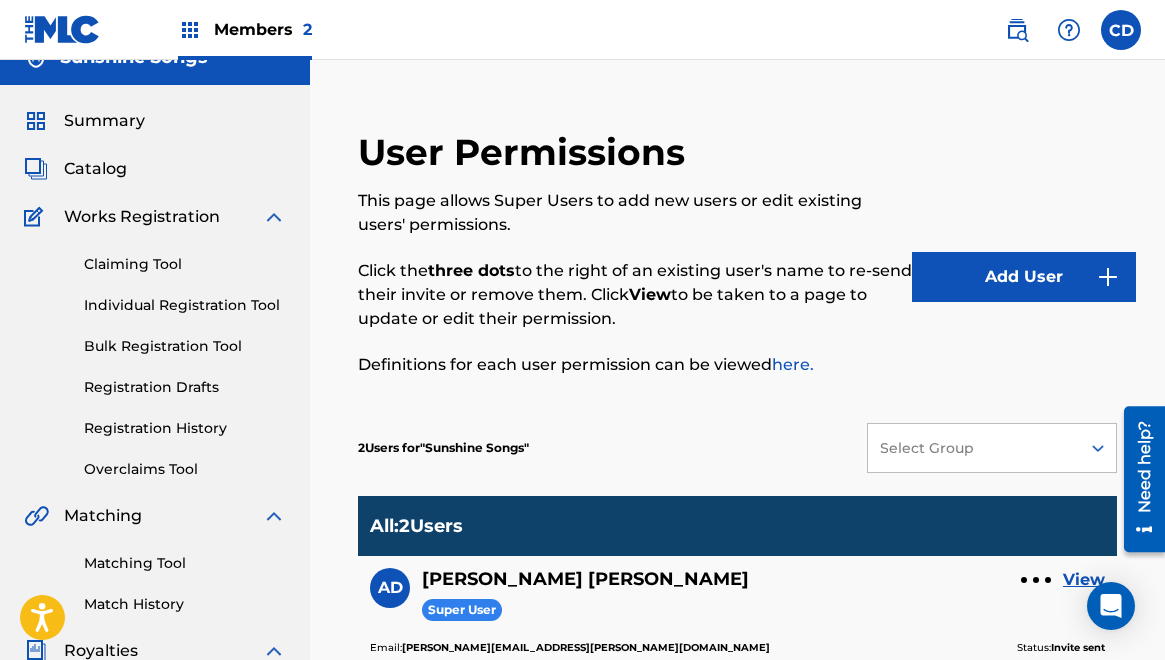 click on "Add User" at bounding box center (1024, 277) 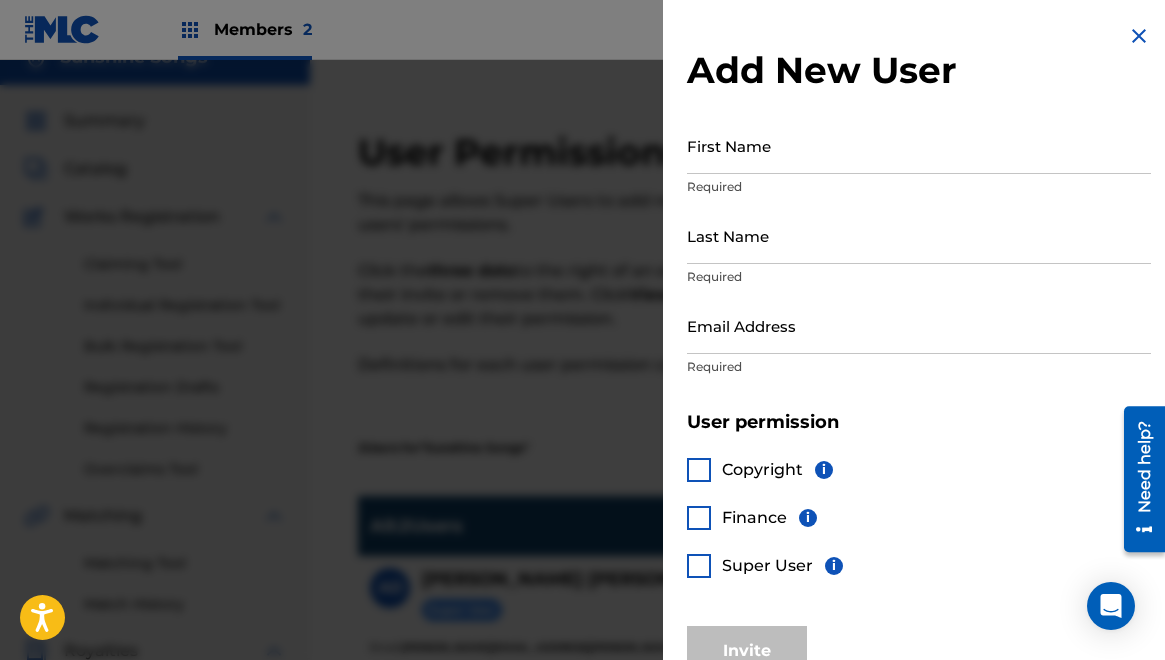 click at bounding box center (699, 470) 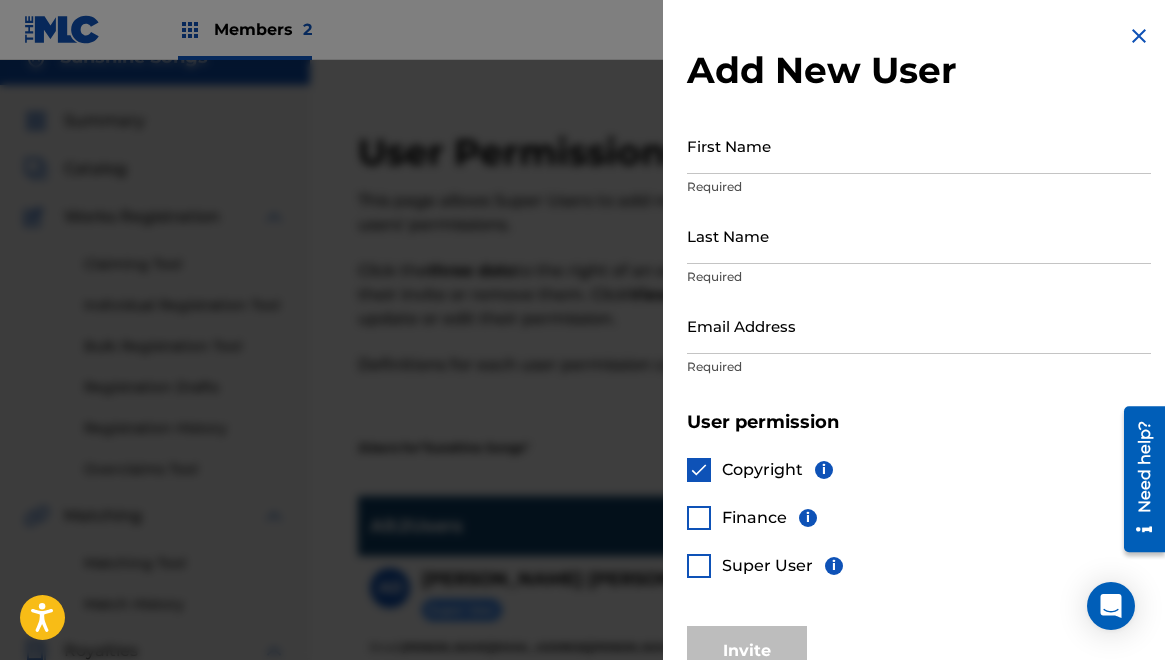 click at bounding box center [699, 518] 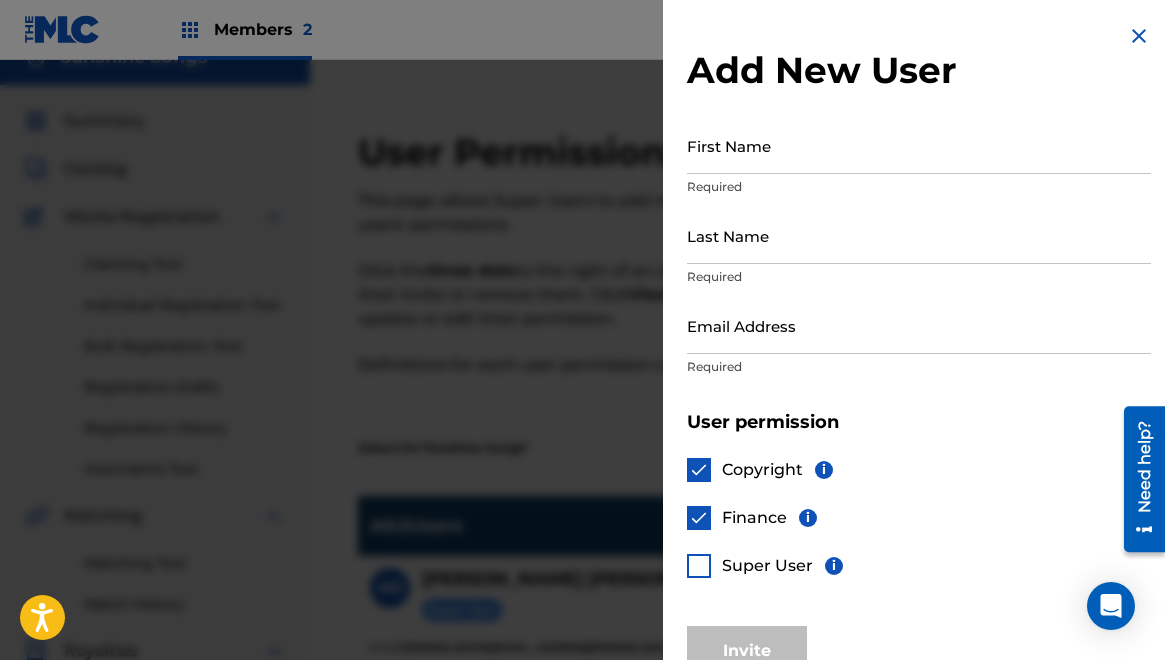 click on "First Name" at bounding box center (919, 145) 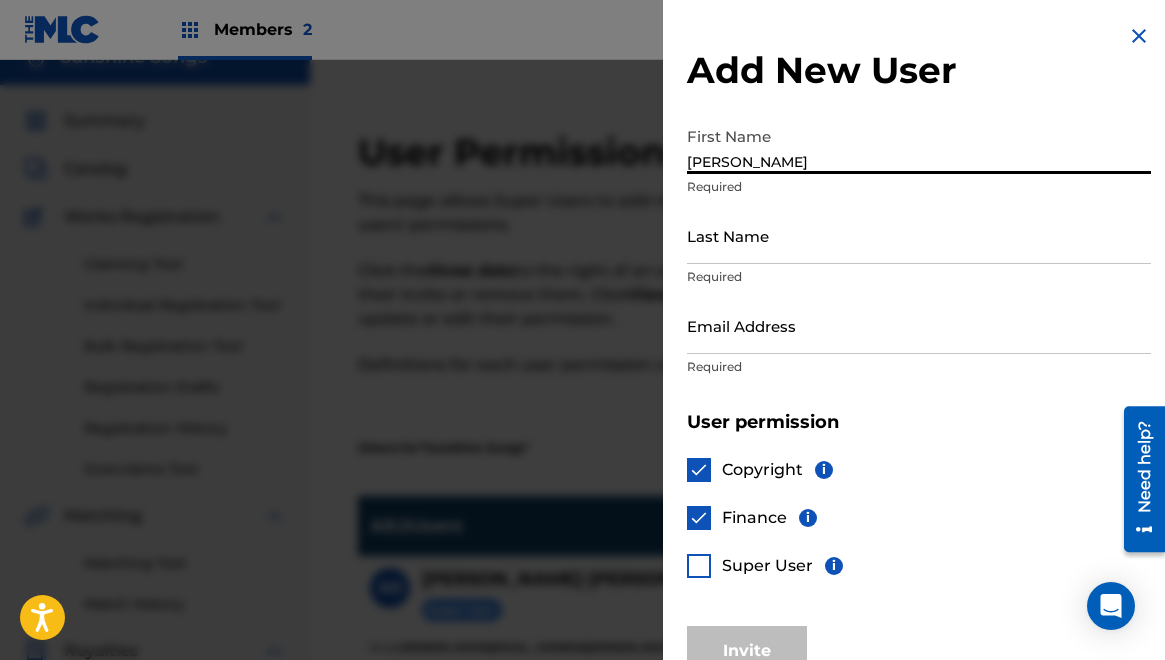 type on "Hannah" 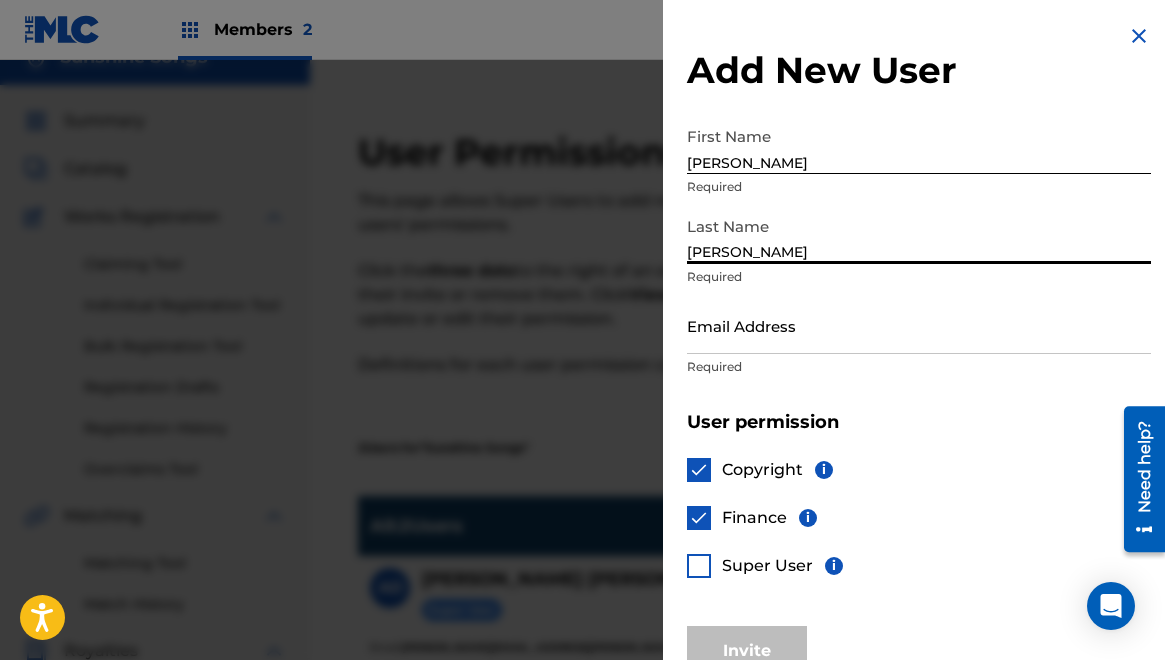 scroll, scrollTop: 40, scrollLeft: 0, axis: vertical 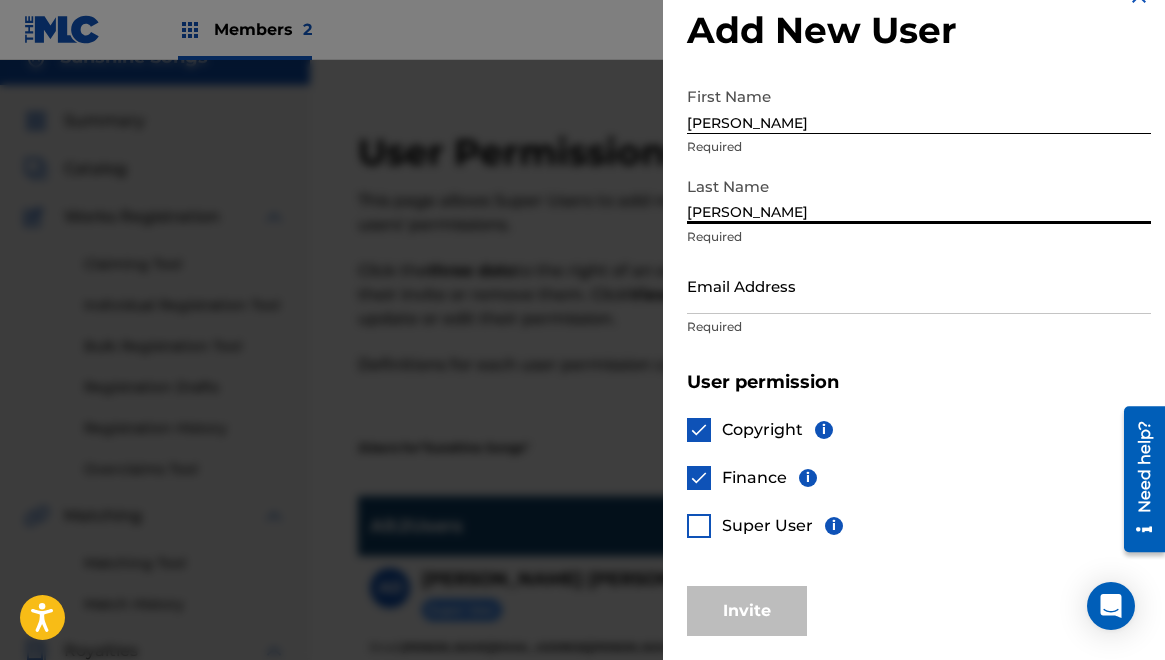 type on "O'Connor" 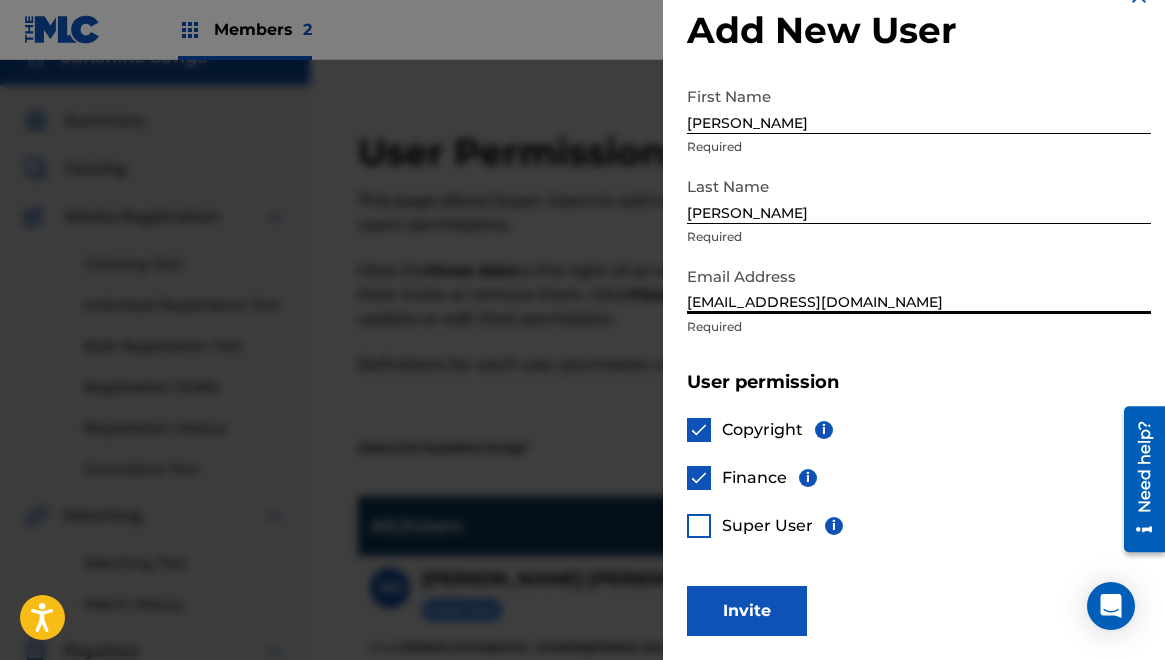 type on "hannahoc93@gmail.com" 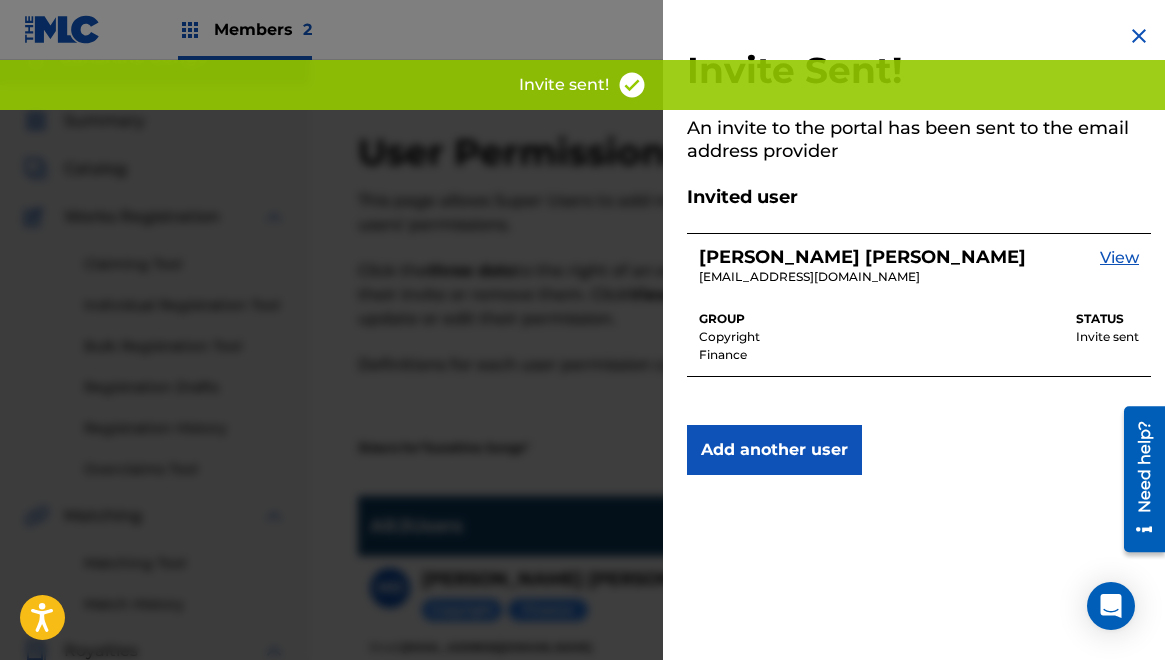 scroll, scrollTop: 0, scrollLeft: 0, axis: both 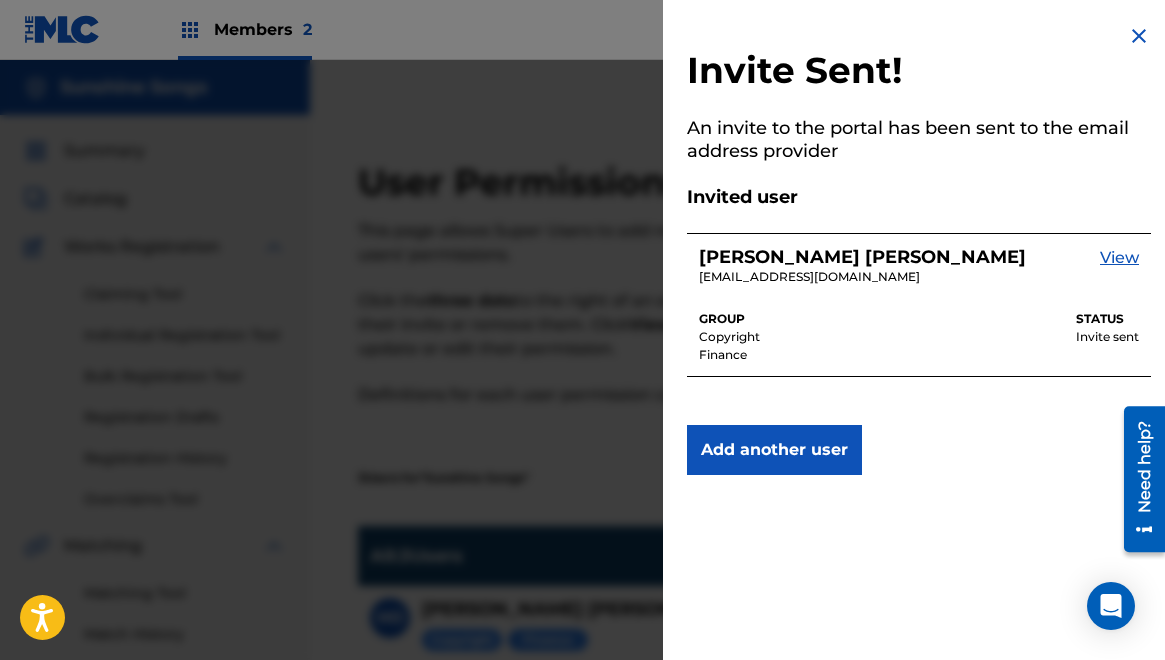 click at bounding box center [1139, 36] 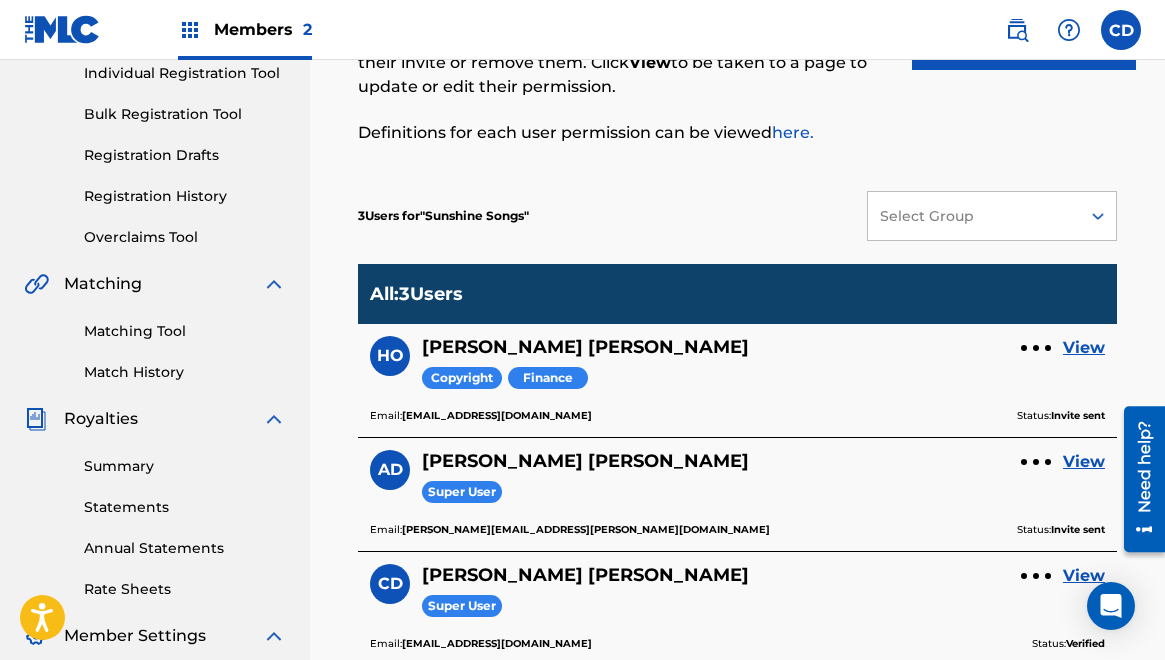 scroll, scrollTop: 304, scrollLeft: 0, axis: vertical 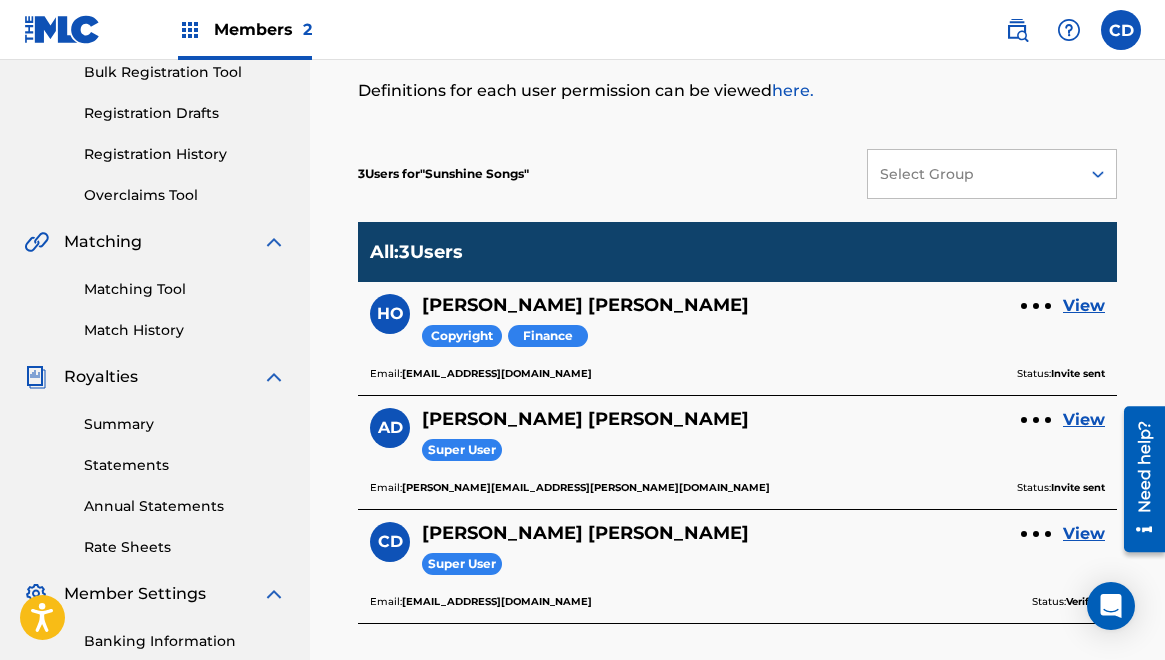 click on "Summary" at bounding box center (185, 424) 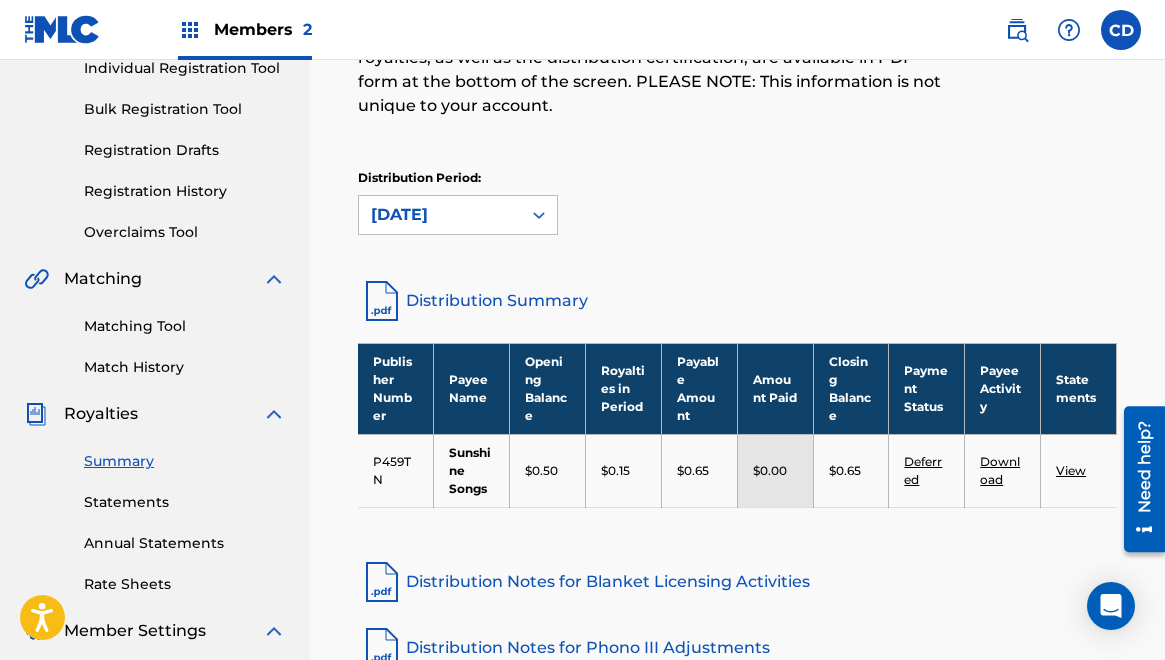 scroll, scrollTop: 271, scrollLeft: 0, axis: vertical 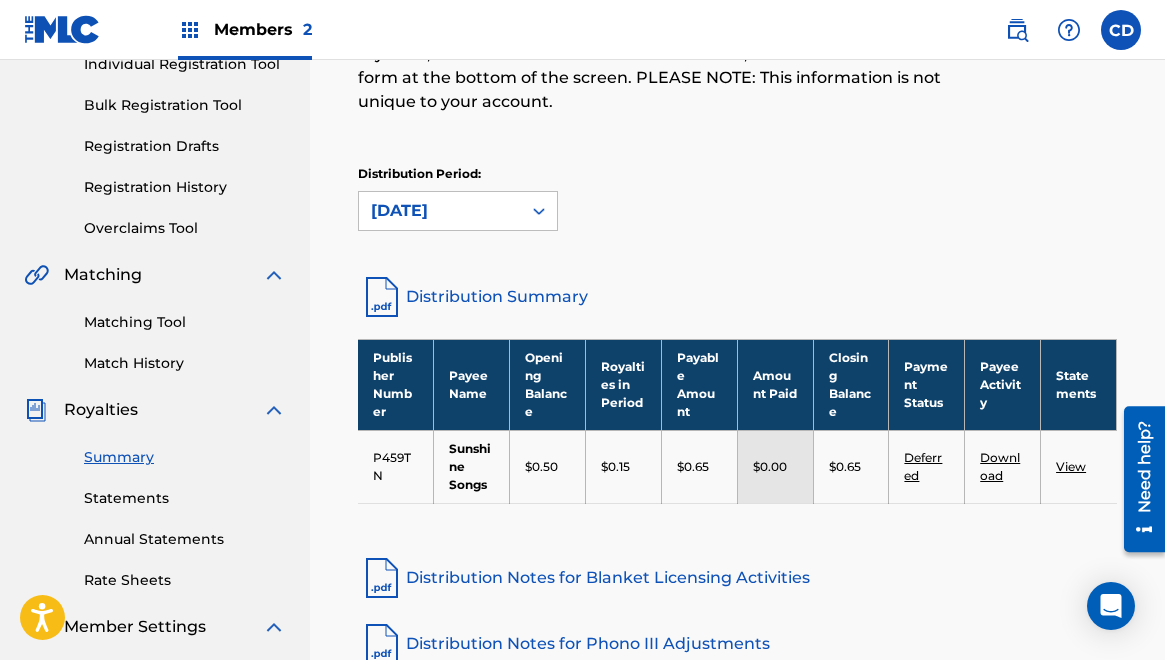 click on "Members    2" at bounding box center (263, 29) 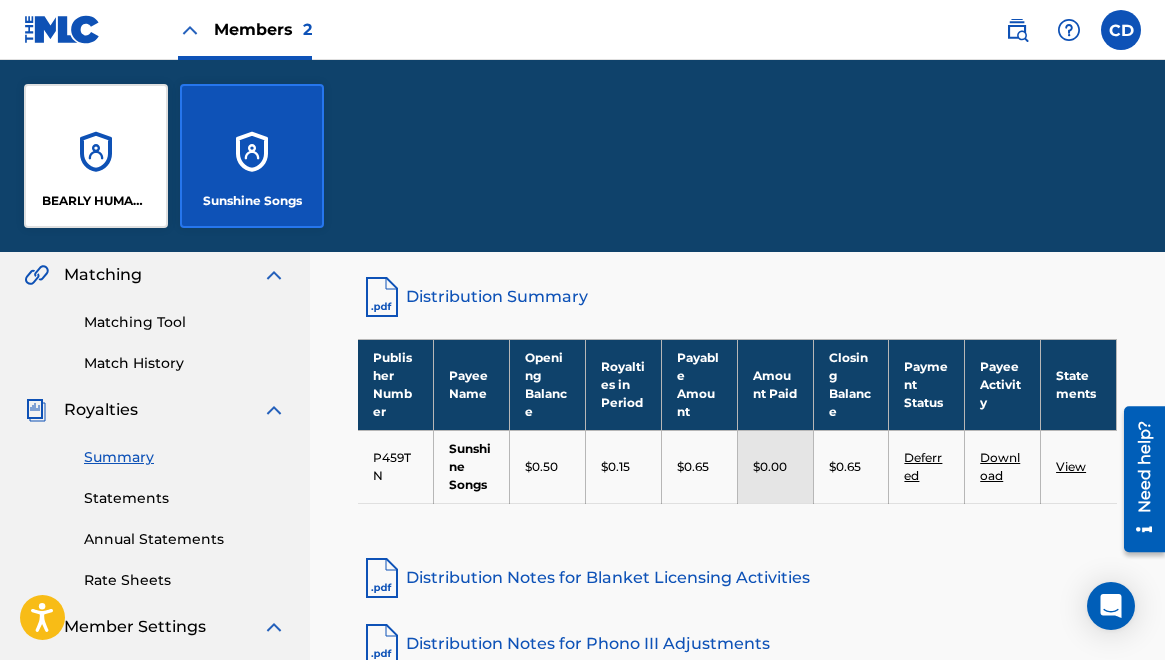 click on "BEARLY HUMAN MUSIC" at bounding box center (96, 156) 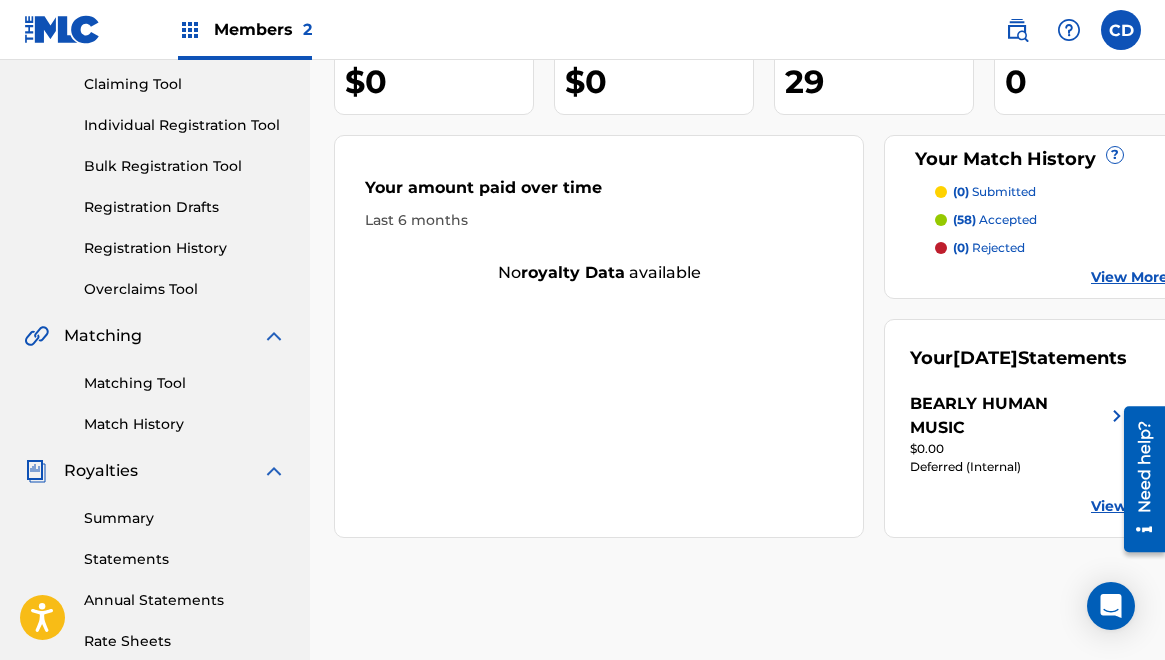 scroll, scrollTop: 279, scrollLeft: 0, axis: vertical 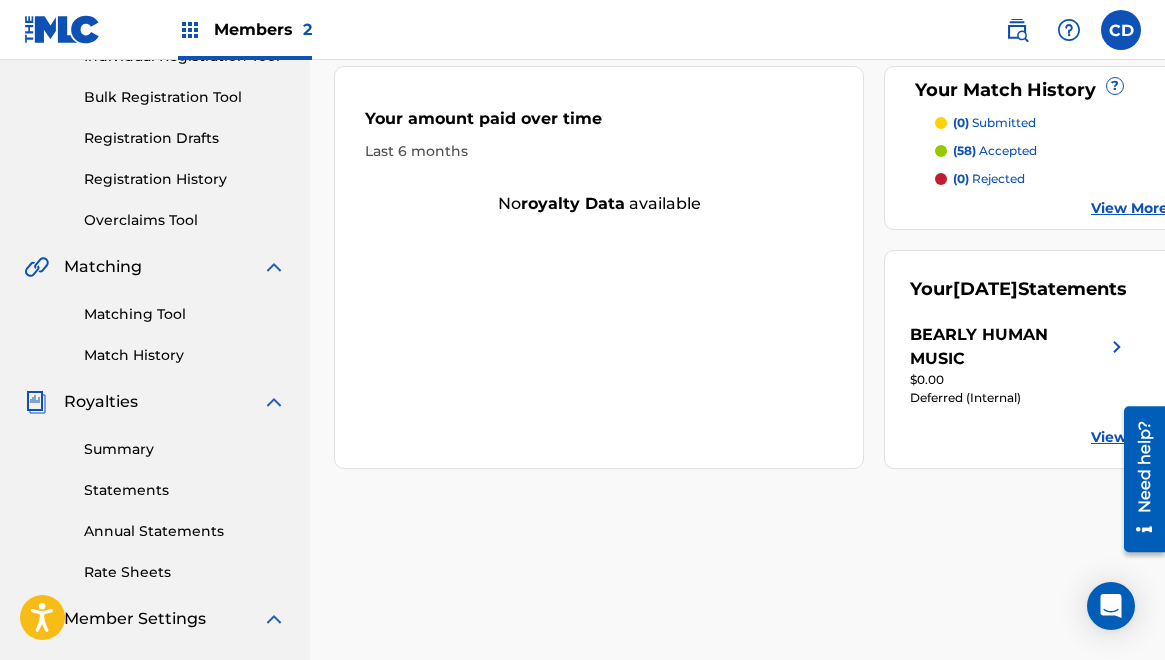 click on "Summary Statements Annual Statements Rate Sheets" at bounding box center [155, 498] 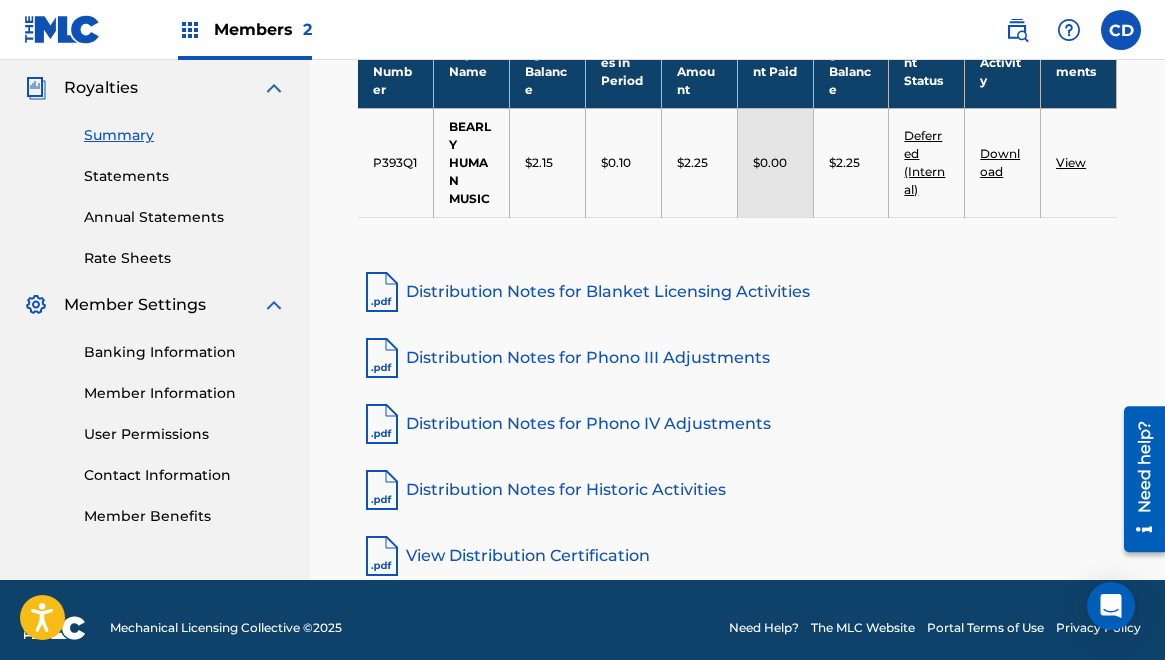 scroll, scrollTop: 595, scrollLeft: 0, axis: vertical 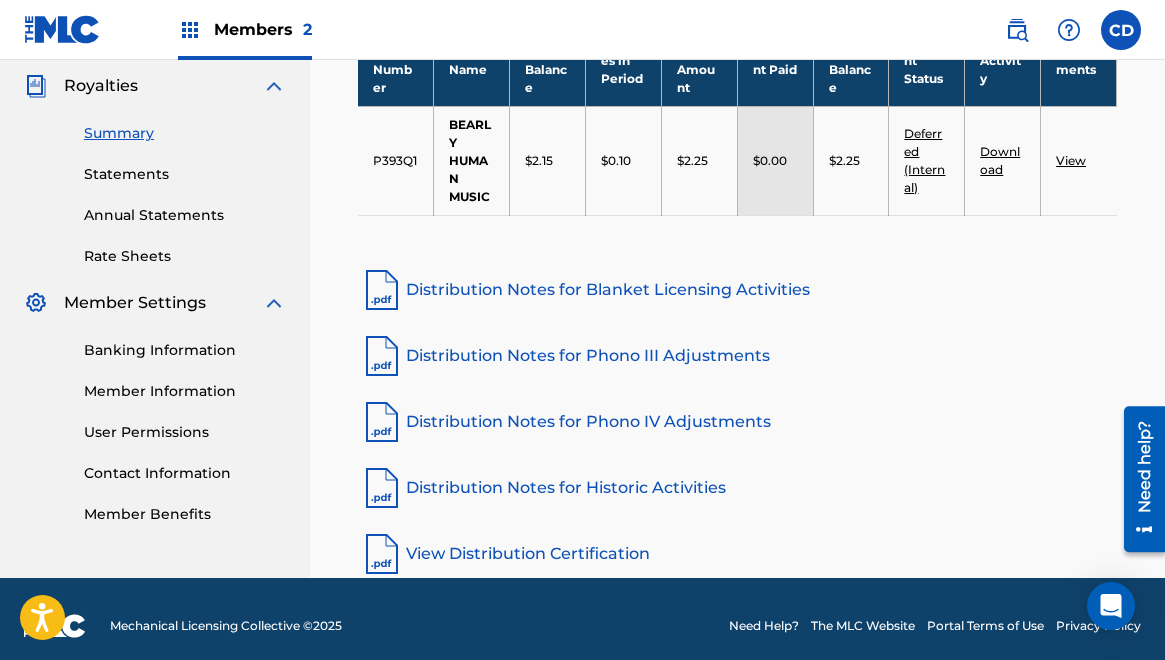 click on "User Permissions" at bounding box center [185, 432] 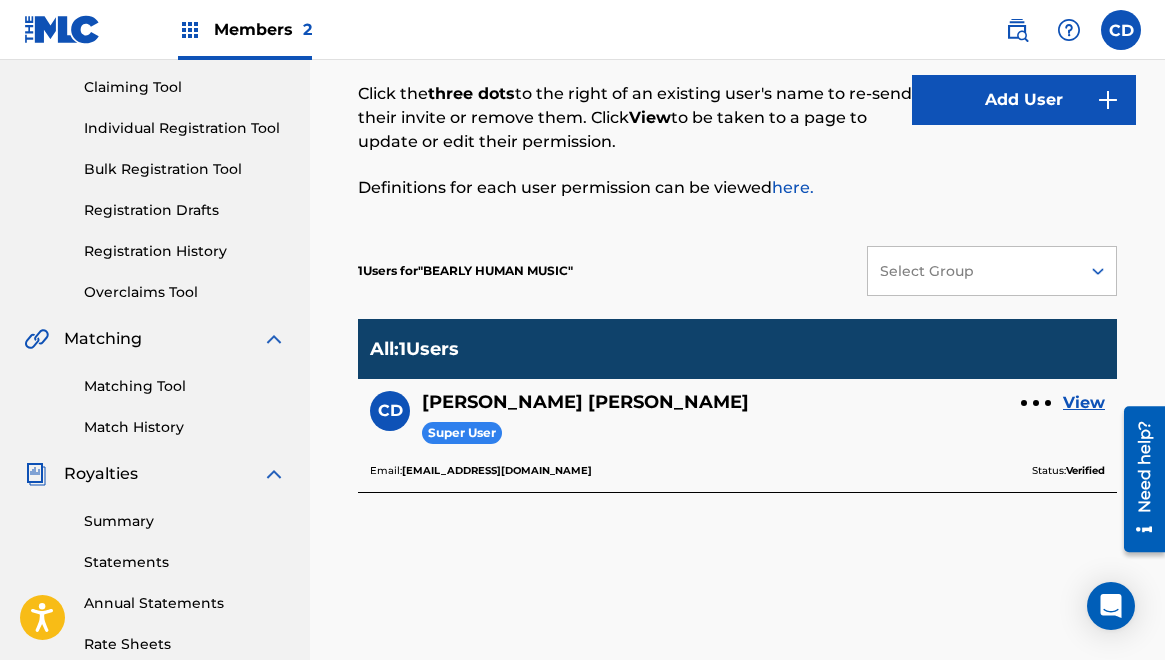 scroll, scrollTop: 0, scrollLeft: 0, axis: both 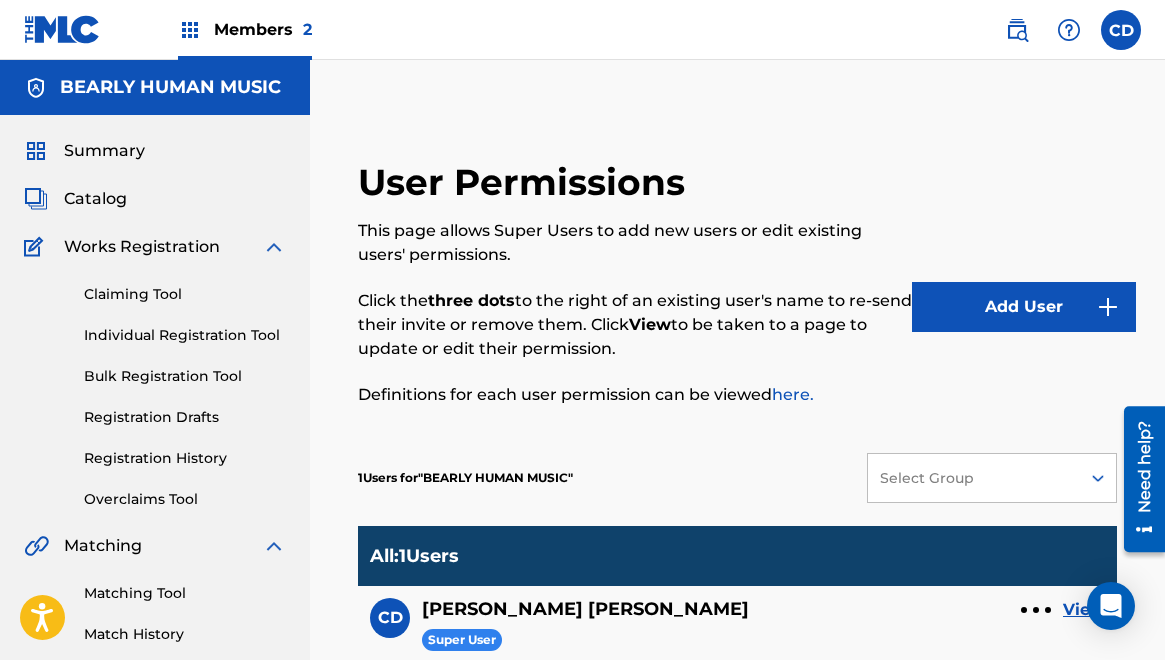 click on "Members    2" at bounding box center [245, 29] 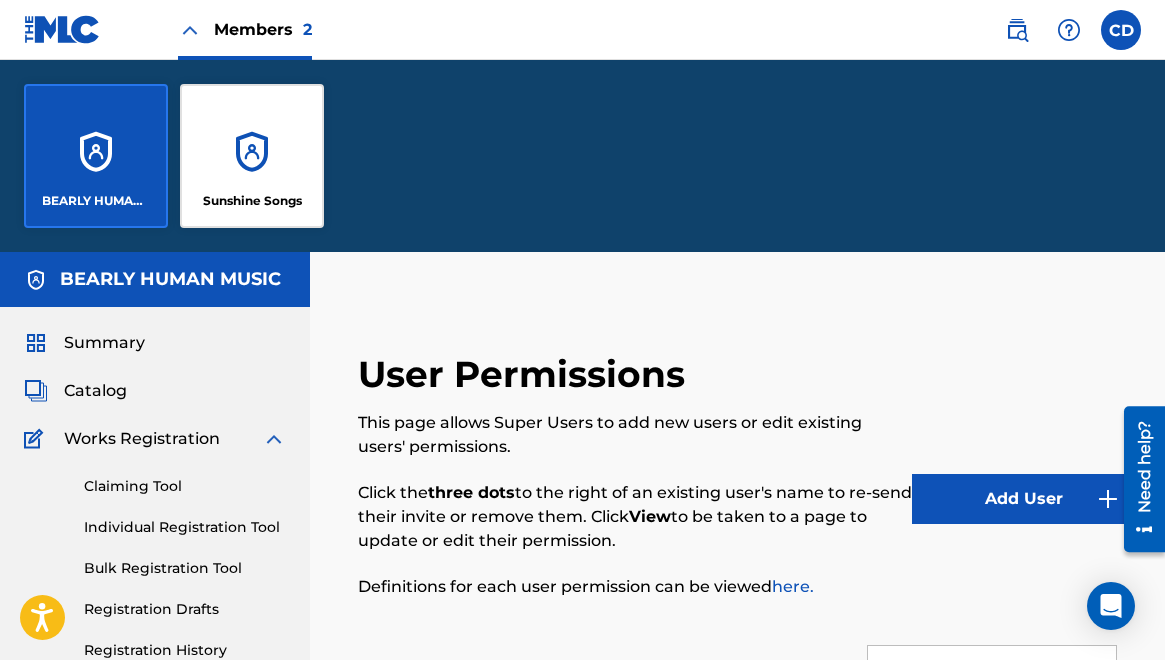 click on "Sunshine Songs" at bounding box center [252, 156] 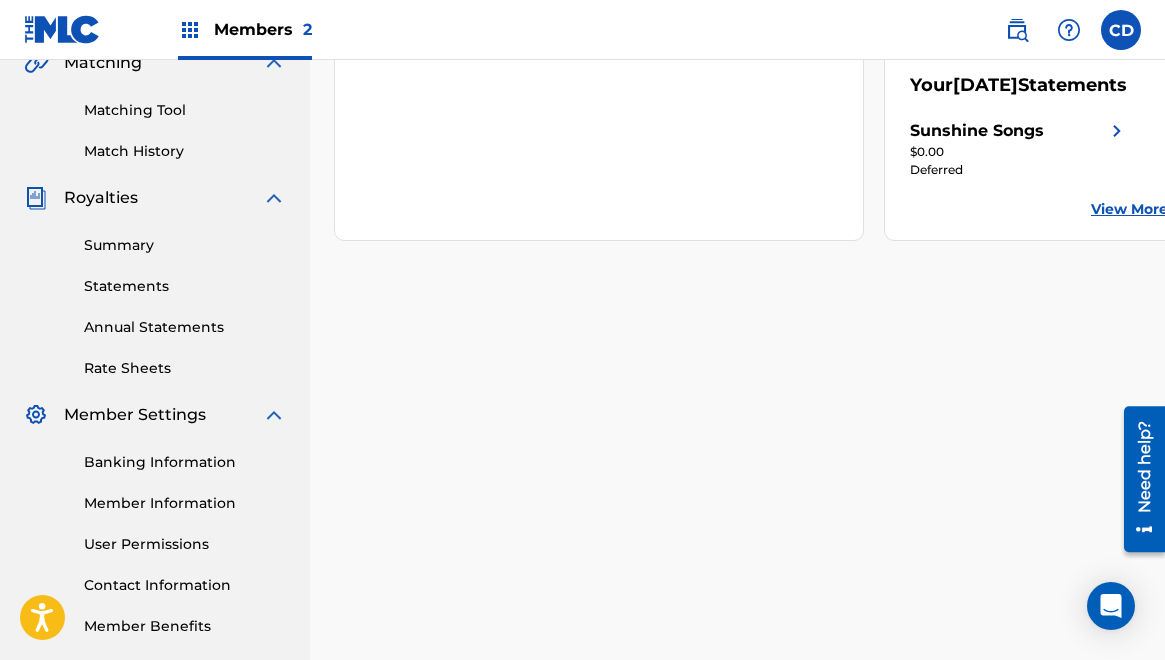 scroll, scrollTop: 515, scrollLeft: 0, axis: vertical 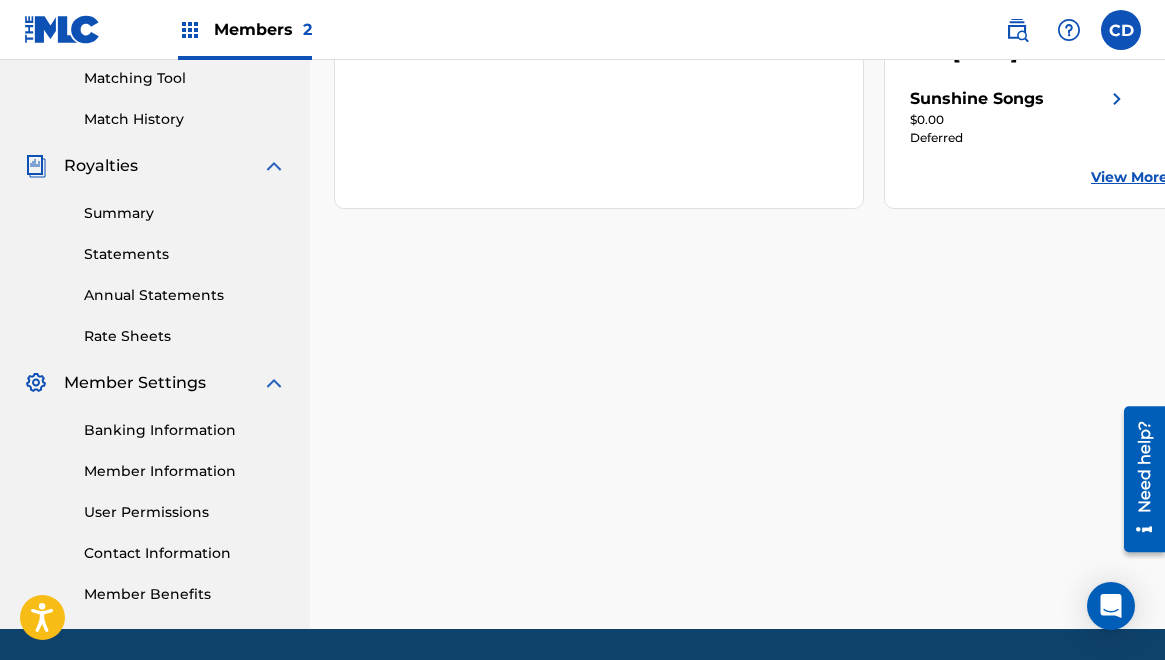 click on "User Permissions" at bounding box center [185, 512] 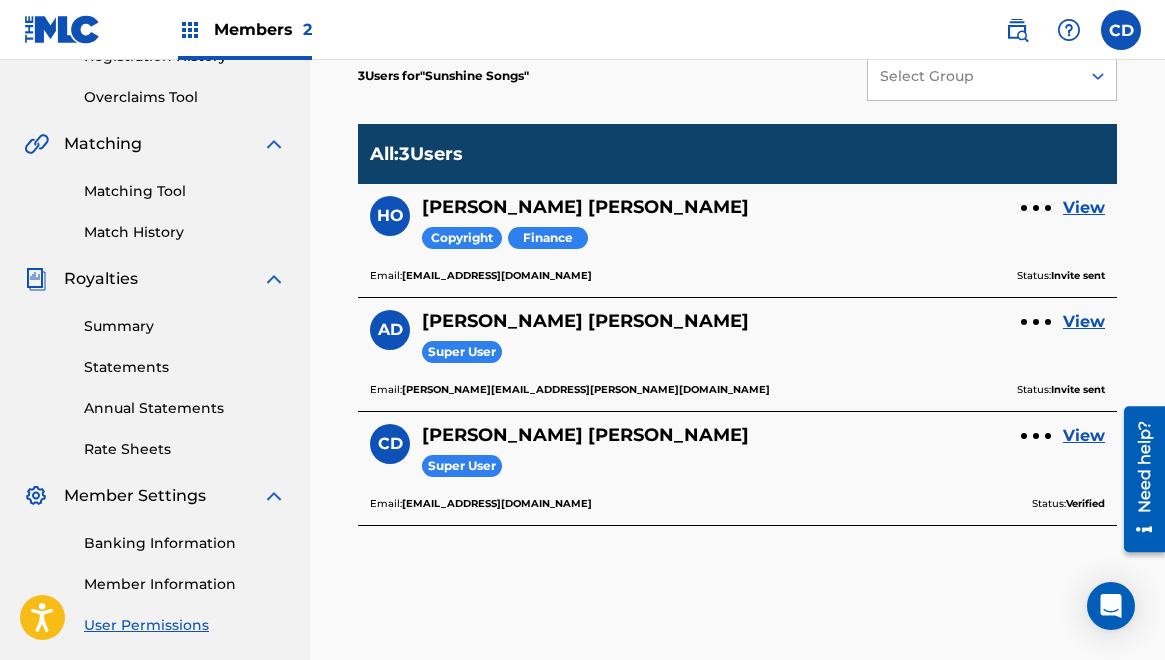 scroll, scrollTop: 403, scrollLeft: 0, axis: vertical 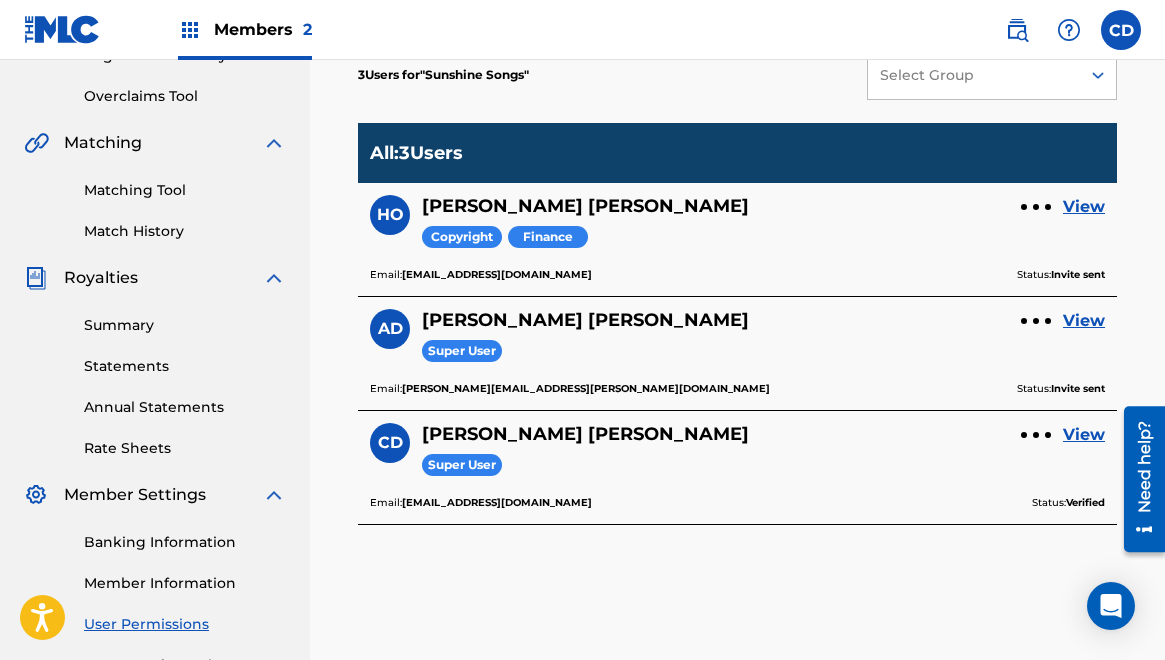 click at bounding box center [1036, 207] 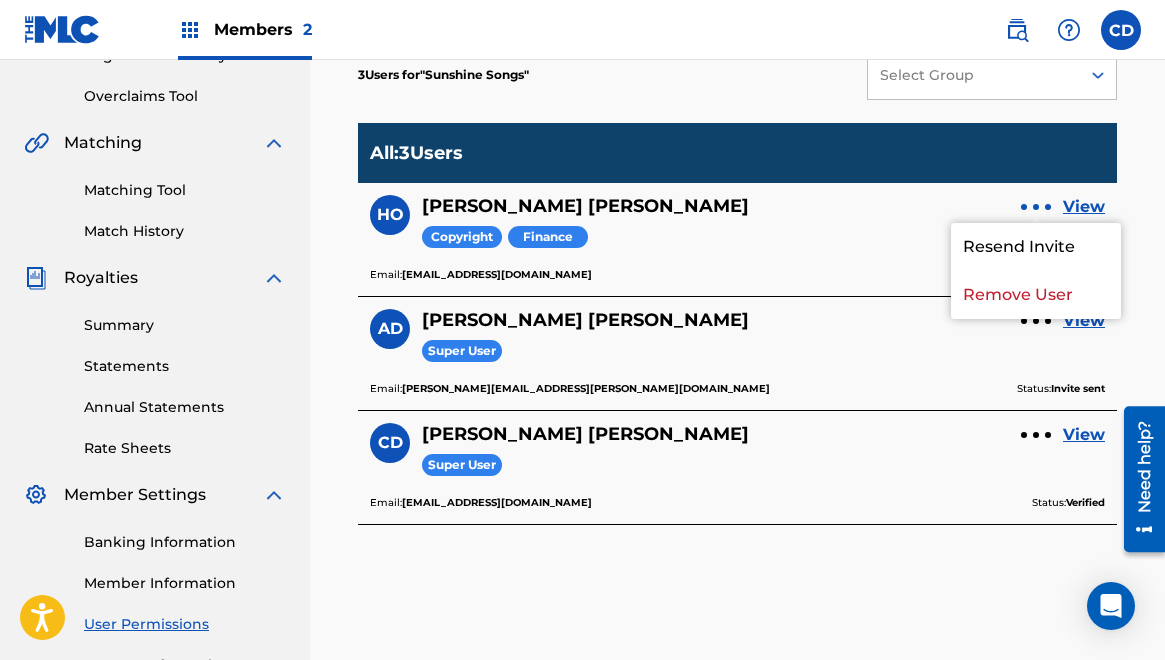 click on "All :  3  Users" at bounding box center [737, 153] 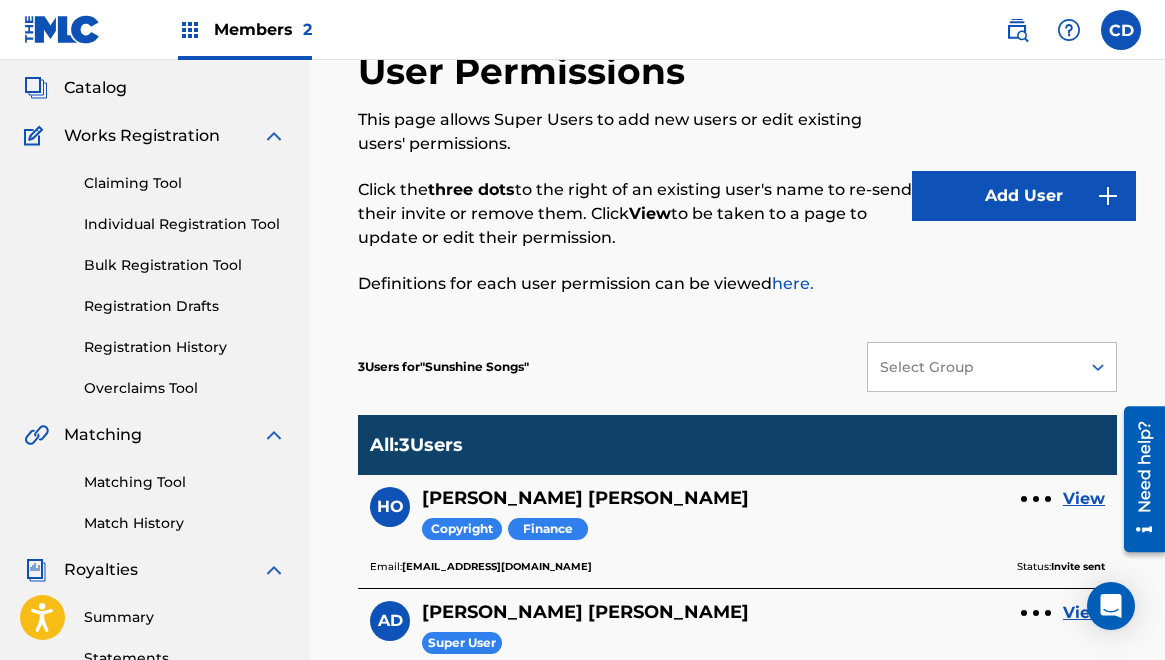scroll, scrollTop: 0, scrollLeft: 0, axis: both 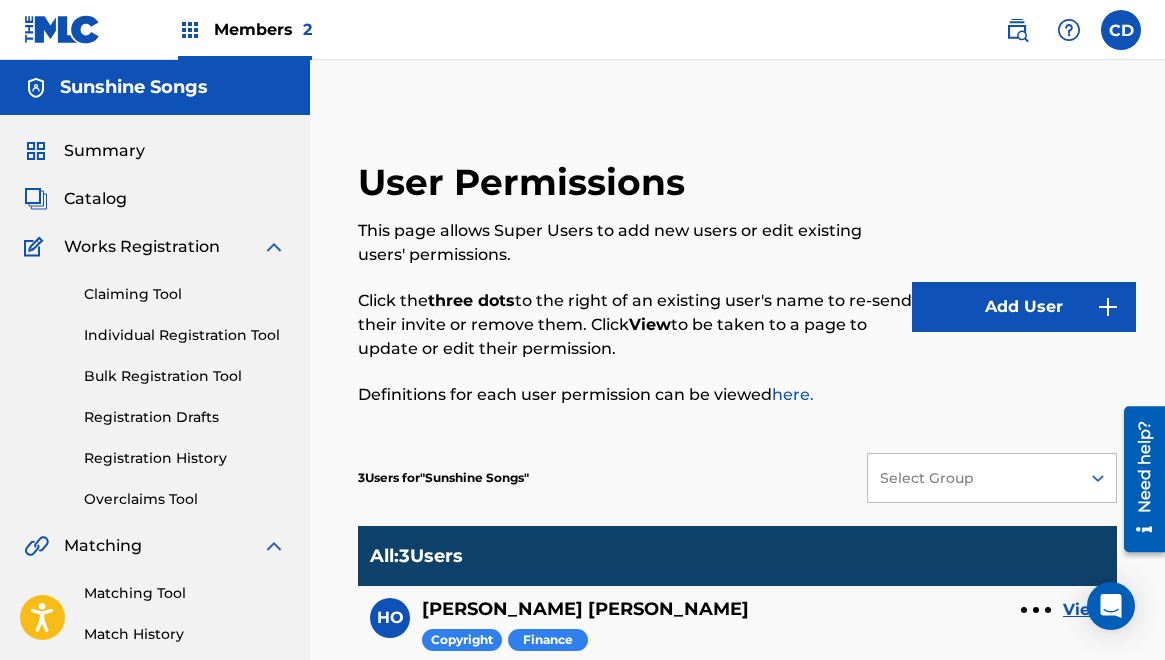 click on "Select Group" at bounding box center [973, 478] 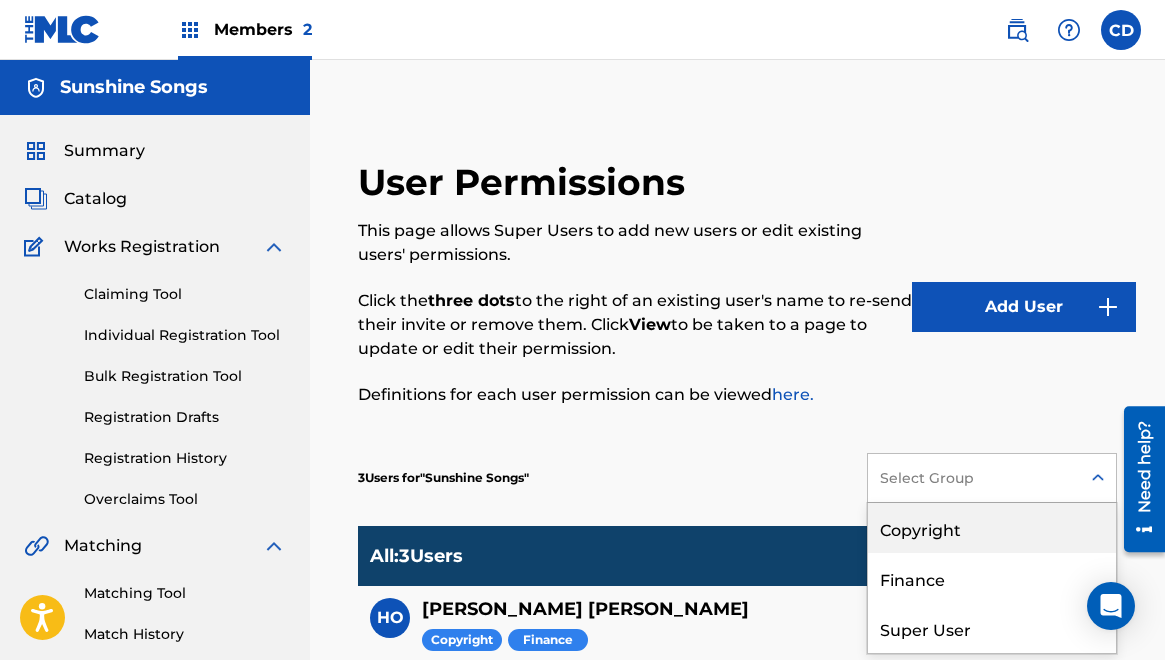 click on "3  Users for  " Sunshine Songs " Copyright, 1 of 3. 3 results available. Use Up and Down to choose options, press Enter to select the currently focused option, press Escape to exit the menu, press Tab to select the option and exit the menu. Select Group Copyright Finance Super User" at bounding box center (737, 478) 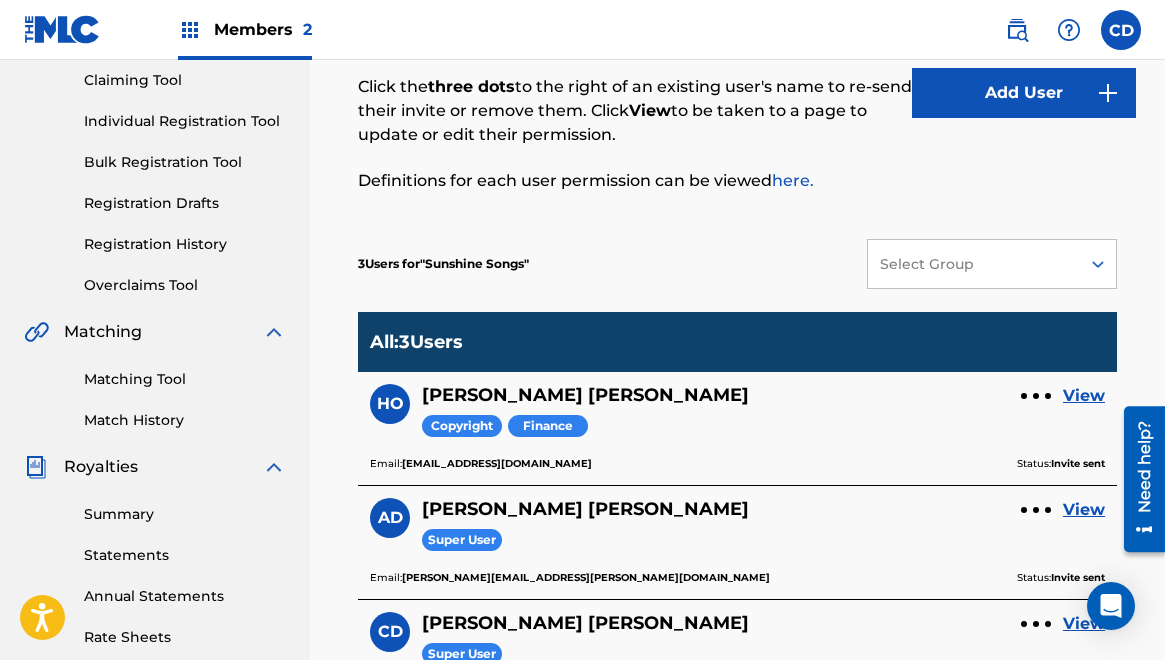 scroll, scrollTop: 0, scrollLeft: 0, axis: both 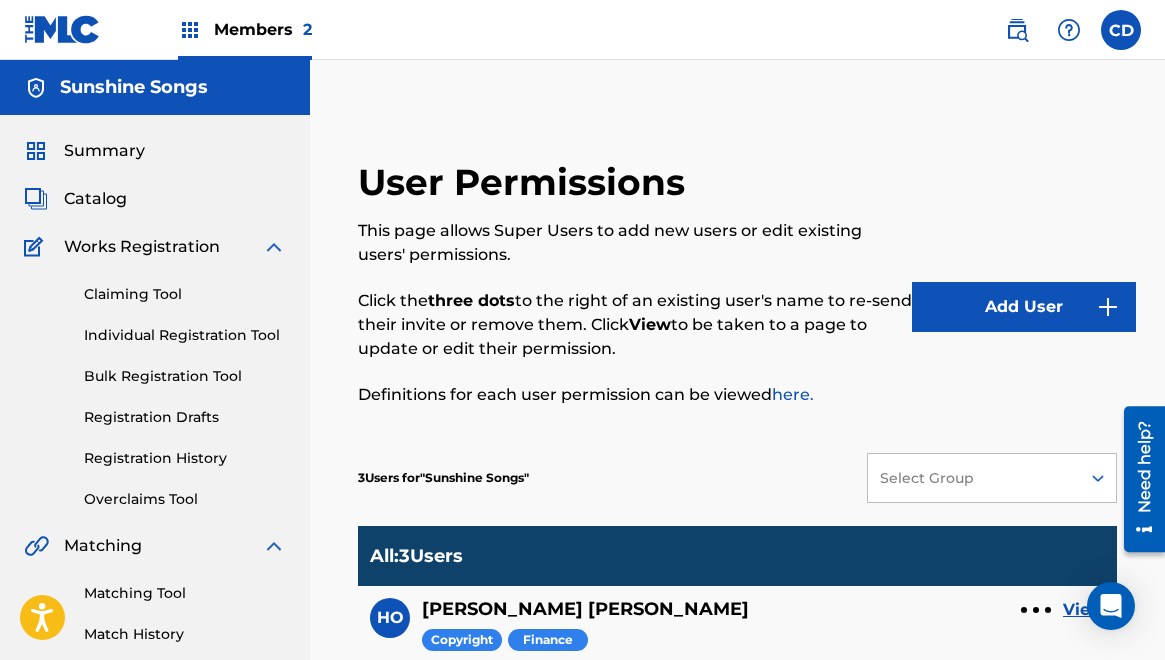 click on "Members    2" at bounding box center [263, 29] 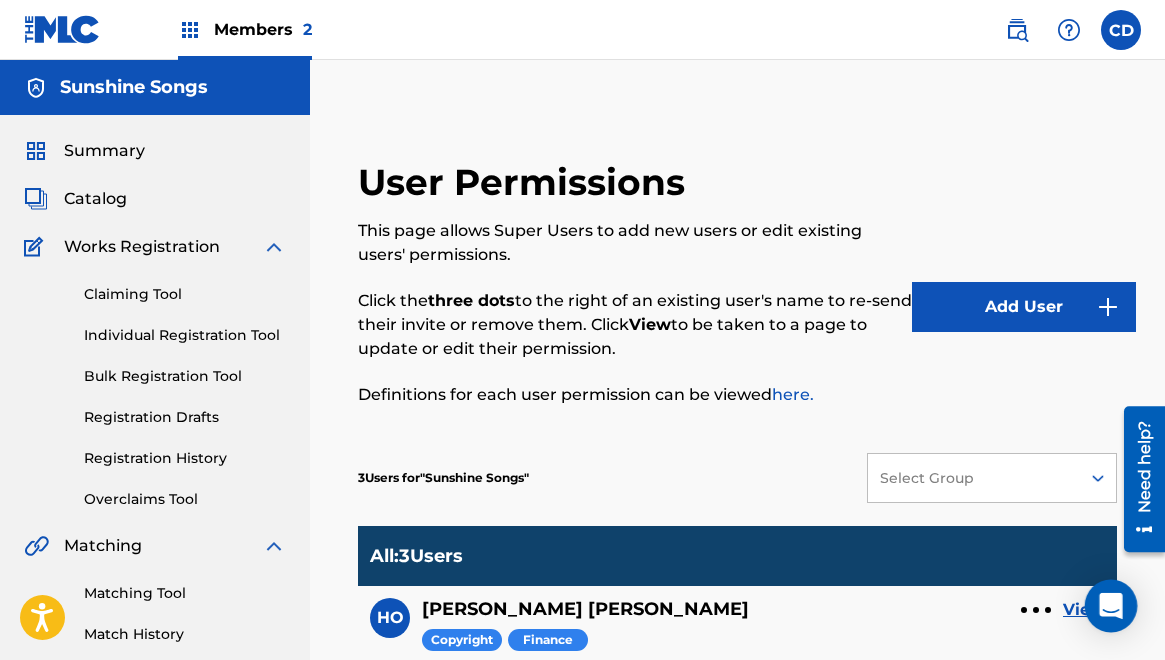 click 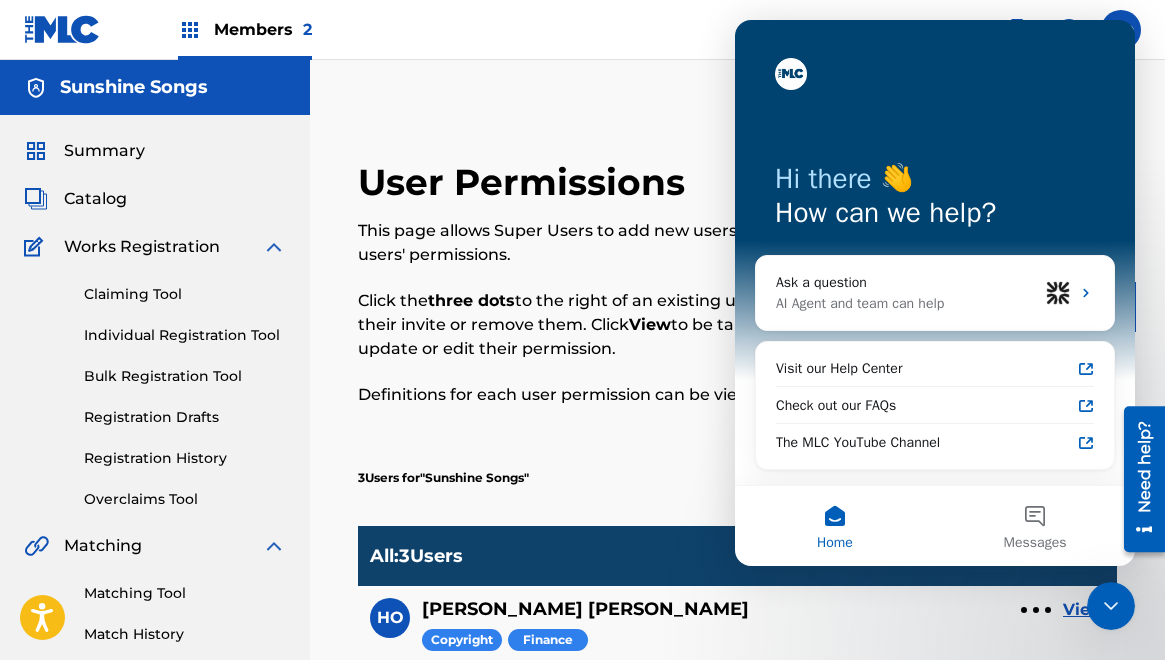 scroll, scrollTop: 0, scrollLeft: 0, axis: both 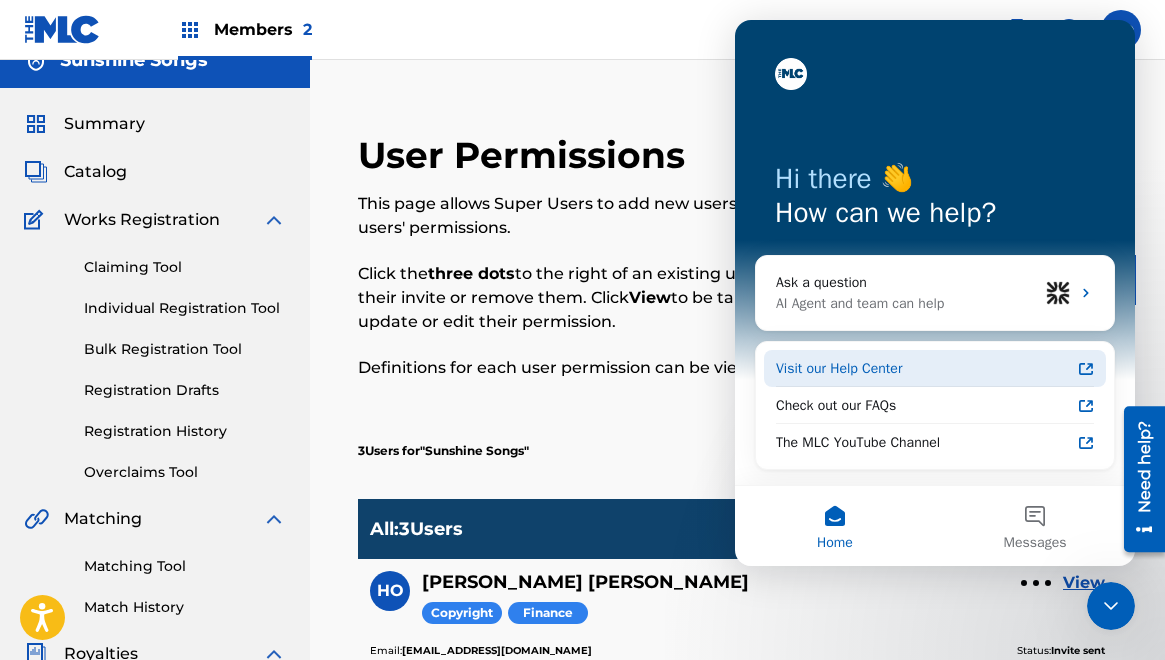 click on "Visit our Help Center" at bounding box center [935, 368] 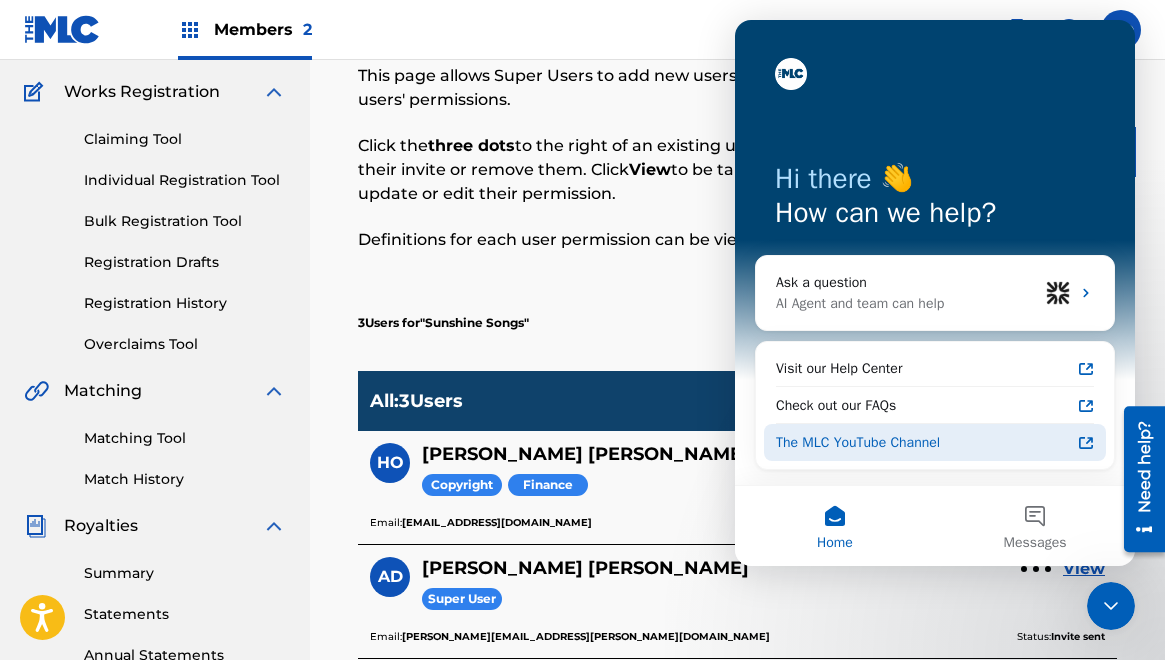 scroll, scrollTop: 160, scrollLeft: 0, axis: vertical 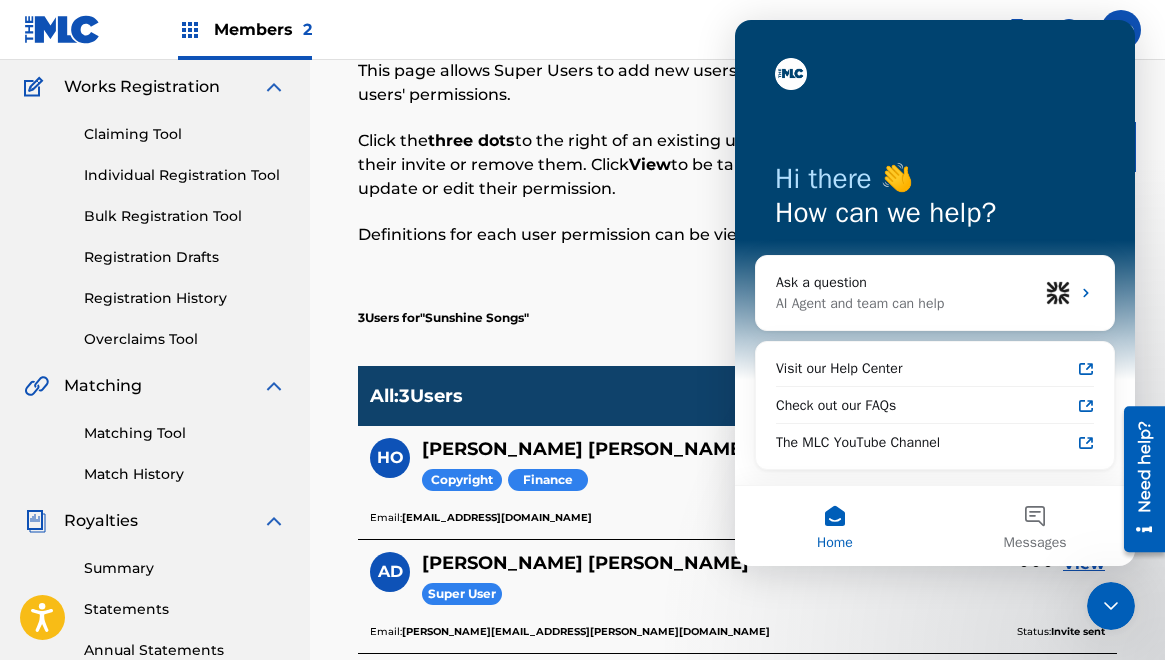 click on "Home" at bounding box center (835, 526) 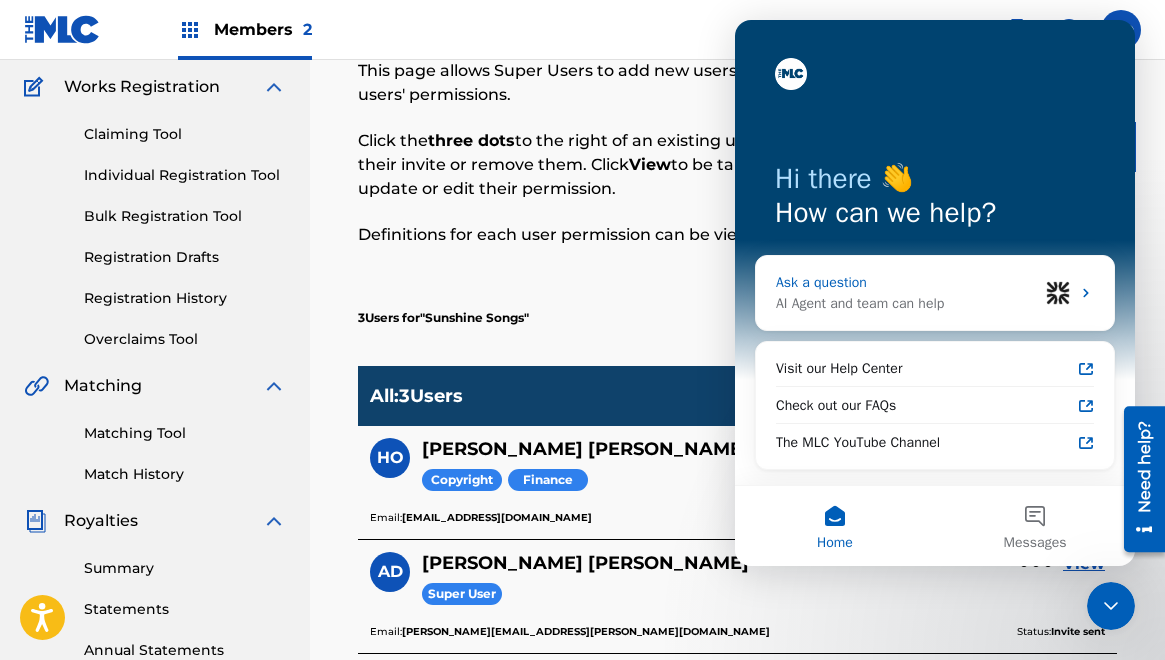 click 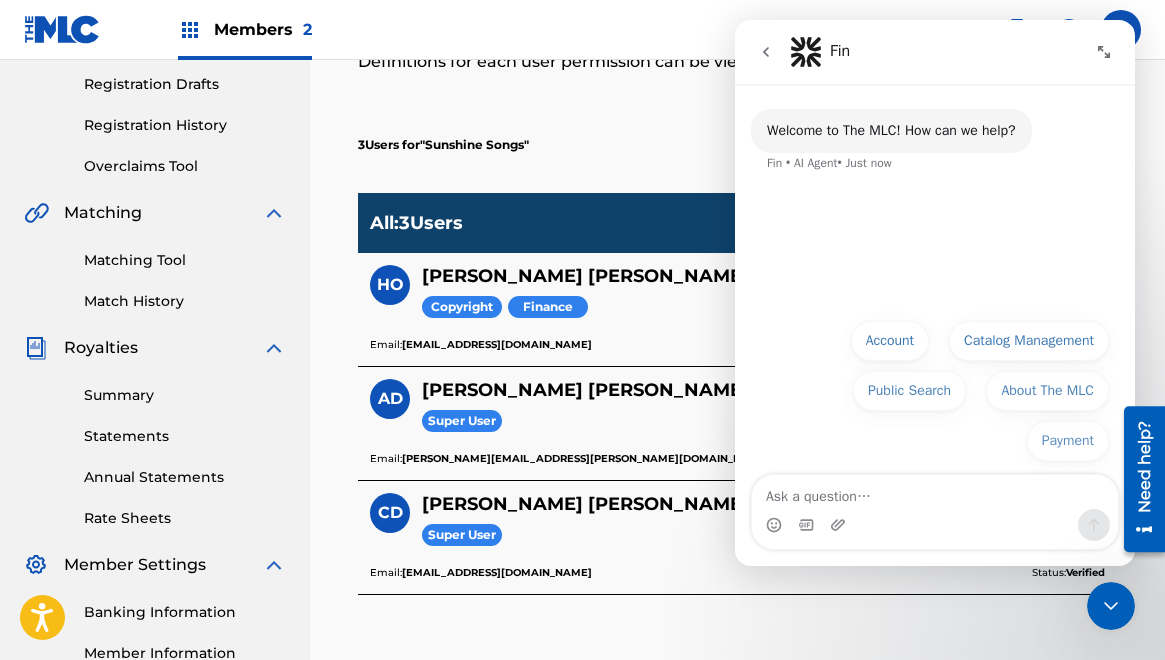 scroll, scrollTop: 401, scrollLeft: 0, axis: vertical 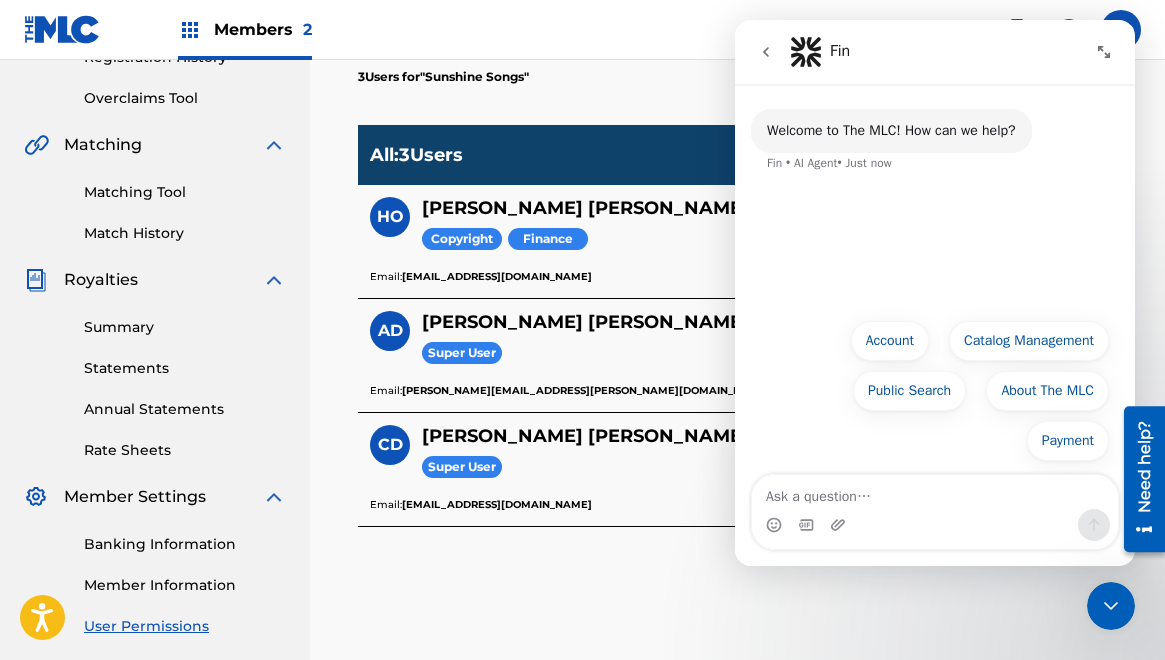 click on "Need help?" at bounding box center [1144, 466] 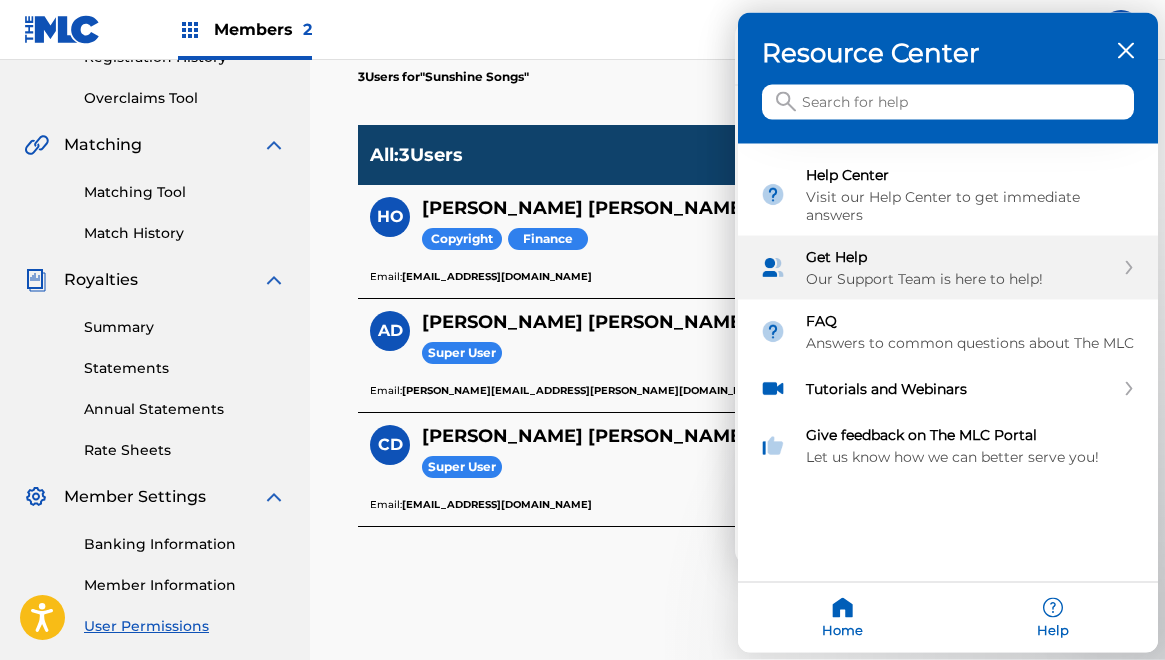 click on "Our Support Team is here to help!" at bounding box center (960, 279) 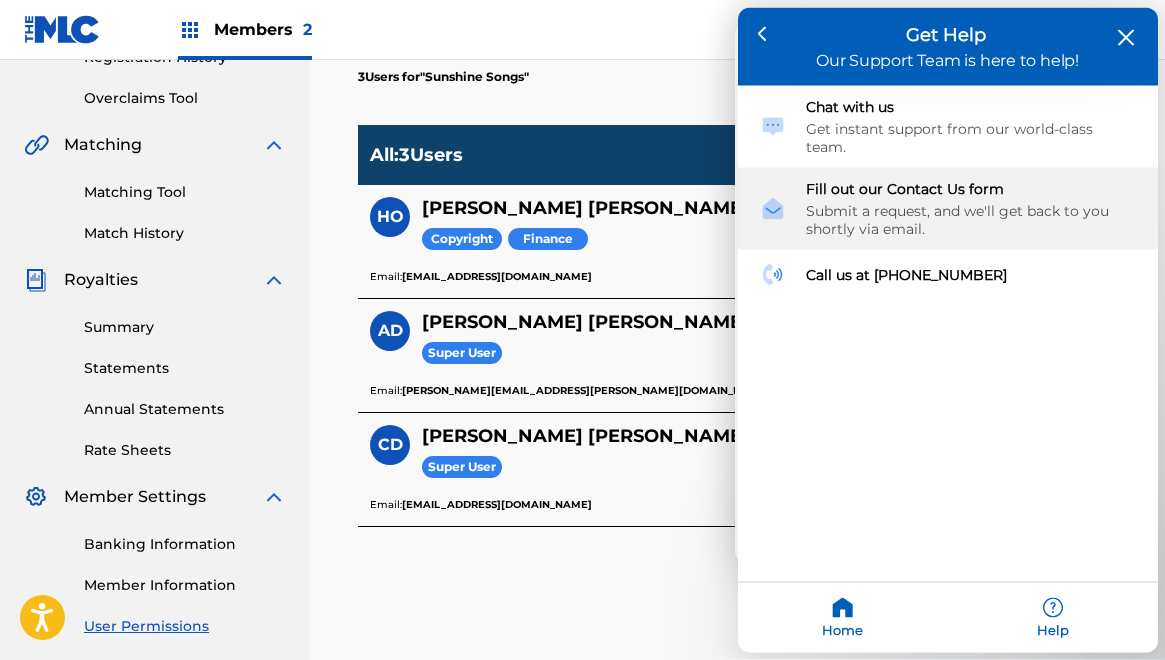click on "Submit a request, and we'll get back to you shortly via email." at bounding box center [971, 220] 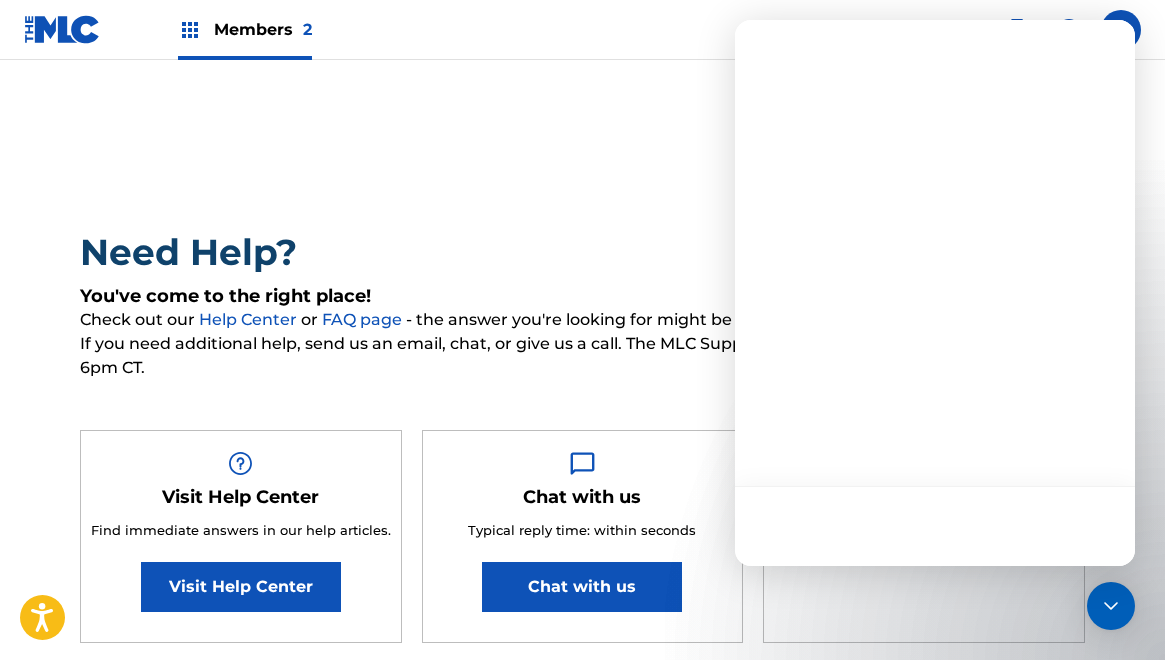 scroll, scrollTop: 0, scrollLeft: 0, axis: both 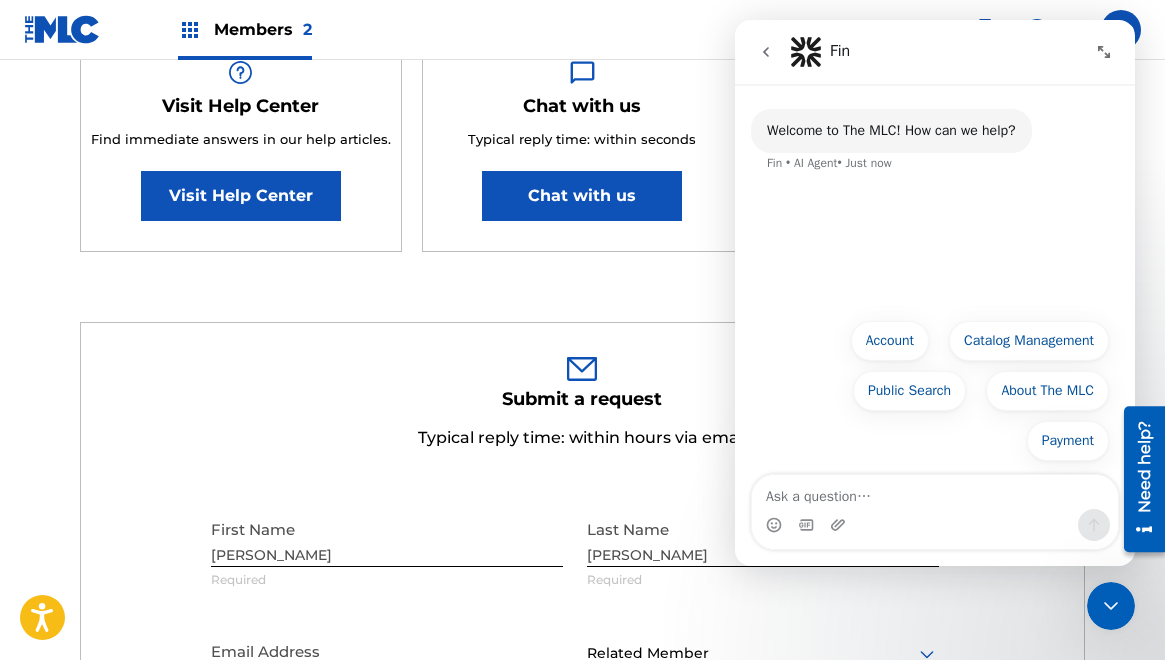 click on "Submit a request Typical reply time: within hours via email First Name   [PERSON_NAME] Required Last Name   [PERSON_NAME] Required Email Address   [EMAIL_ADDRESS][DOMAIN_NAME] Required Related Member Optional Topic Required Sub Topic Required Description   Required Submit" at bounding box center (582, 787) 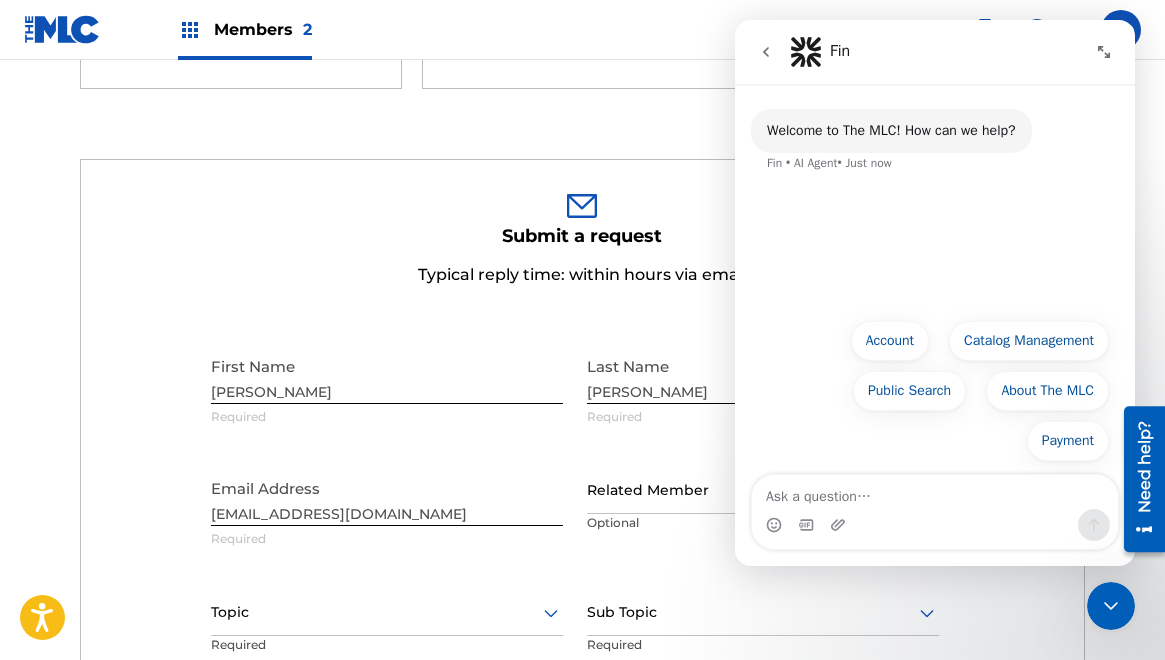 click 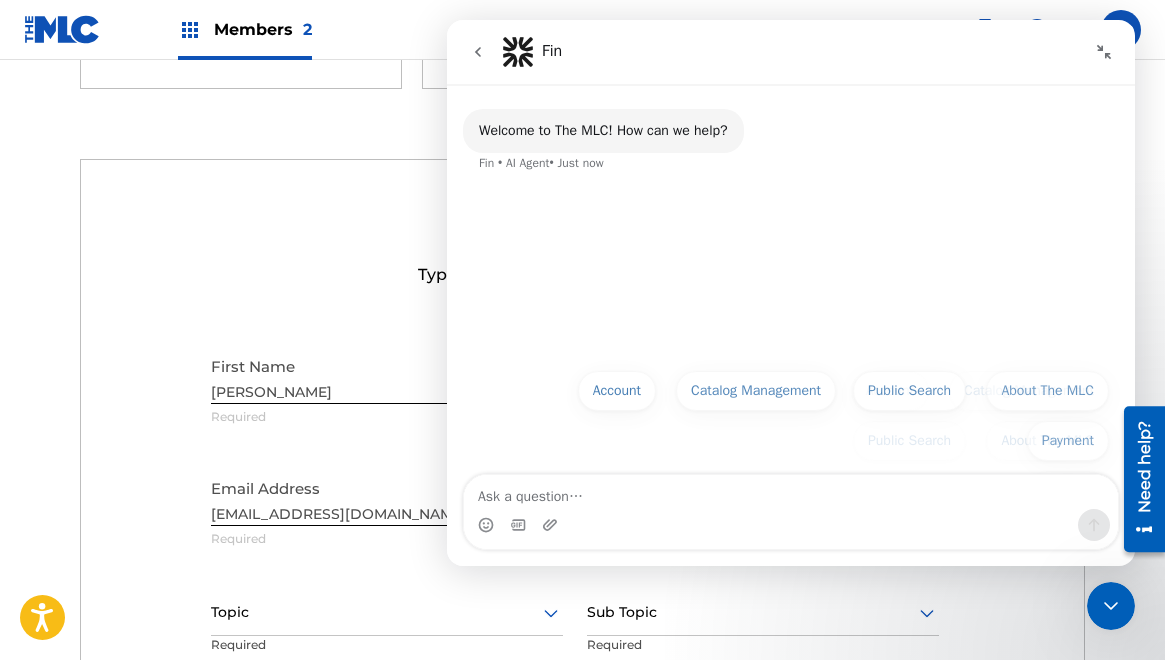 click 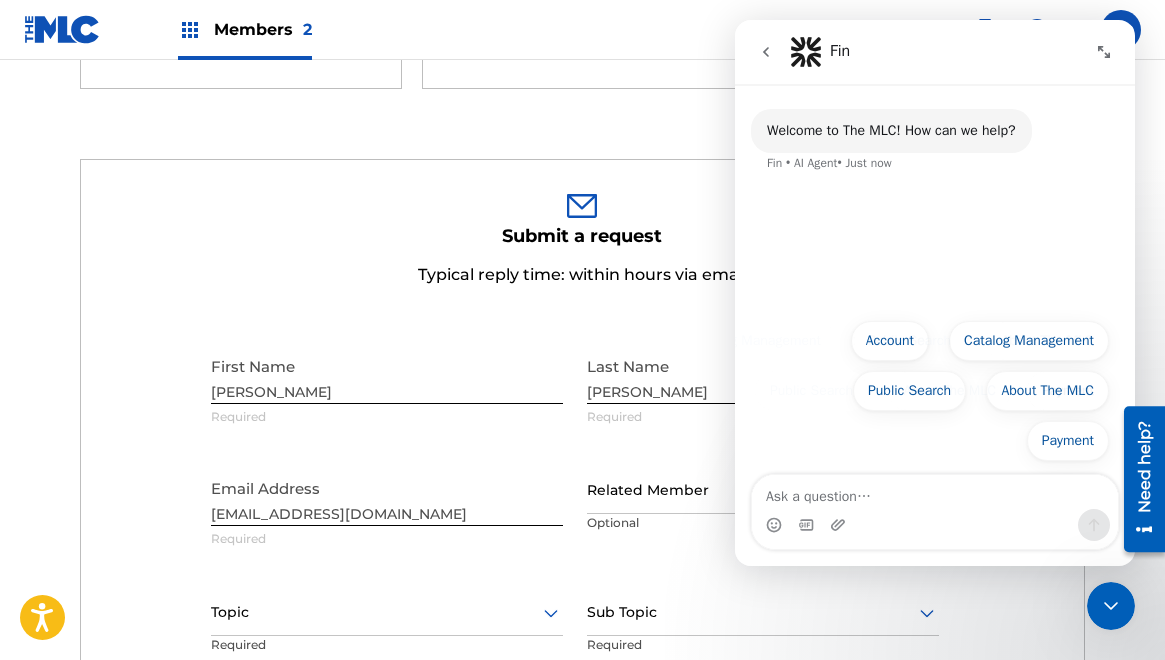 click at bounding box center [1111, 606] 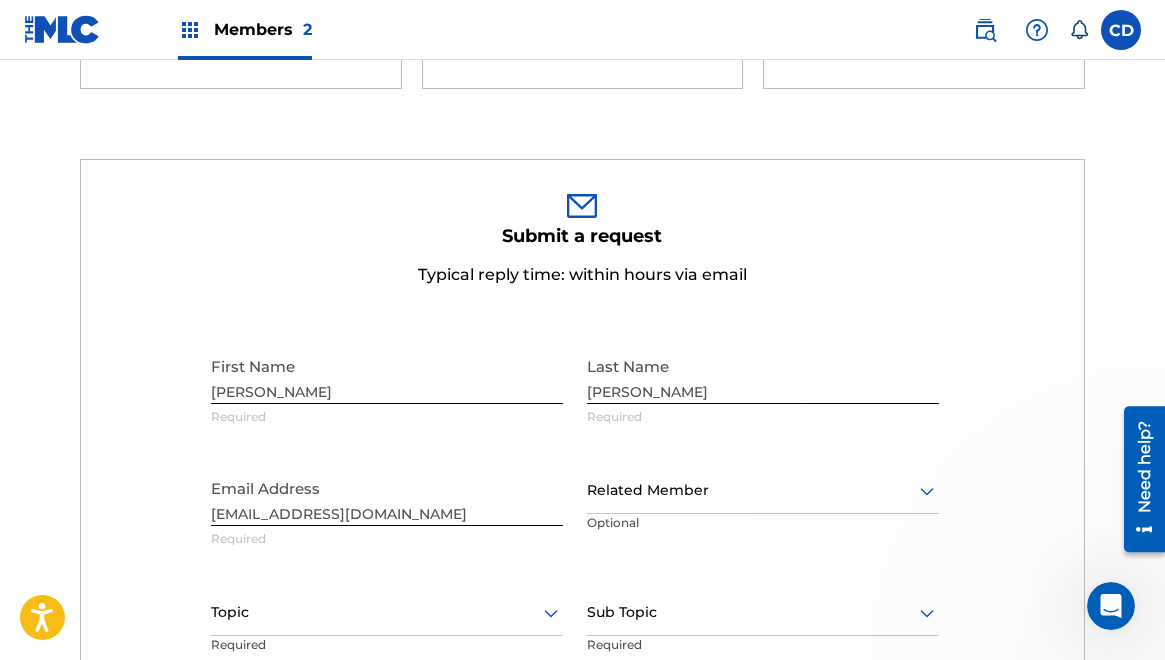 scroll, scrollTop: 0, scrollLeft: 0, axis: both 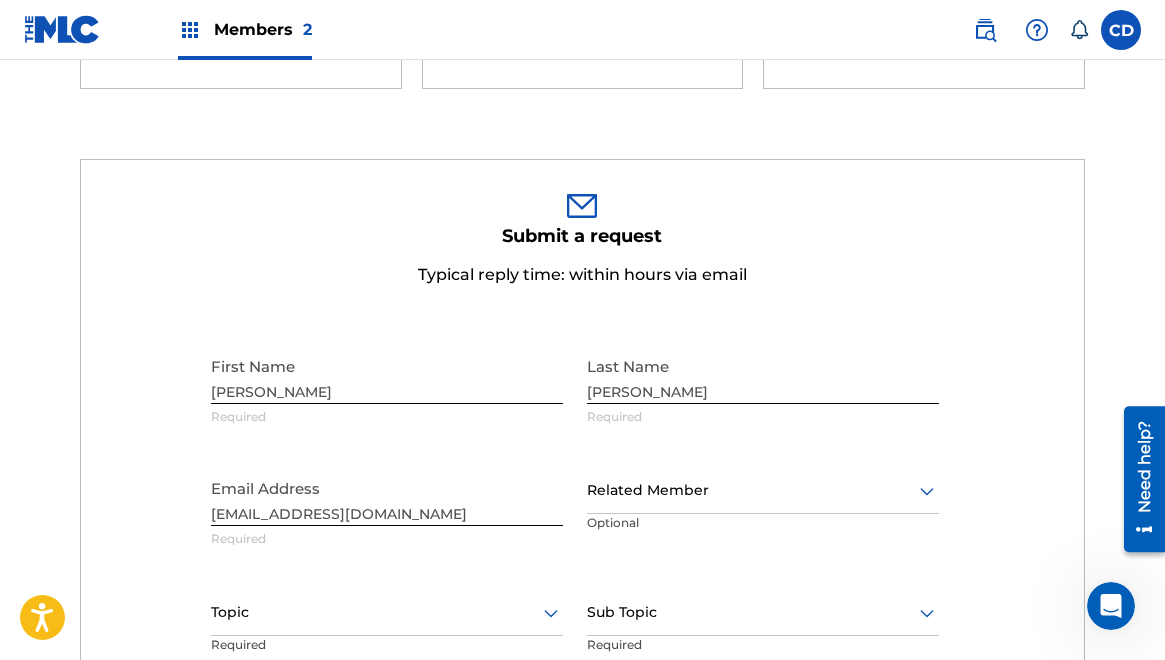 click on "Related Member" at bounding box center [763, 491] 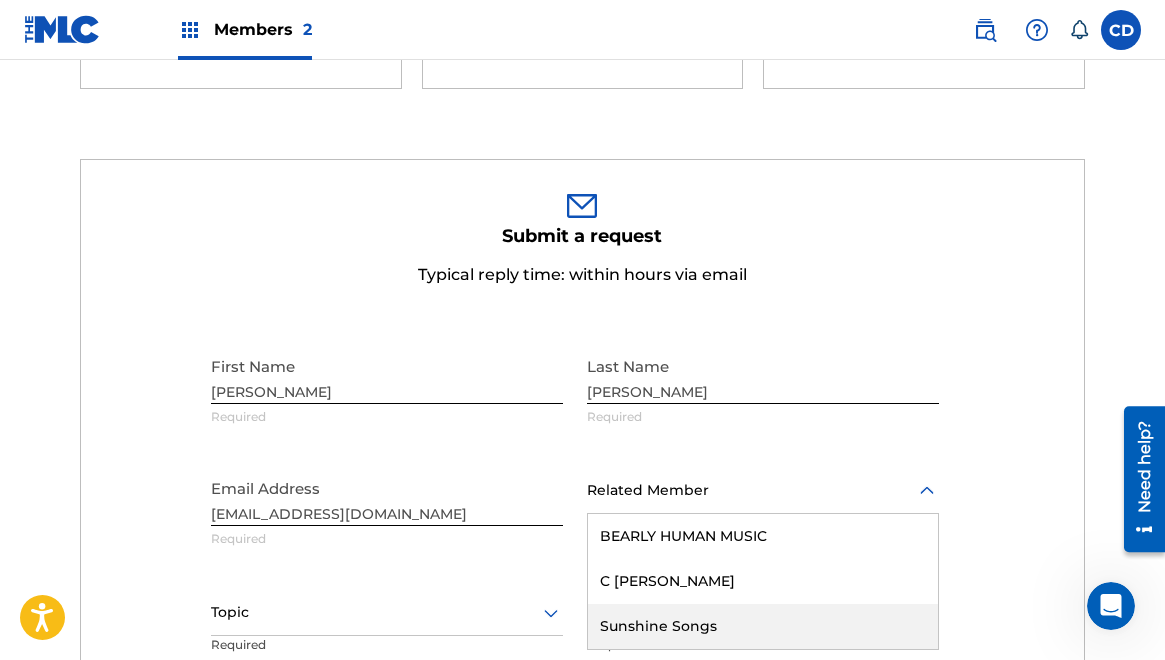 click on "Sunshine Songs" at bounding box center (763, 626) 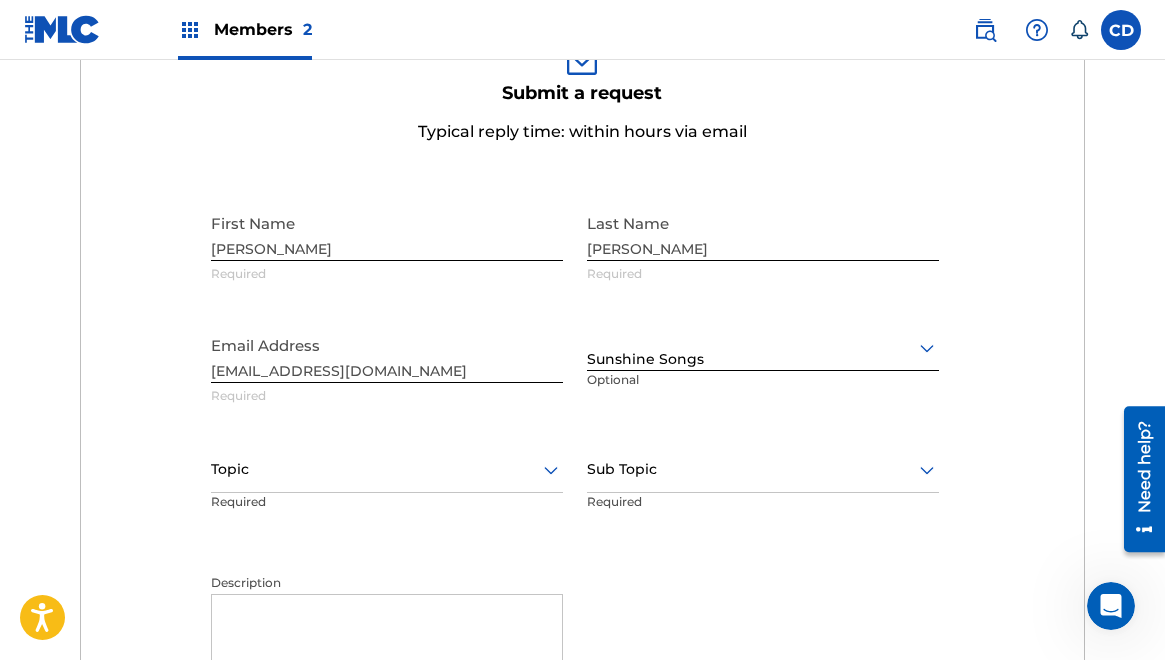 scroll, scrollTop: 730, scrollLeft: 0, axis: vertical 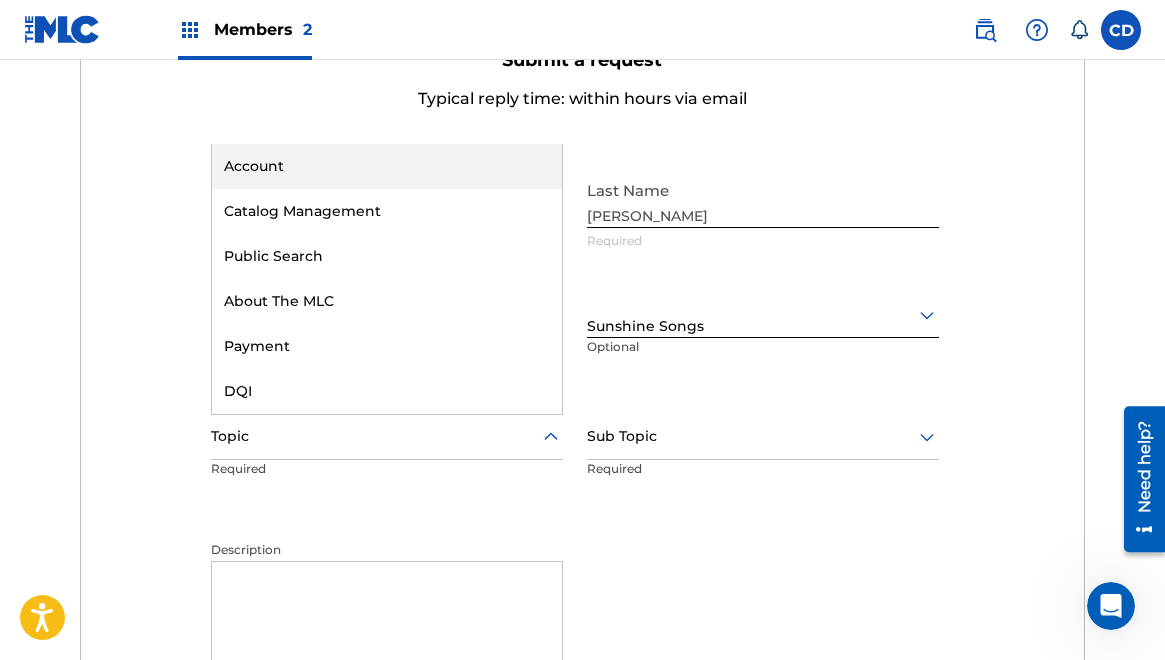 click at bounding box center [387, 436] 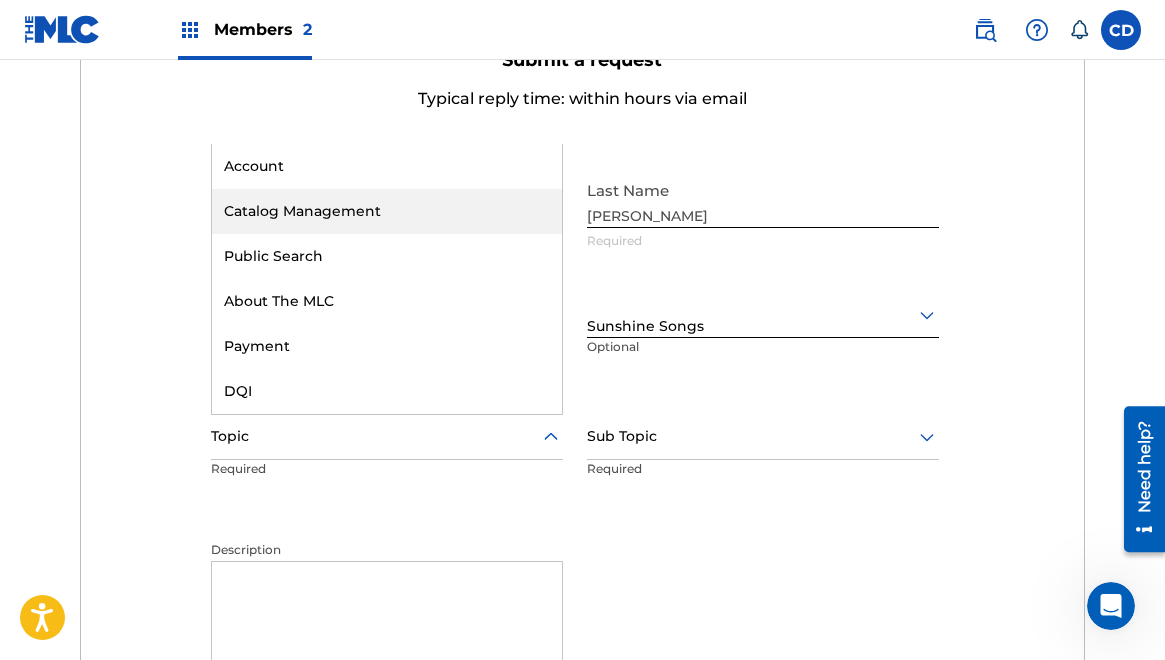 click on "Catalog Management" at bounding box center [387, 211] 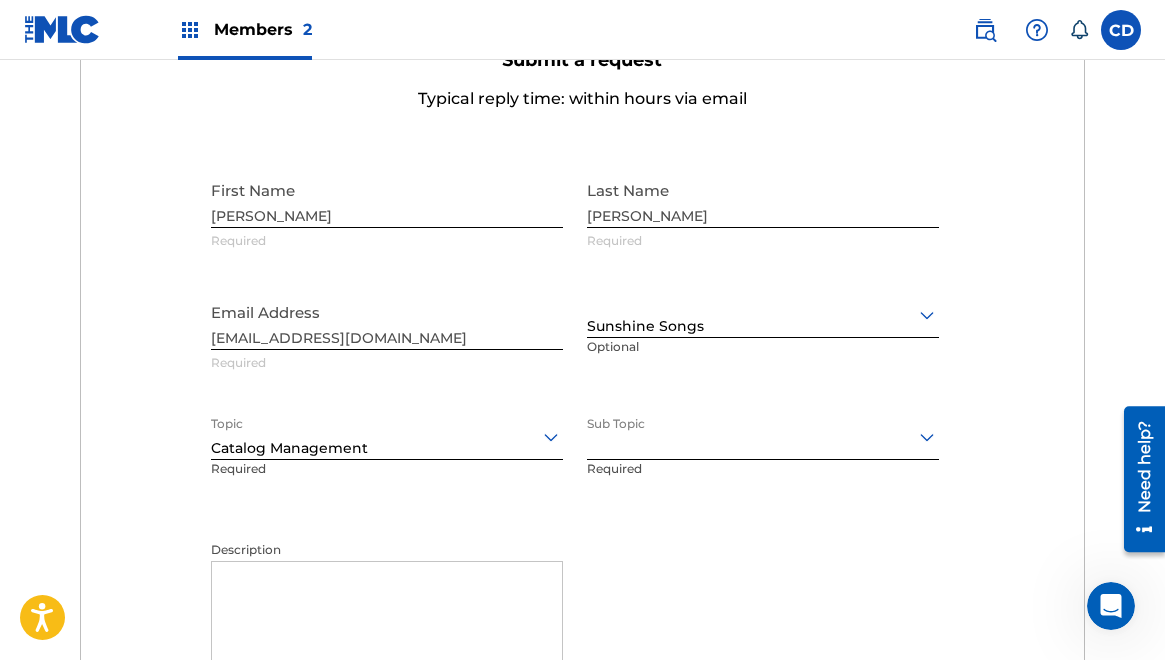 click at bounding box center (763, 436) 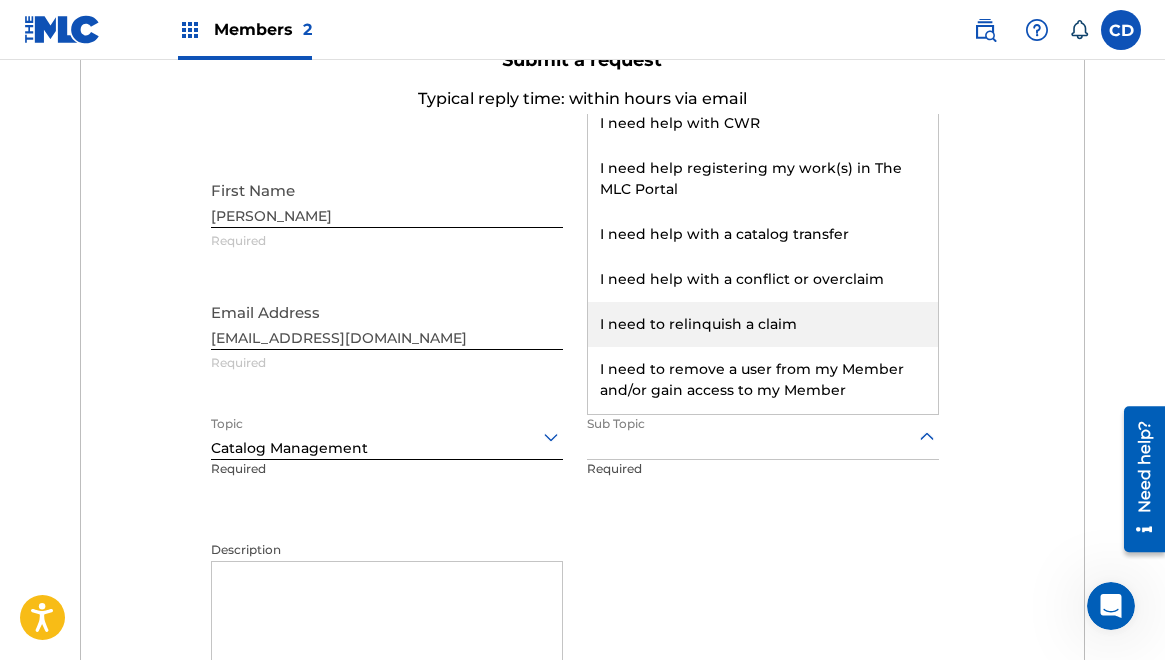 scroll, scrollTop: 5, scrollLeft: 0, axis: vertical 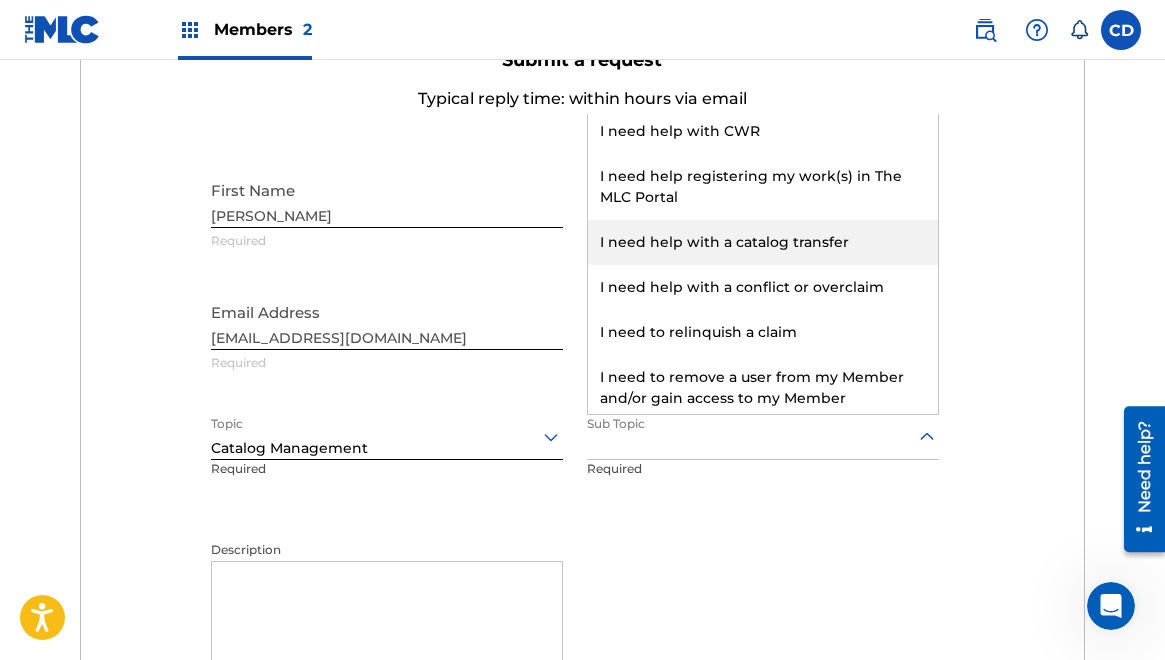 click on "I need help with a catalog transfer" at bounding box center (763, 242) 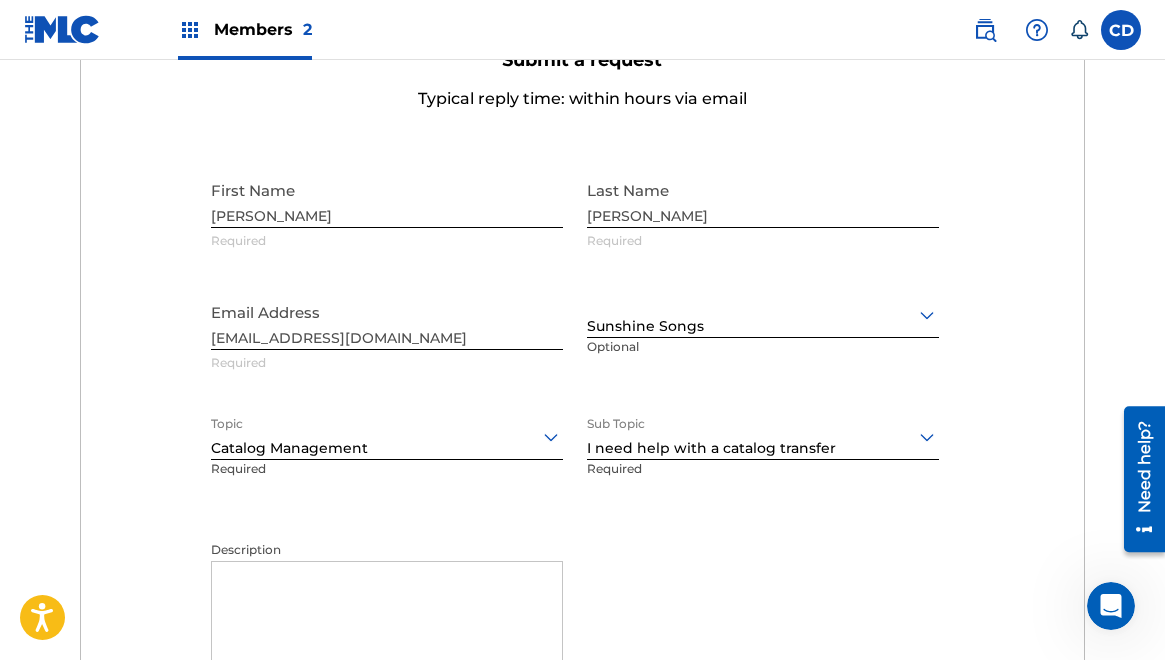 scroll, scrollTop: 805, scrollLeft: 0, axis: vertical 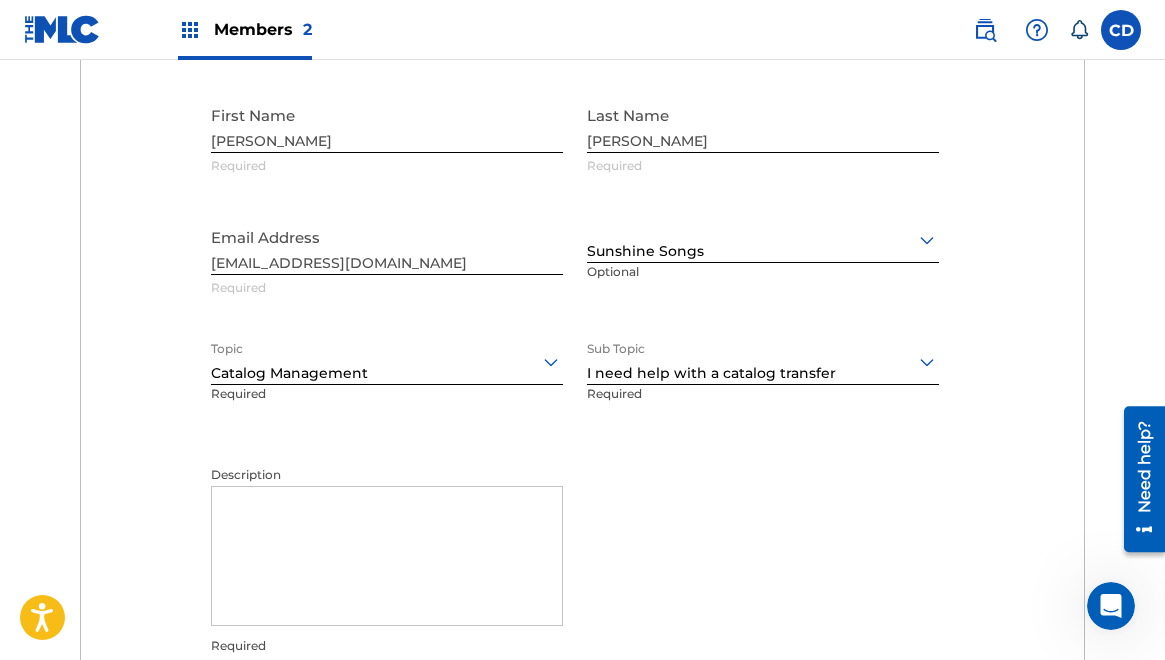 click on "Description" at bounding box center [387, 556] 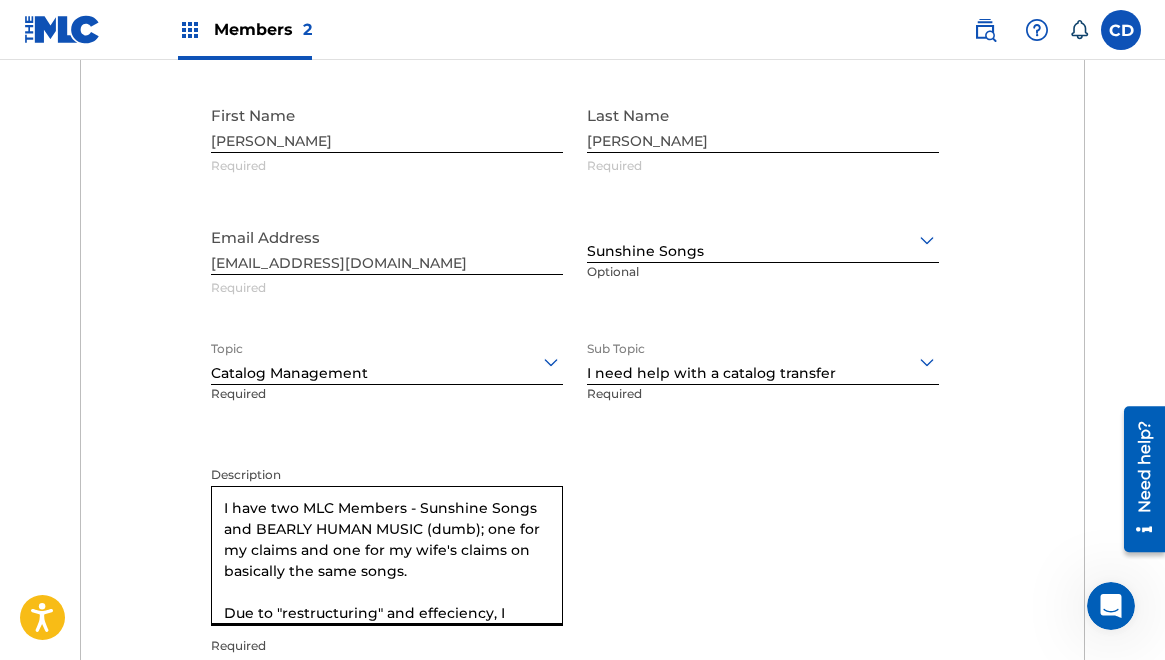 scroll, scrollTop: 127, scrollLeft: 0, axis: vertical 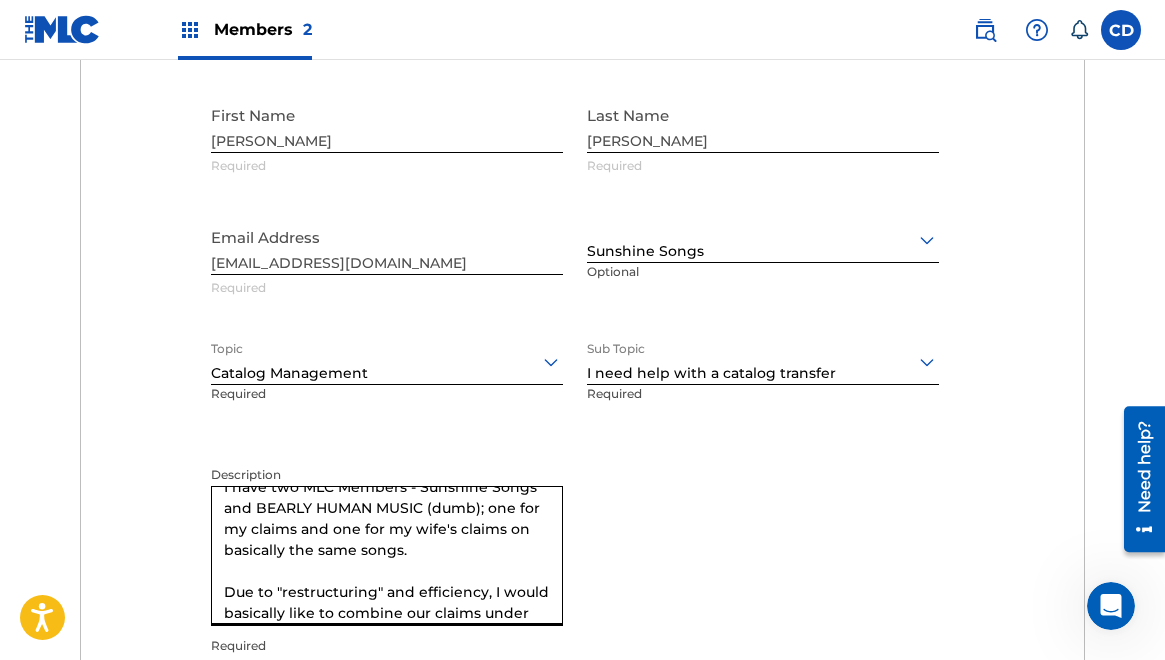 click on "Hello fellow esteemed MLC Member Support Associate. So sorry to have to add to our ticket-load with this request, but such is life.
I have two MLC Members - Sunshine Songs and BEARLY HUMAN MUSIC (dumb); one for my claims and one for my wife's claims on basically the same songs.
Due to "restructuring" and efficiency, I would basically like to combine our claims under one Member" at bounding box center [387, 556] 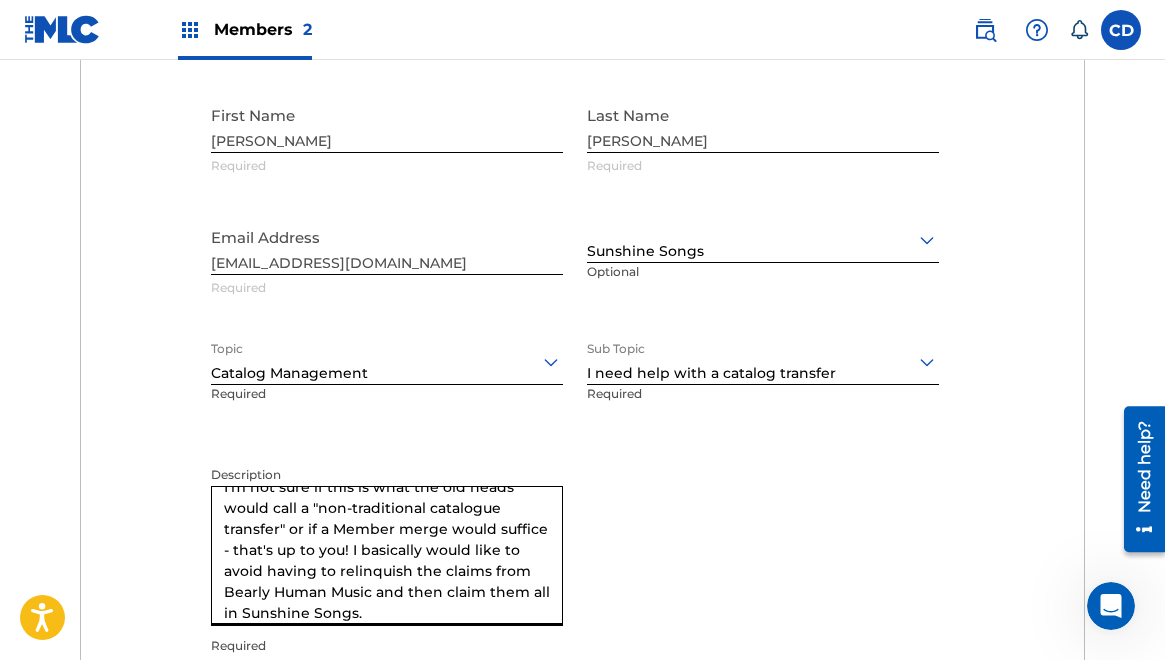 scroll, scrollTop: 379, scrollLeft: 0, axis: vertical 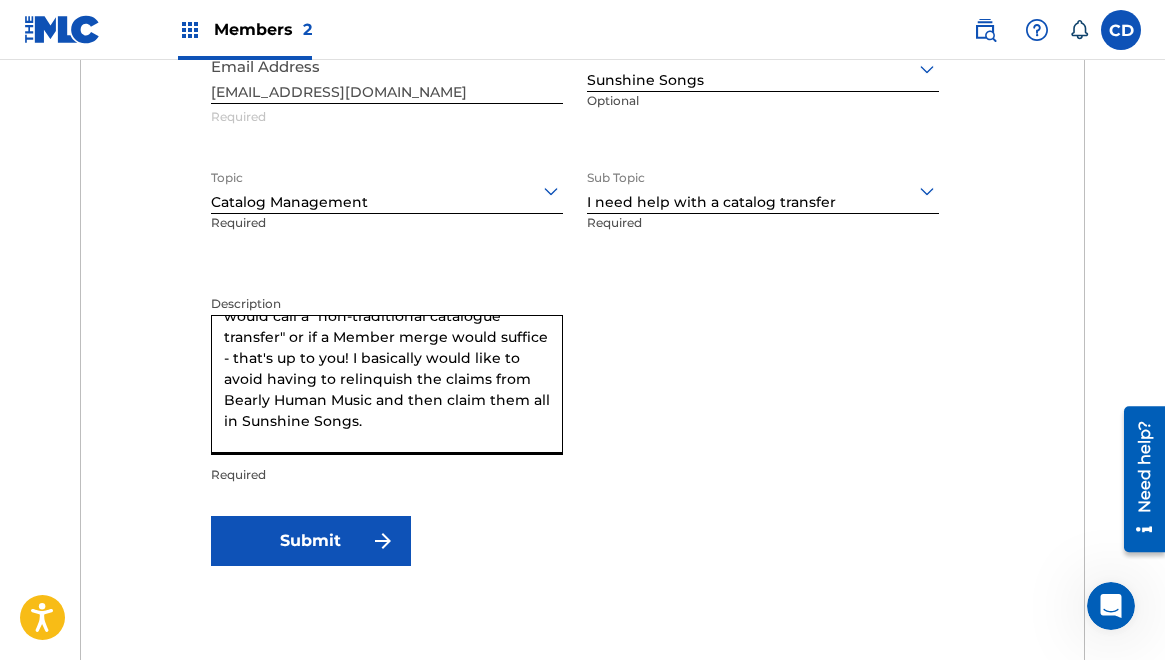 type on "Hello fellow esteemed MLC Member Support Associate. So sorry to have to add to our ticket-load with this request, but such is life.
I have two MLC Members - Sunshine Songs and BEARLY HUMAN MUSIC (dumb); one for my claims and one for my wife's claims on basically the same songs.
Due to "restructuring" and efficiency, I would basically like to combine our claims under one Member. I would basically like to merge all of the claims from Bearly Human Music into Sunshine Songs.
I'm not sure if this is what the old heads would call a "non-traditional catalogue transfer" or if a Member merge would suffice - that's up to you! I basically would like to avoid having to relinquish the claims from Bearly Human Music and then claim them all in Sunshine Songs.
Sorry again. I'll leave you a great survey!" 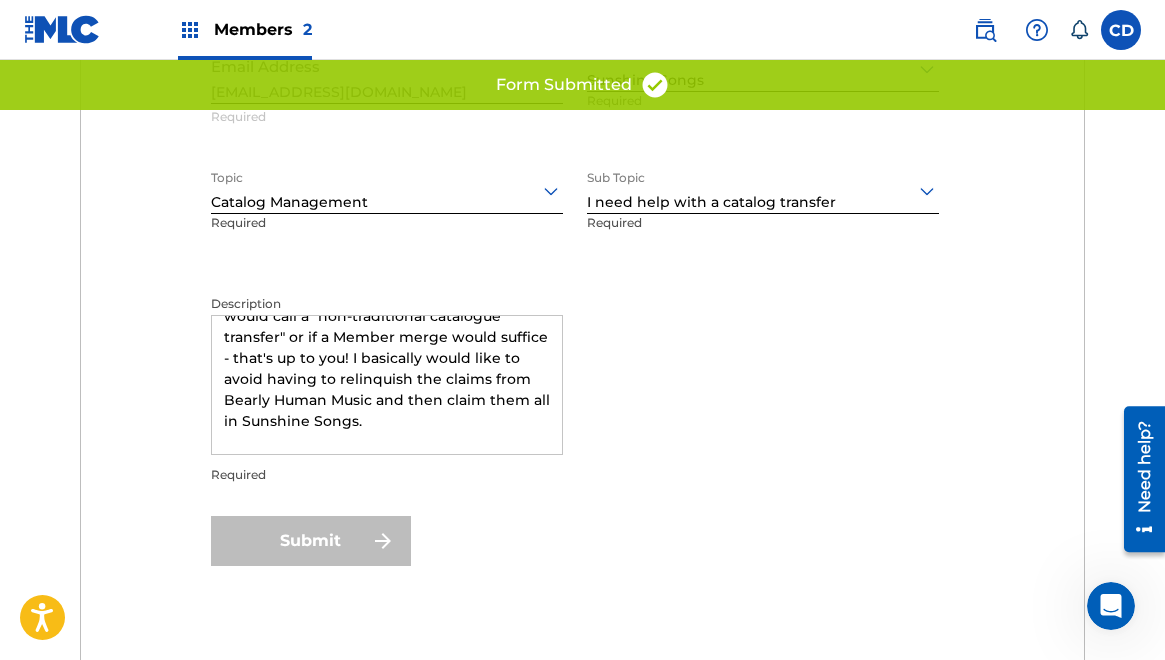 scroll, scrollTop: 0, scrollLeft: 0, axis: both 